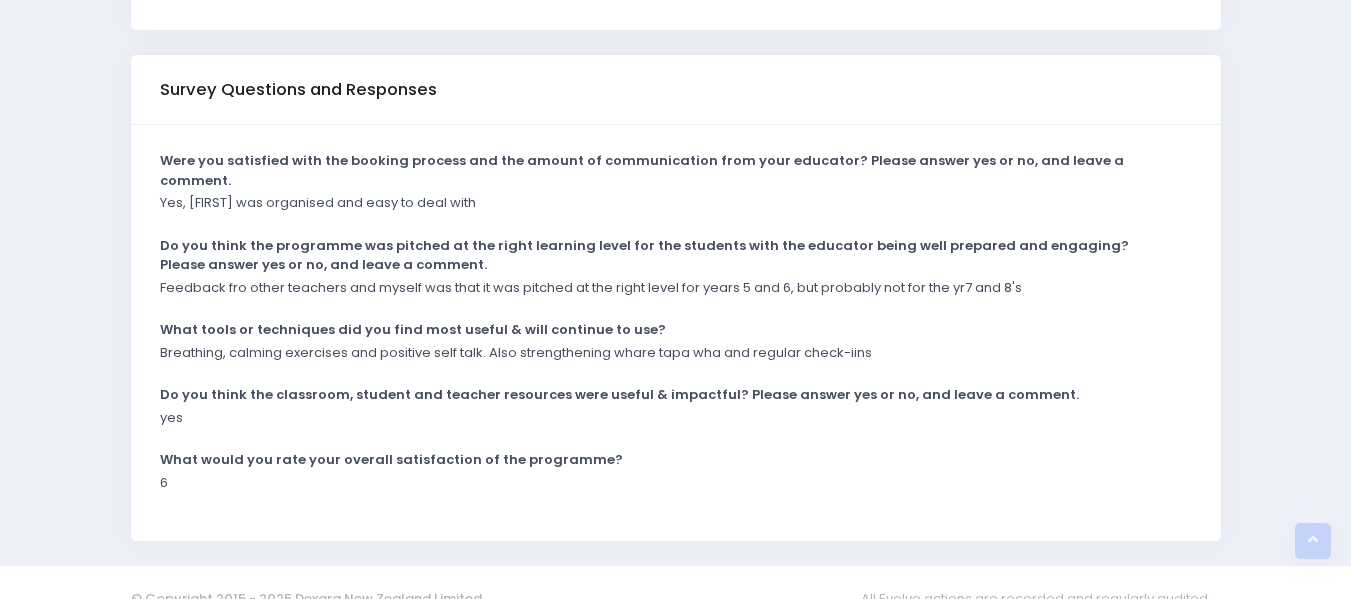 scroll, scrollTop: 0, scrollLeft: 0, axis: both 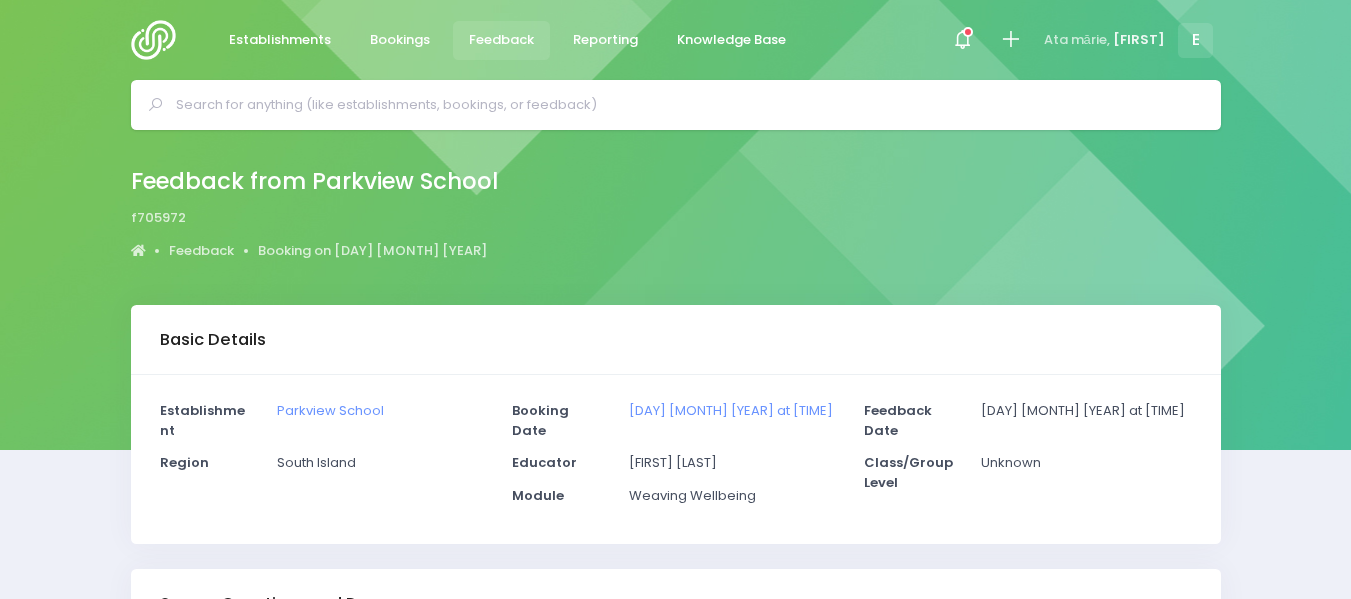 click on "Feedback" at bounding box center (502, 40) 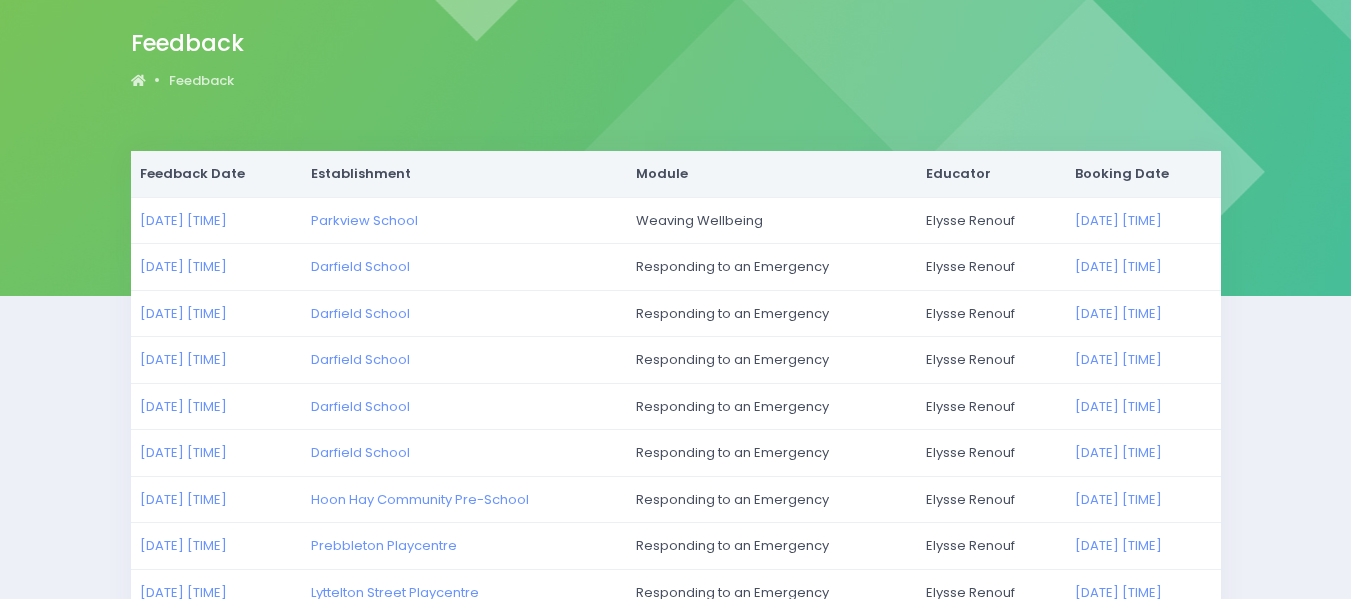 scroll, scrollTop: 155, scrollLeft: 0, axis: vertical 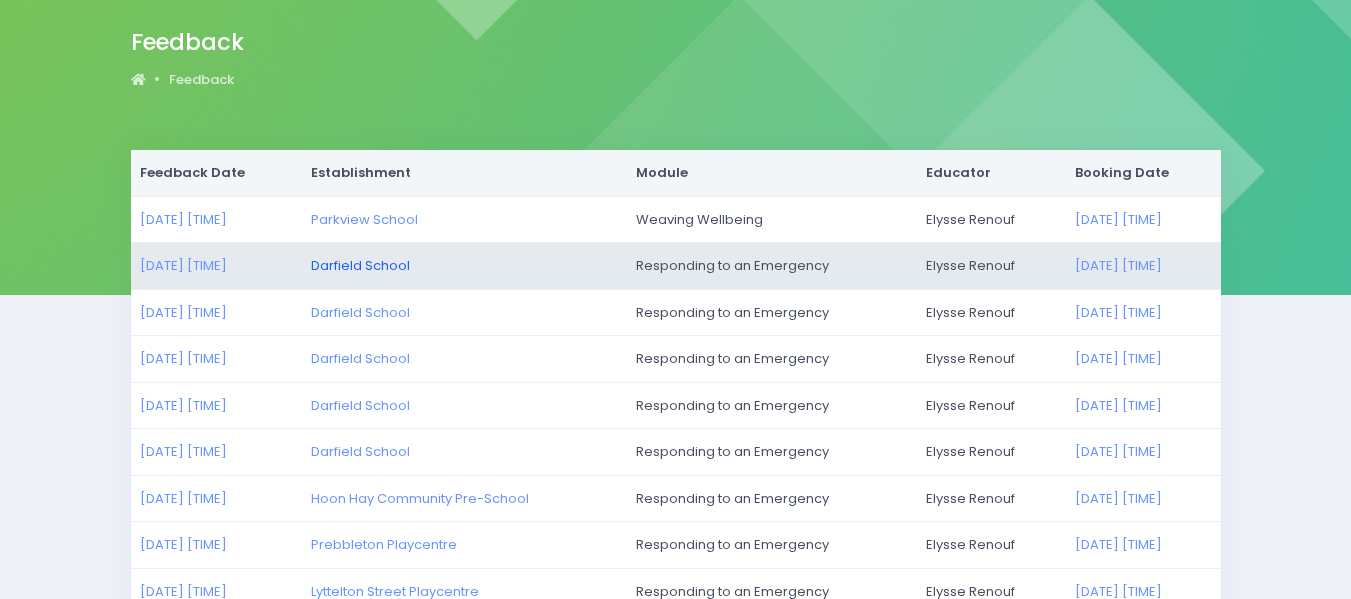 click on "Darfield School" at bounding box center [360, 265] 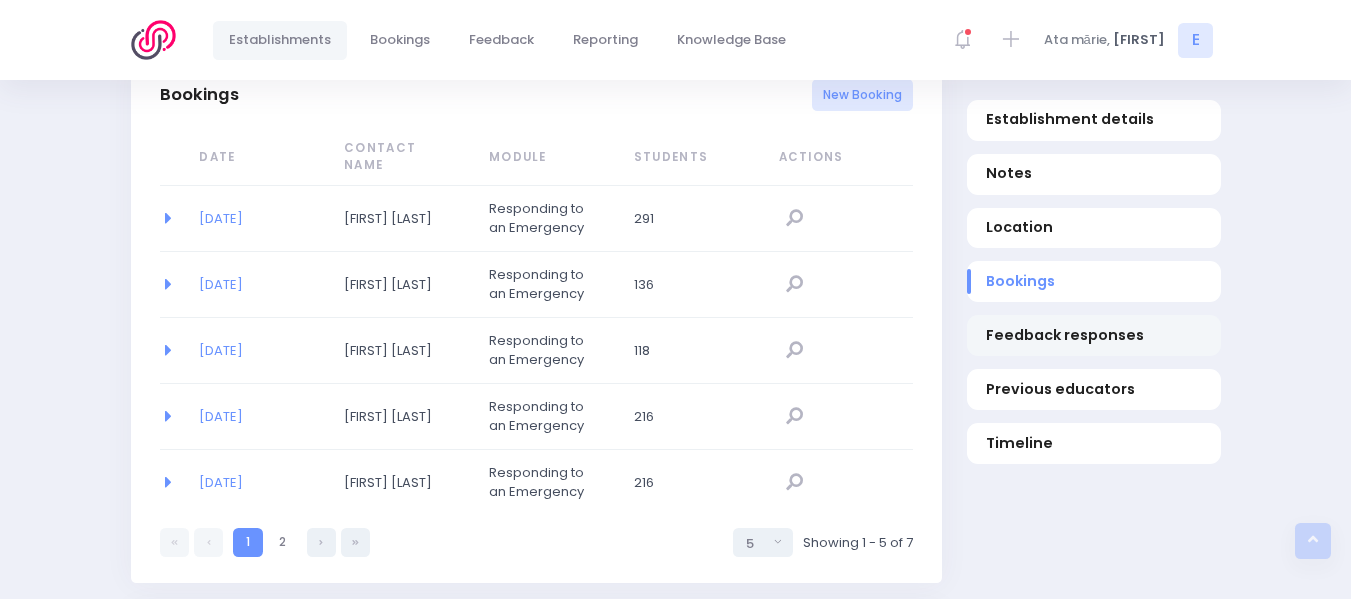 scroll, scrollTop: 1367, scrollLeft: 0, axis: vertical 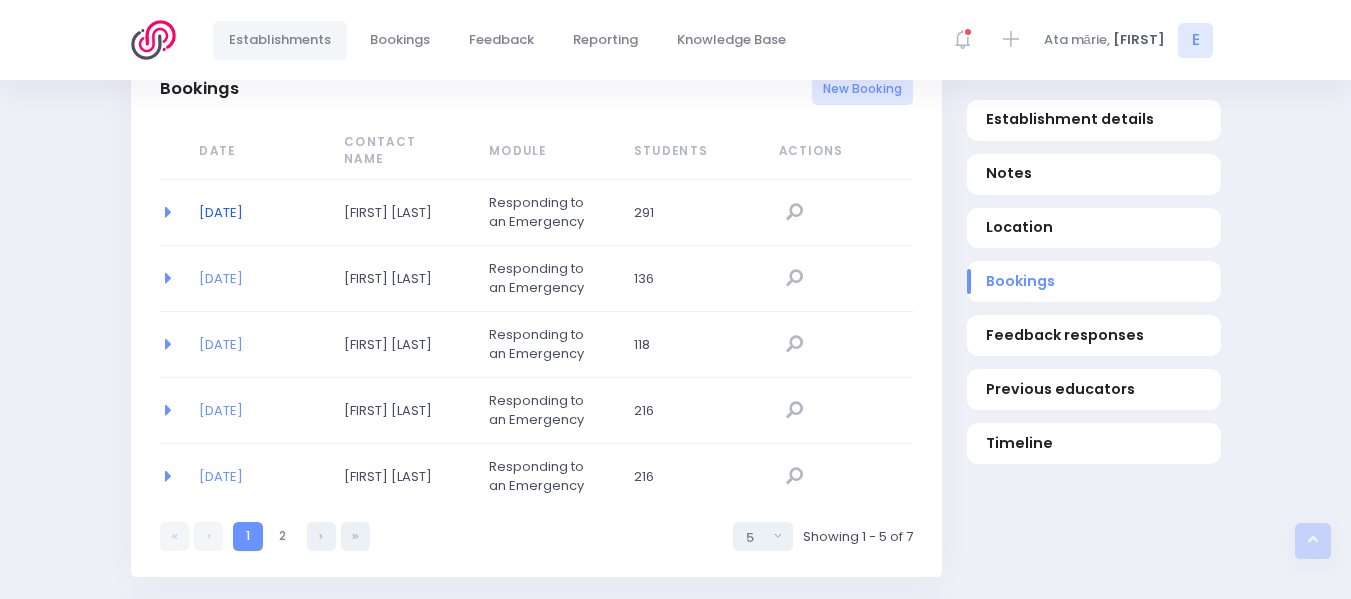 click on "[DATE]" at bounding box center [221, 212] 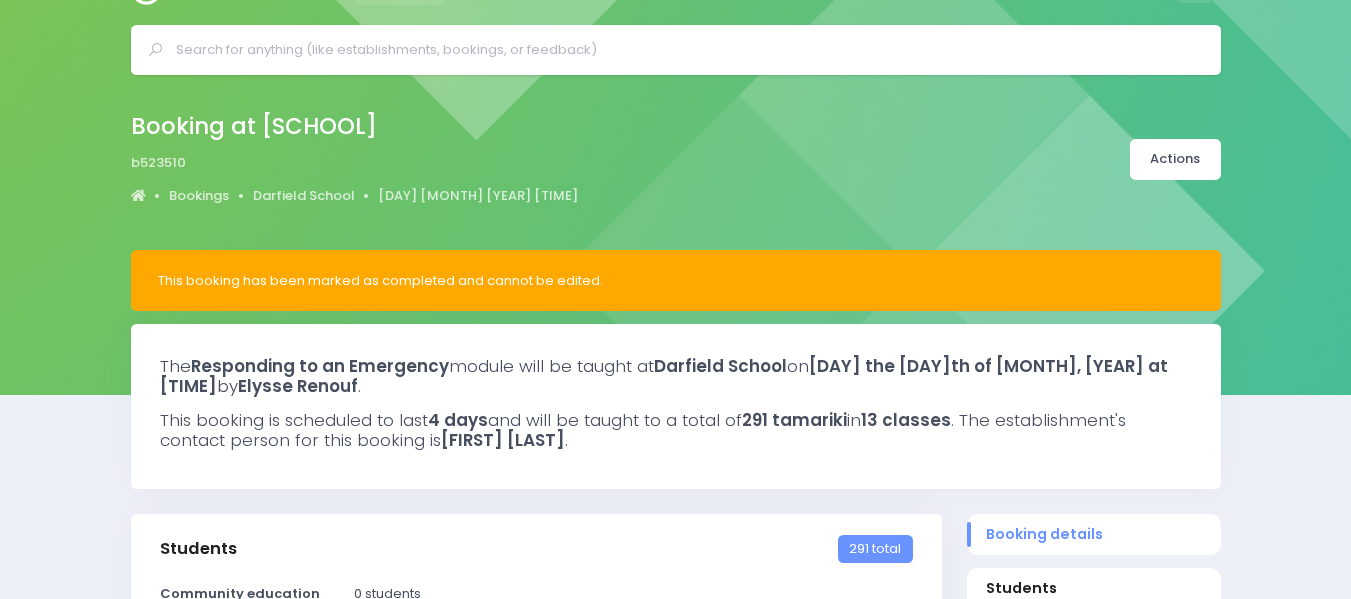 scroll, scrollTop: 0, scrollLeft: 0, axis: both 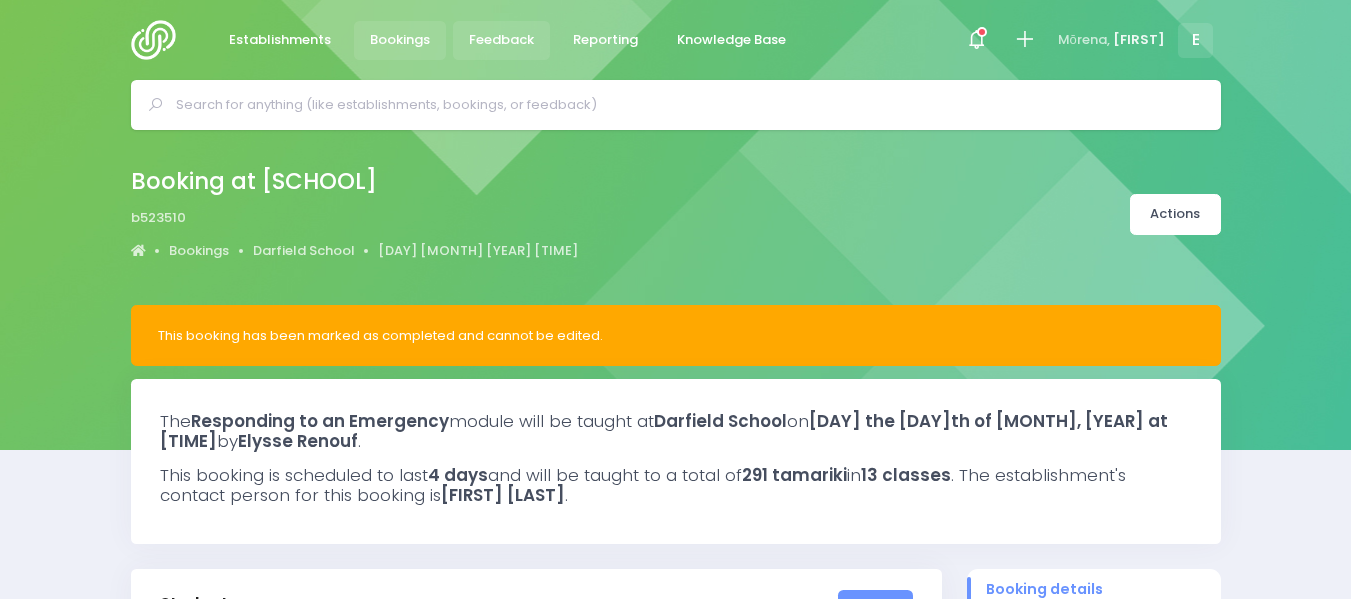 click on "Feedback" at bounding box center [501, 40] 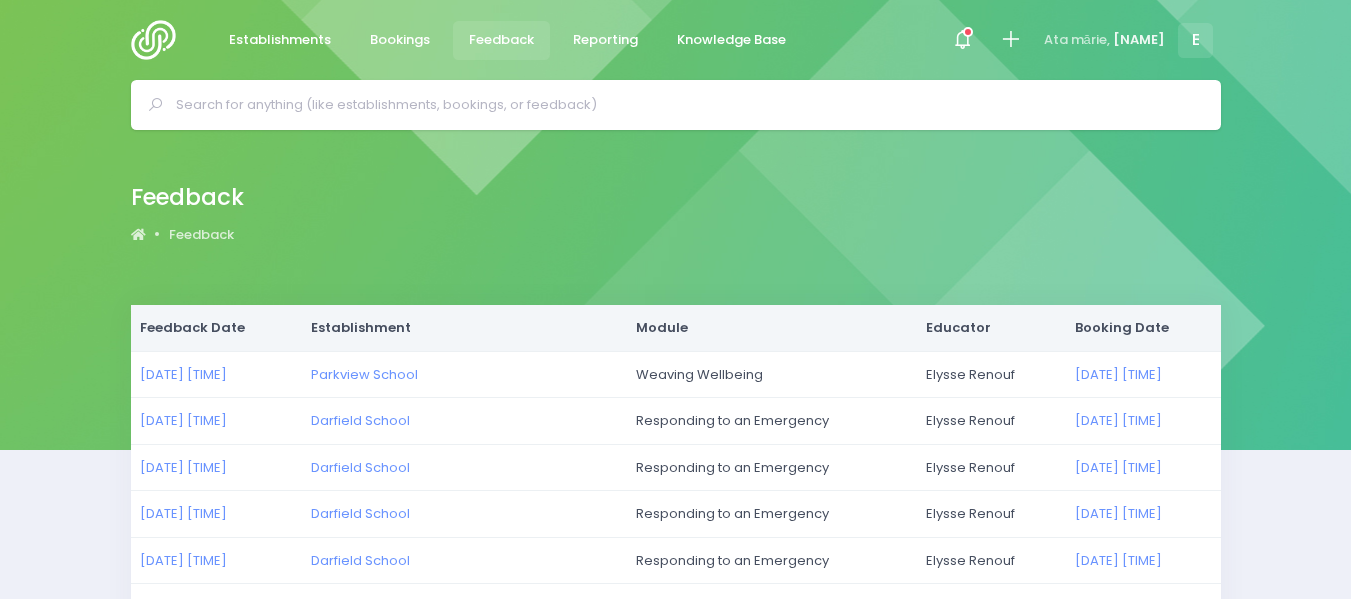 scroll, scrollTop: 0, scrollLeft: 0, axis: both 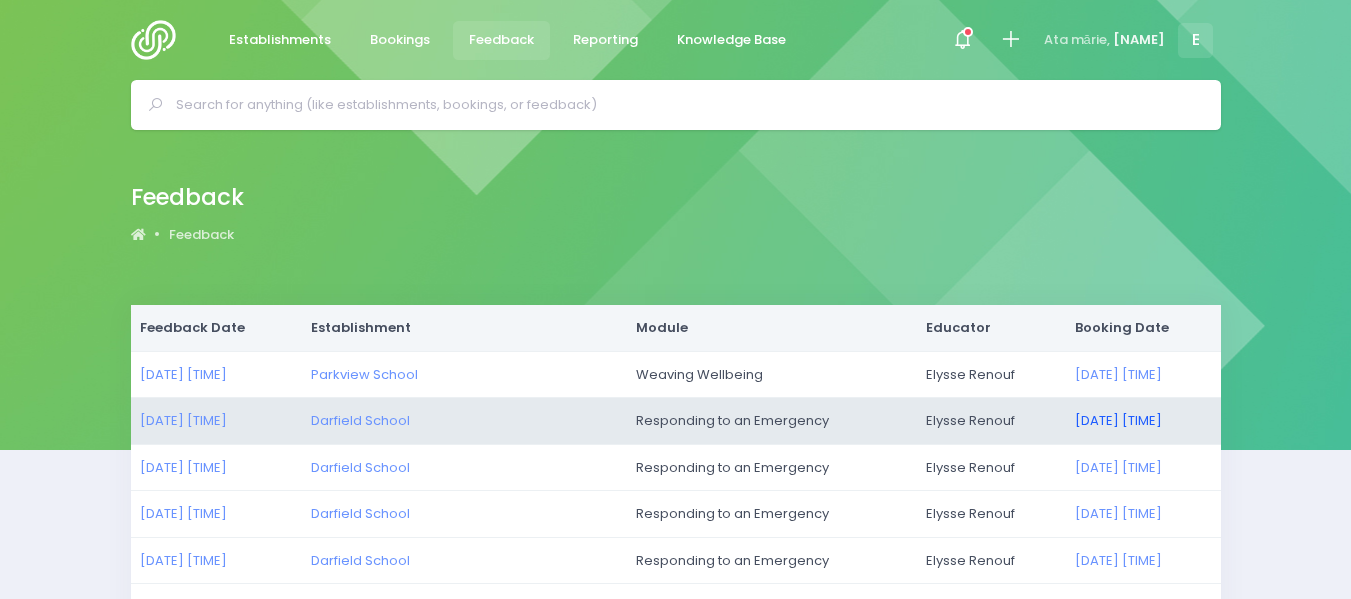 click on "17/06/2025 9:40am" at bounding box center [1118, 420] 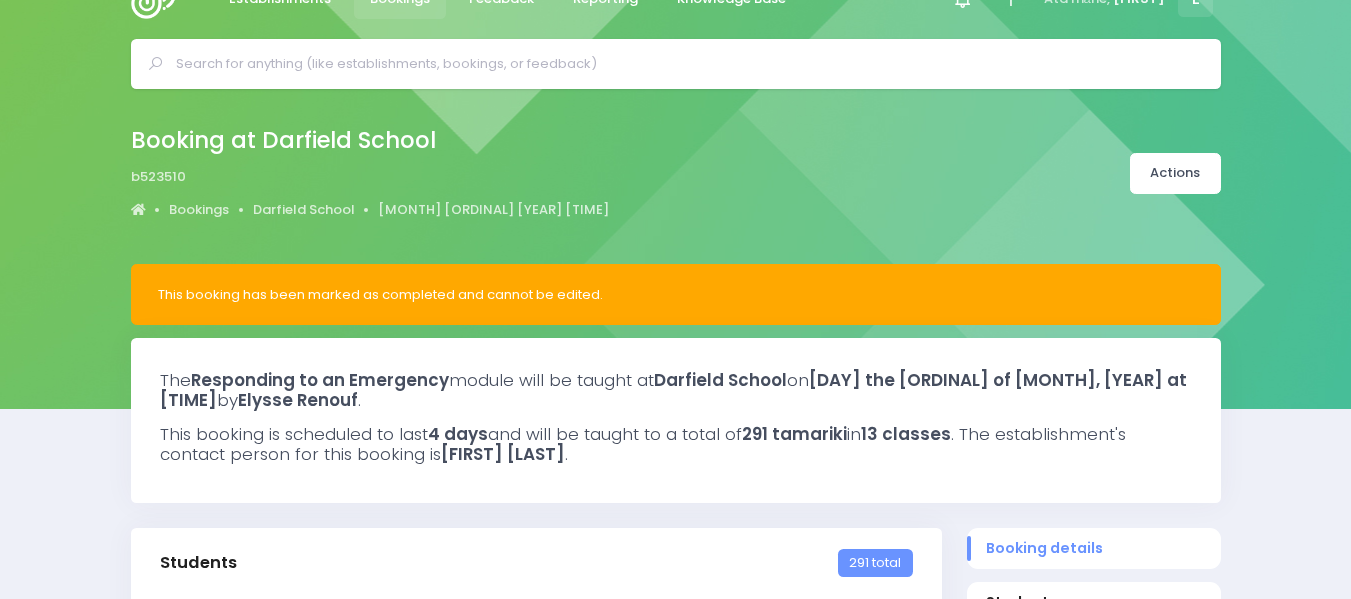 scroll, scrollTop: 0, scrollLeft: 0, axis: both 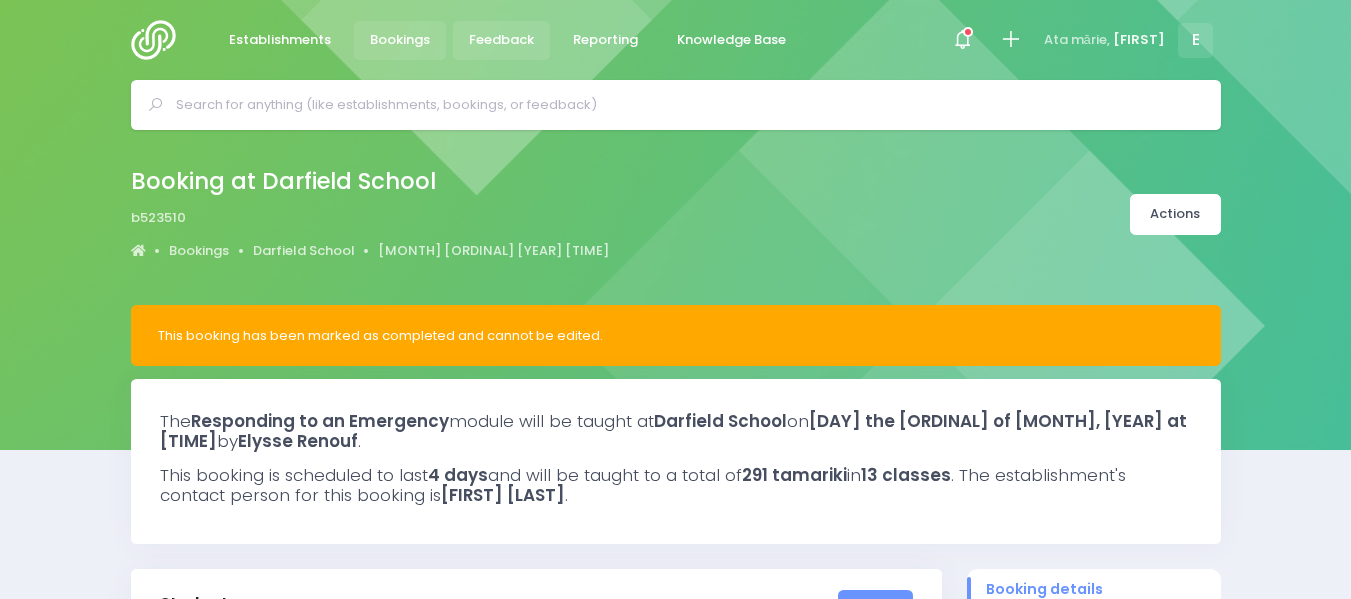 click on "Feedback" at bounding box center (501, 40) 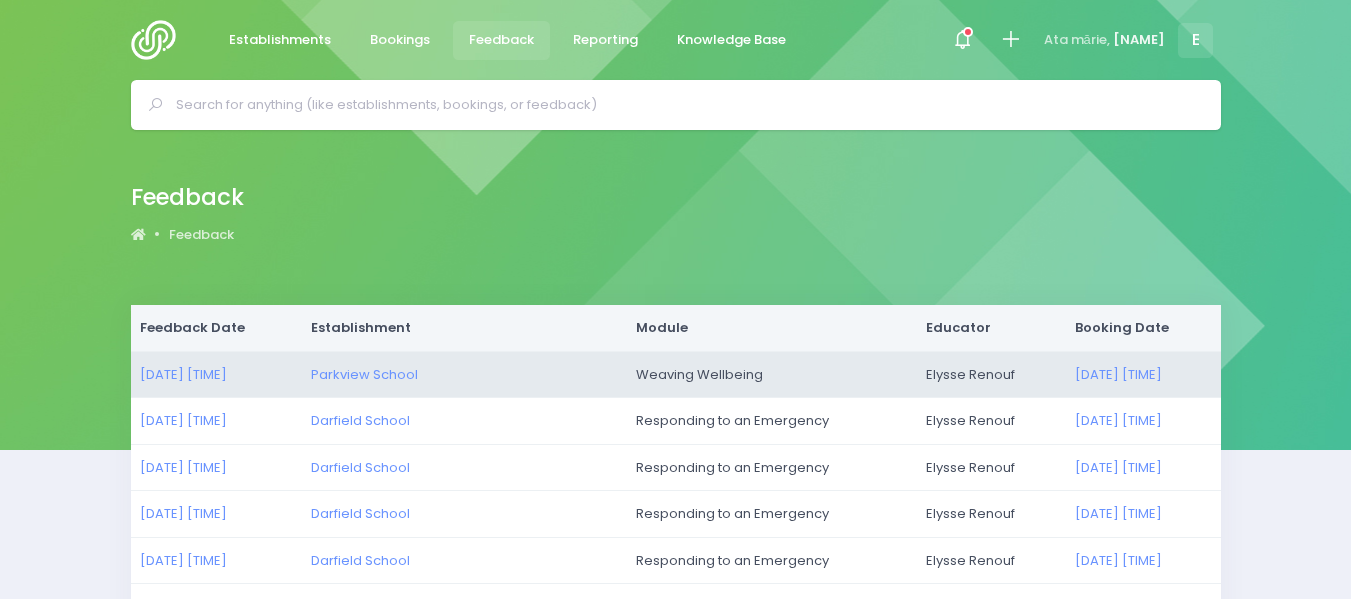scroll, scrollTop: 0, scrollLeft: 0, axis: both 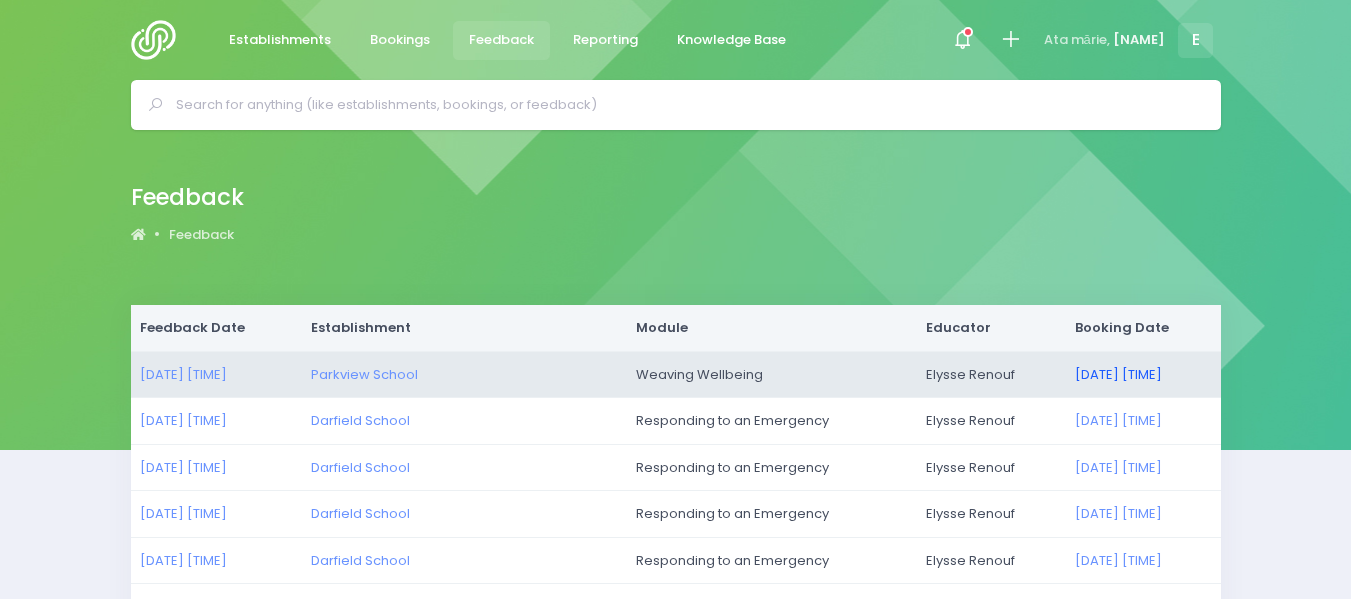 click on "[DATE] [TIME]" at bounding box center (1118, 374) 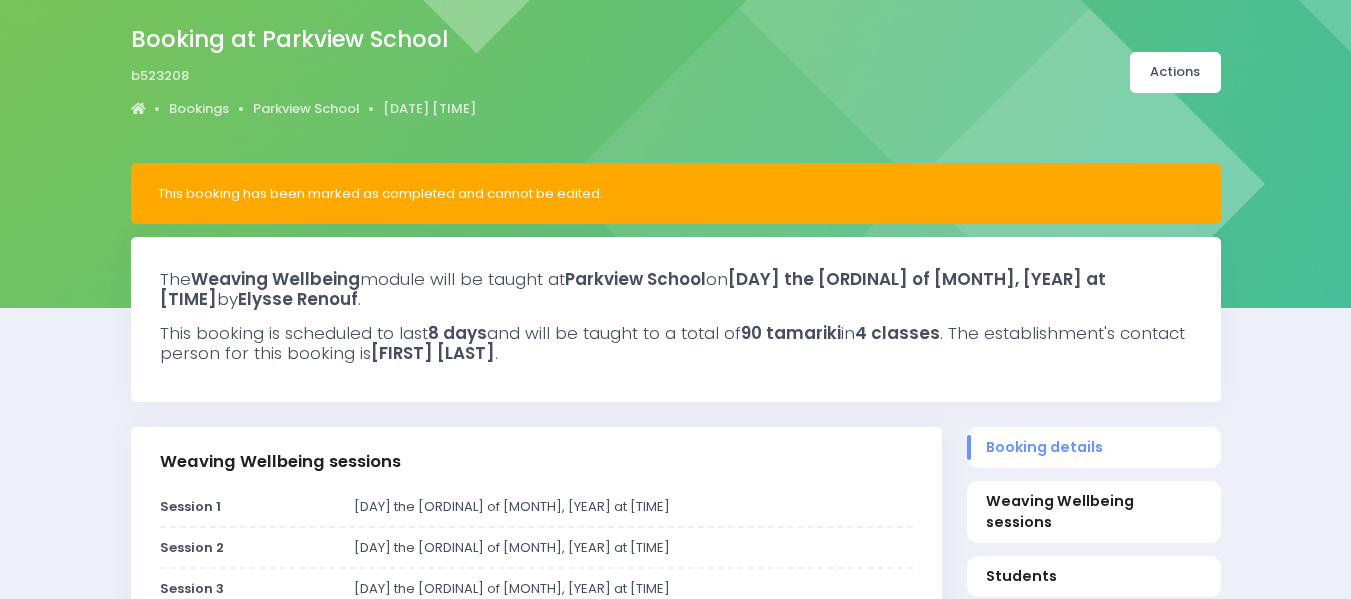 scroll, scrollTop: 0, scrollLeft: 0, axis: both 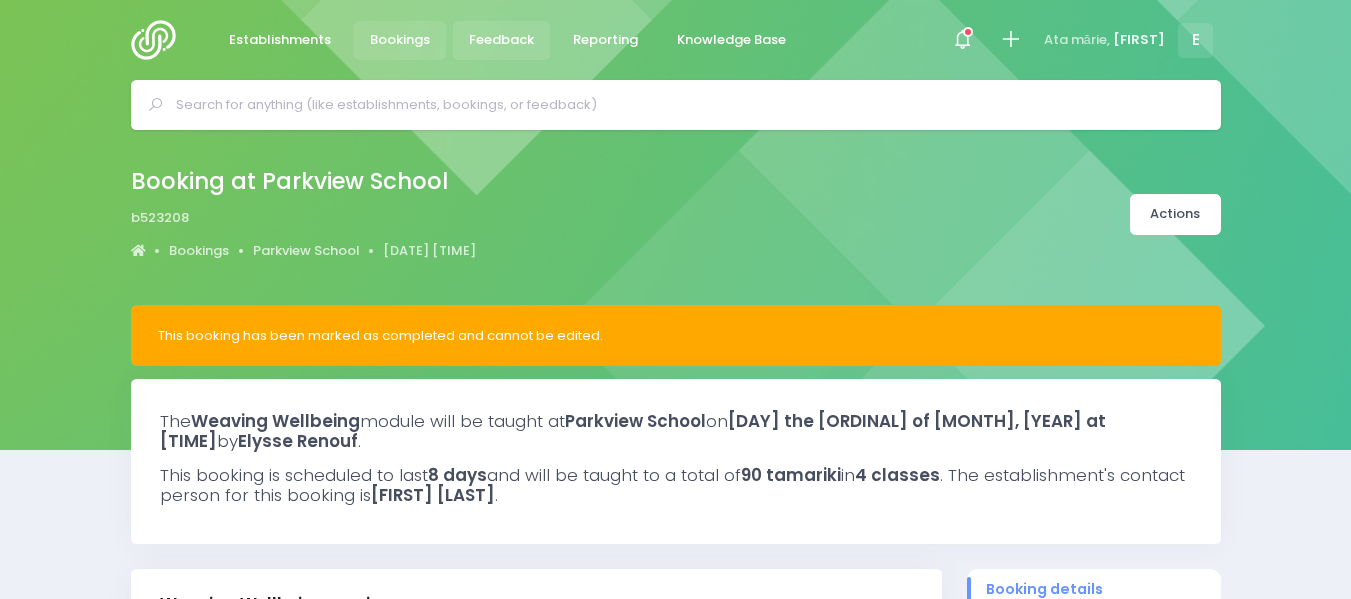click on "Feedback" at bounding box center (501, 40) 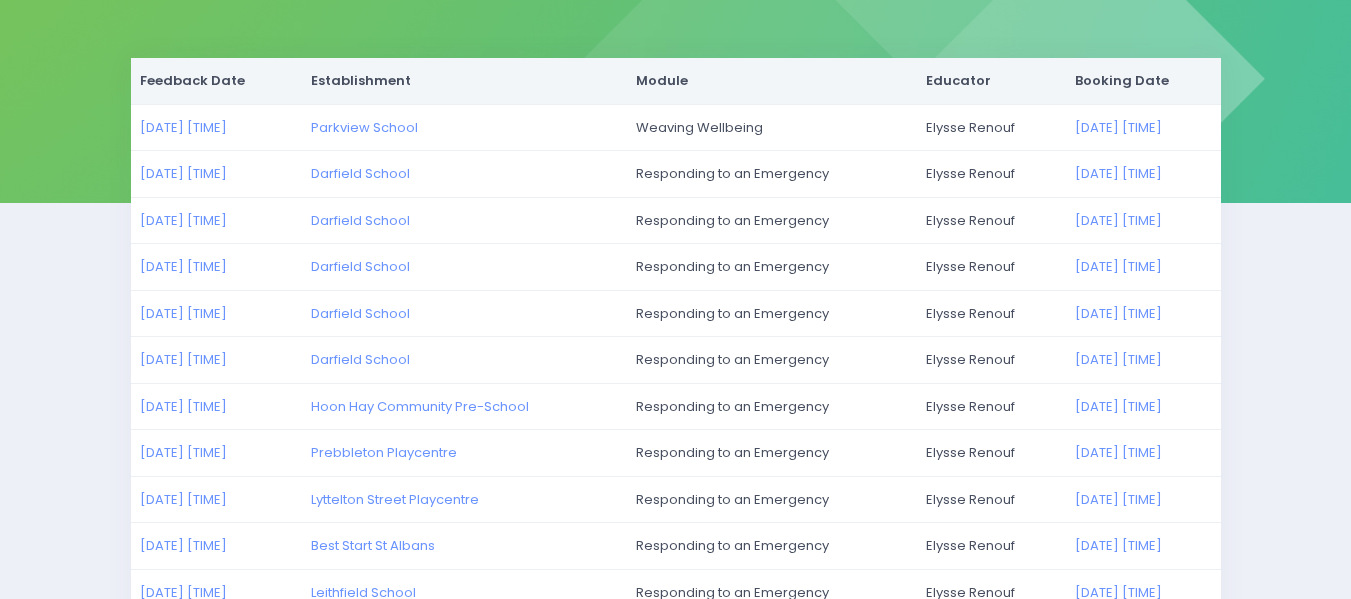 scroll, scrollTop: 258, scrollLeft: 0, axis: vertical 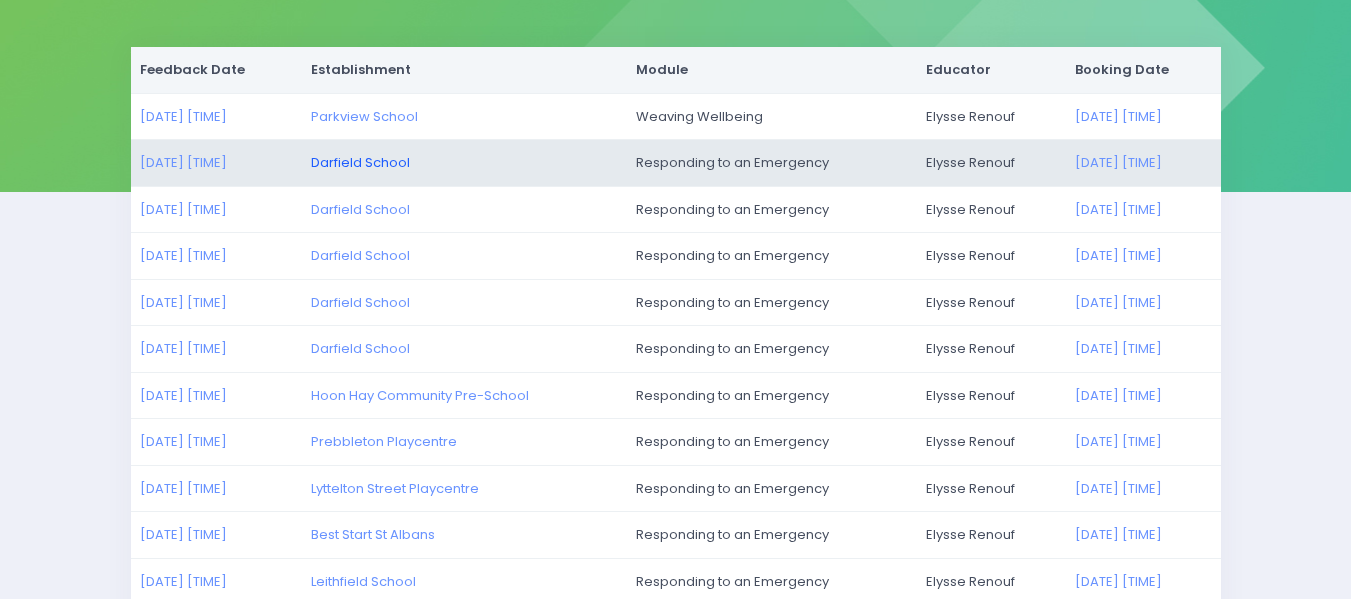 click on "Darfield School" at bounding box center [360, 162] 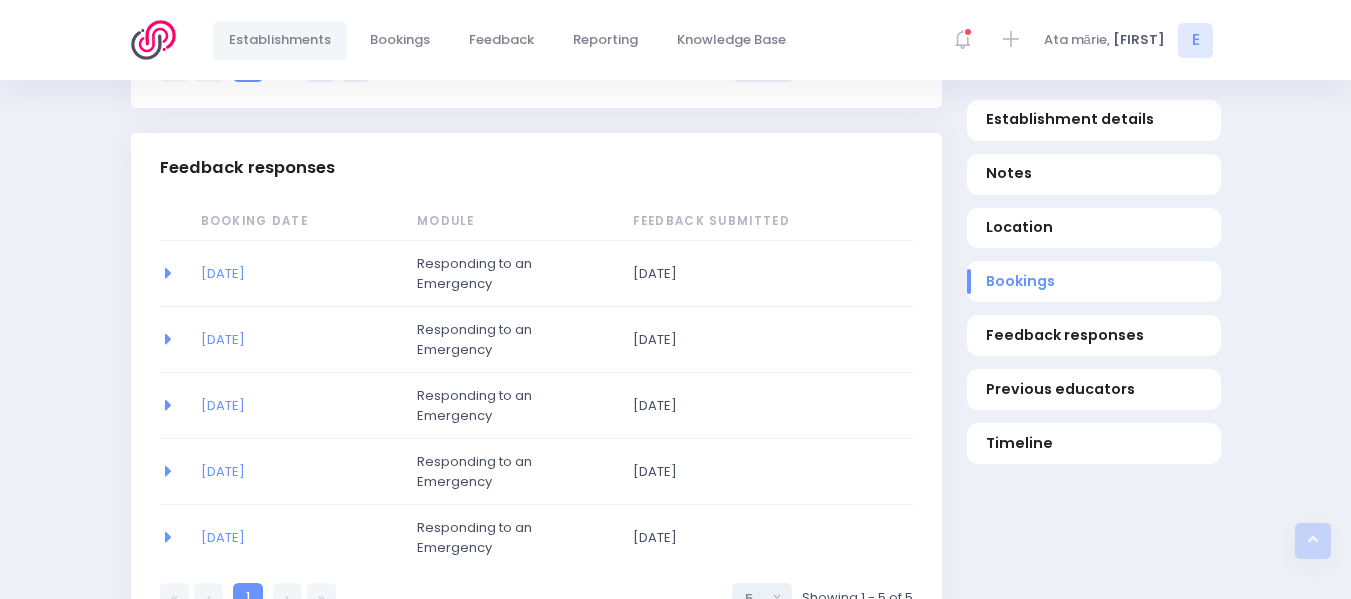 scroll, scrollTop: 1841, scrollLeft: 0, axis: vertical 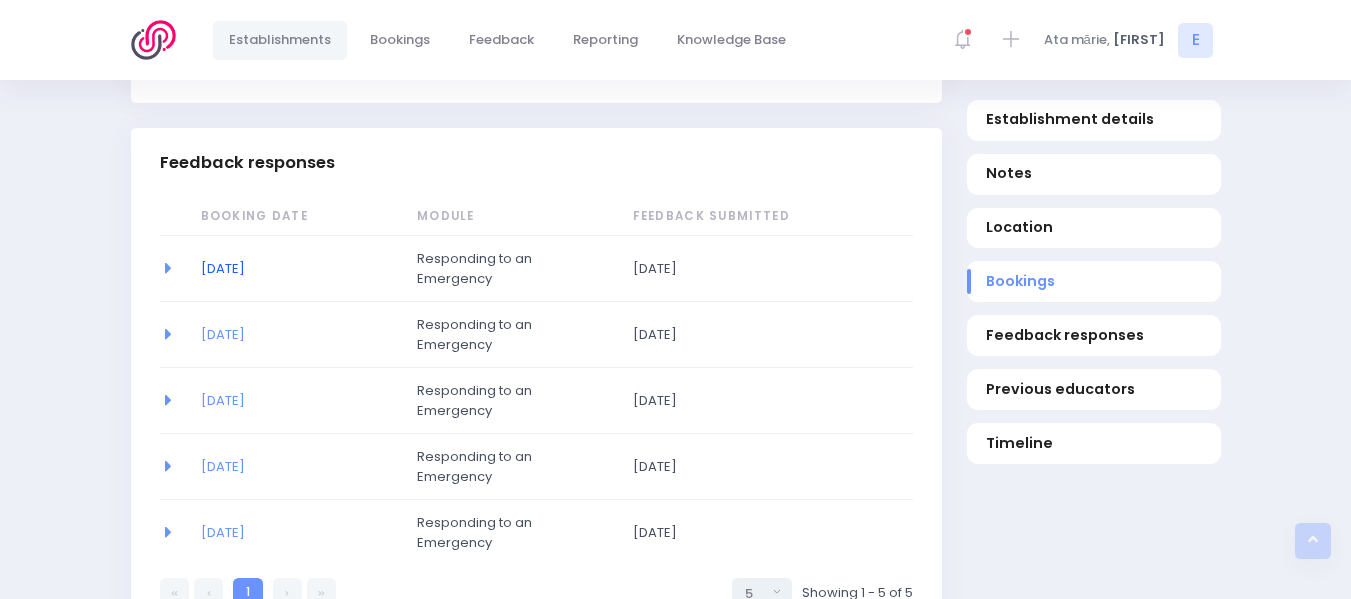 click on "[DATE]" at bounding box center [223, 268] 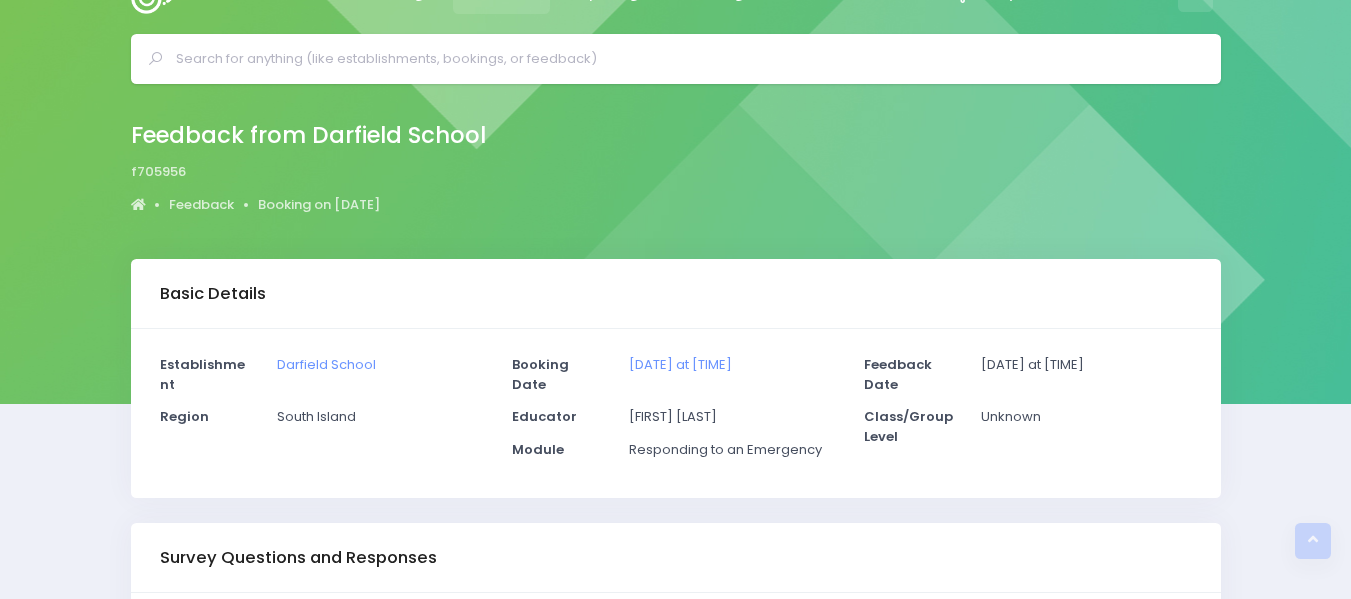scroll, scrollTop: 0, scrollLeft: 0, axis: both 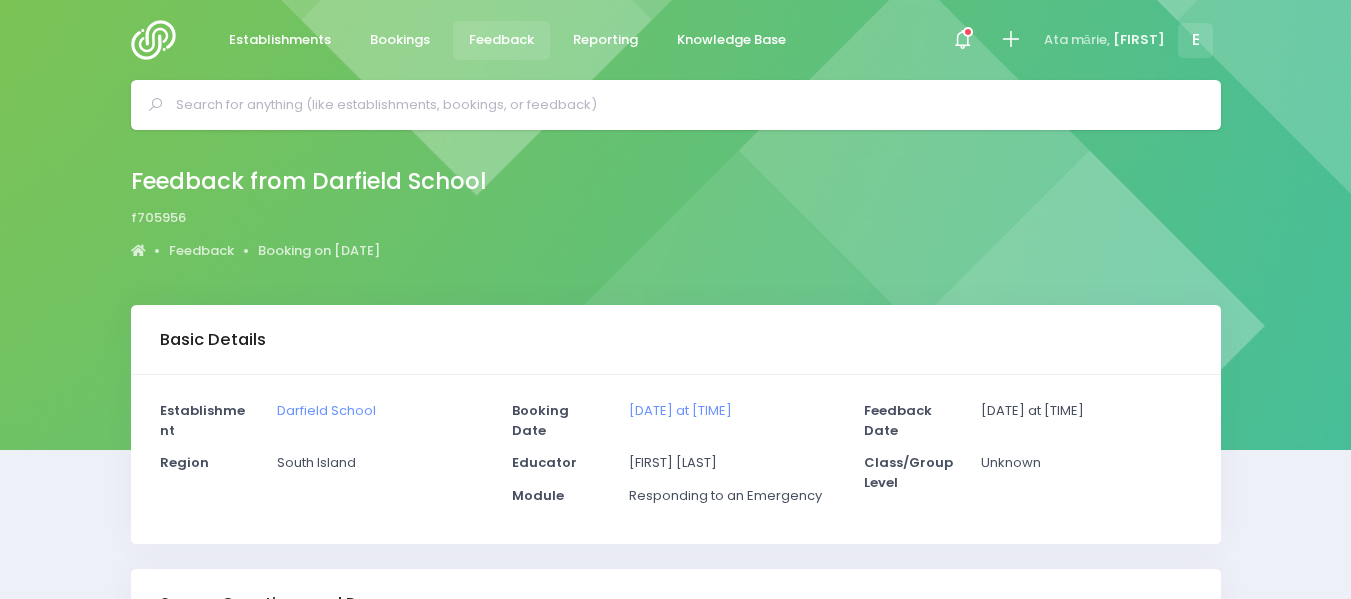 click on "Feedback" at bounding box center [501, 40] 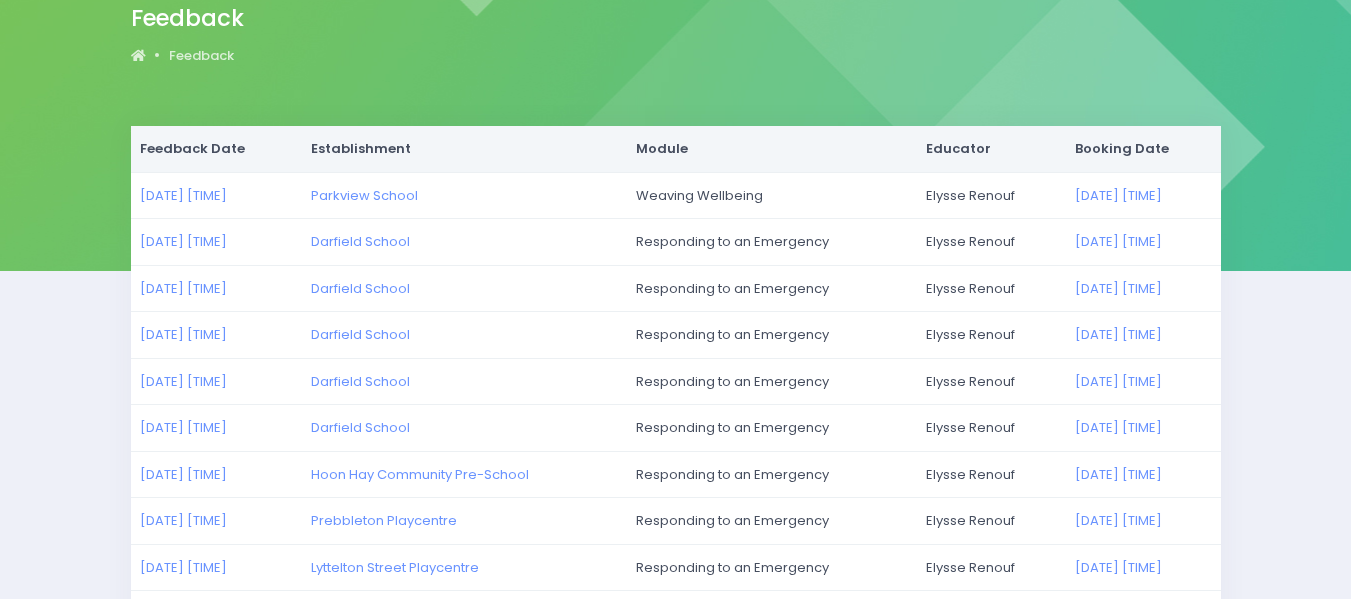 scroll, scrollTop: 181, scrollLeft: 0, axis: vertical 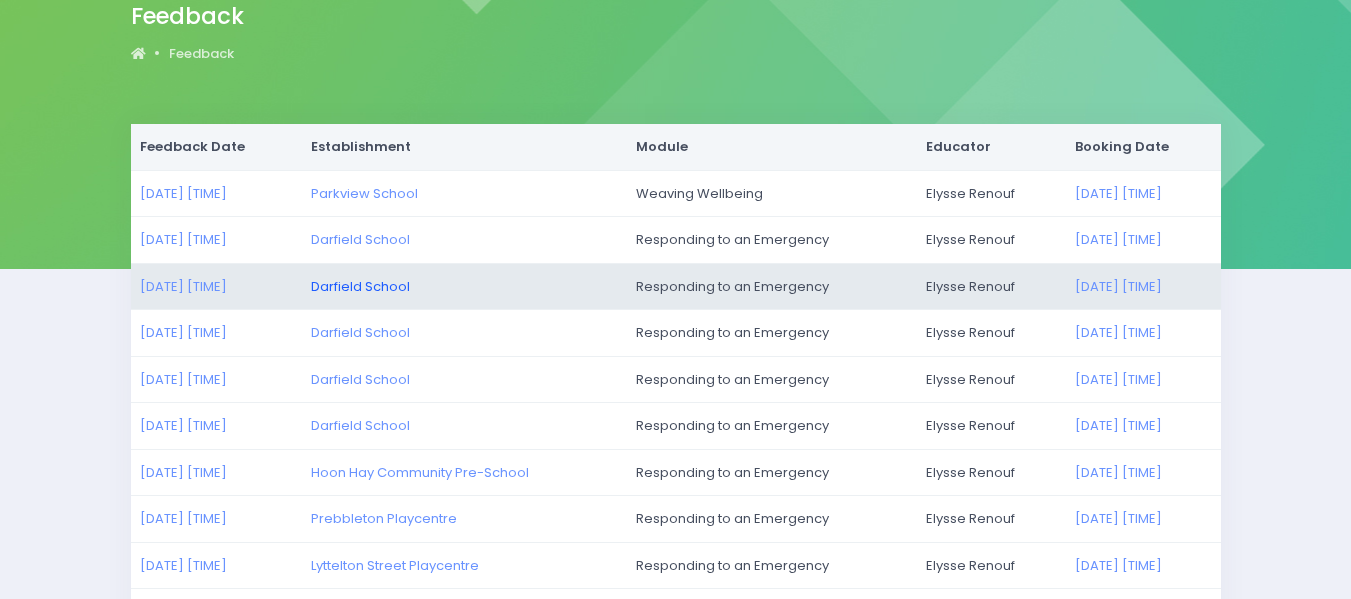 click on "Darfield School" at bounding box center [360, 239] 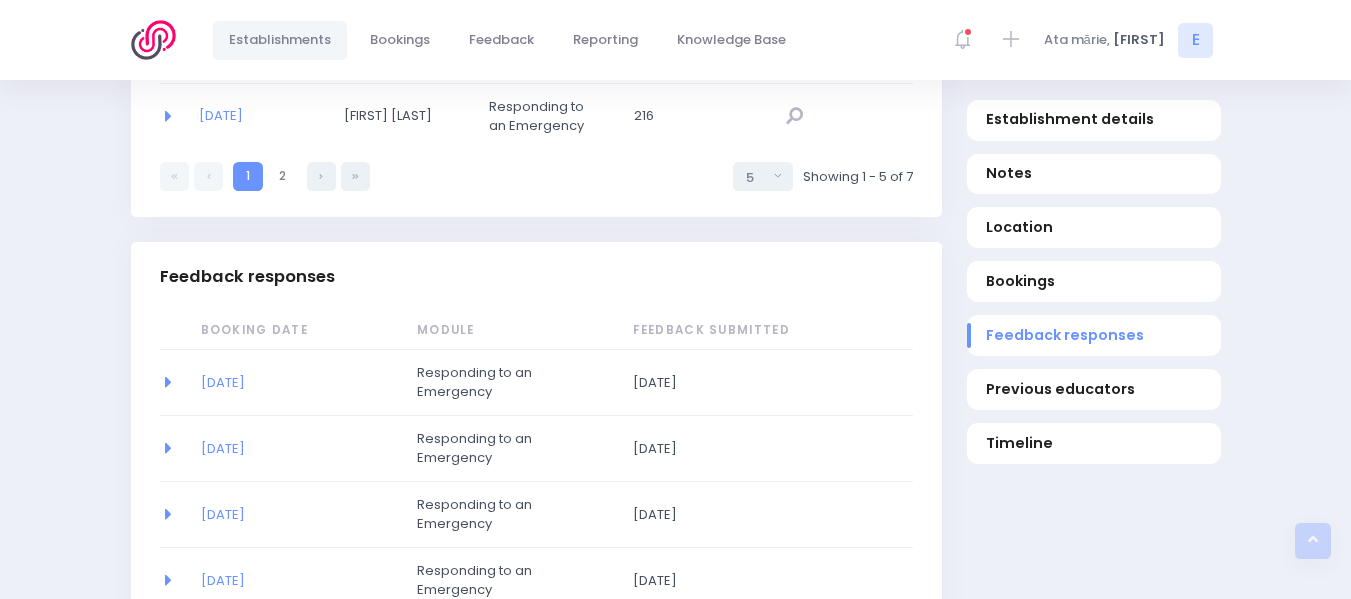 scroll, scrollTop: 1775, scrollLeft: 0, axis: vertical 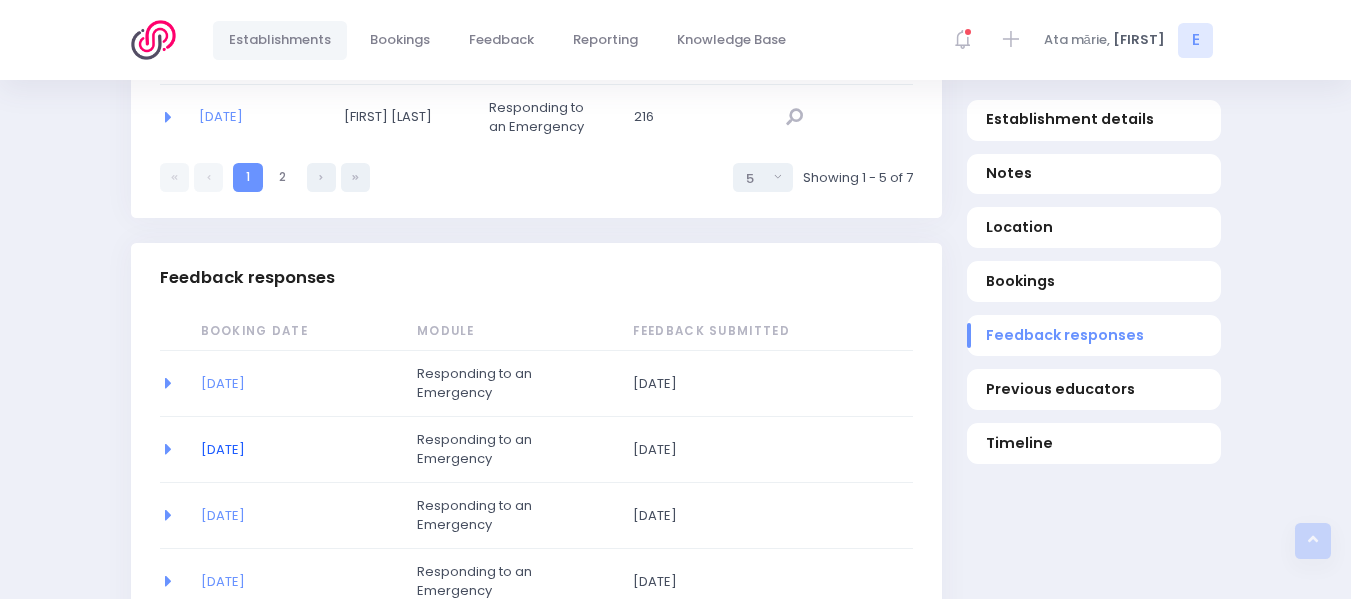 click on "08/07/2025" at bounding box center [223, 449] 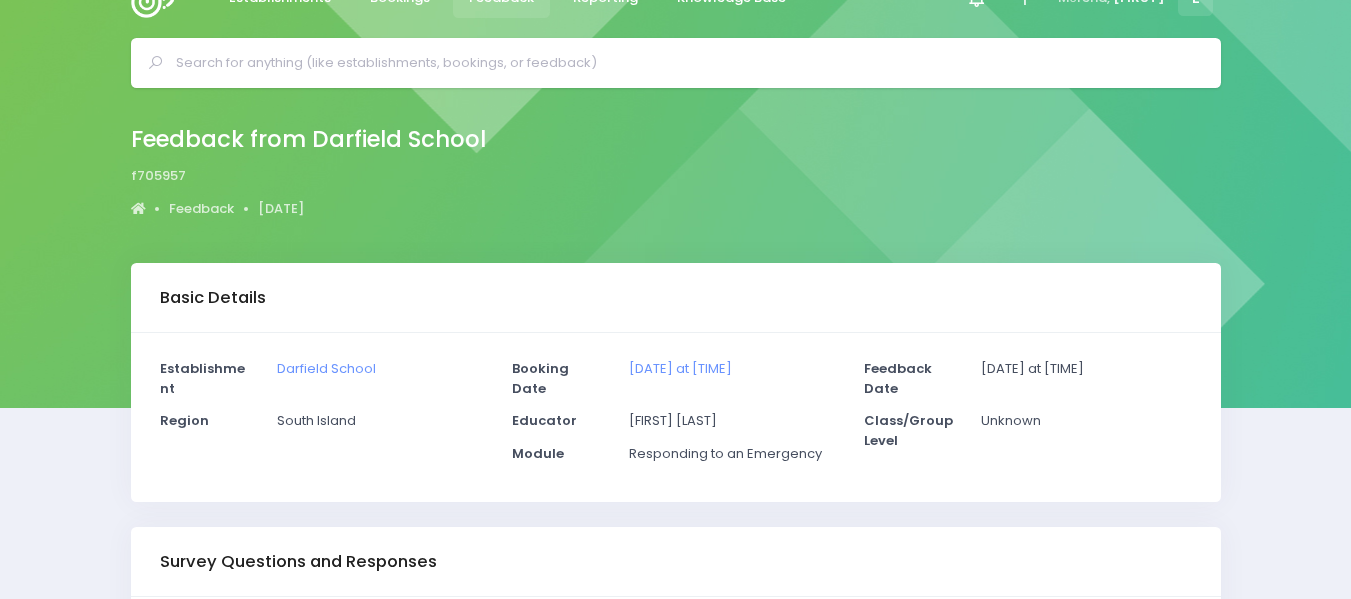 scroll, scrollTop: 43, scrollLeft: 0, axis: vertical 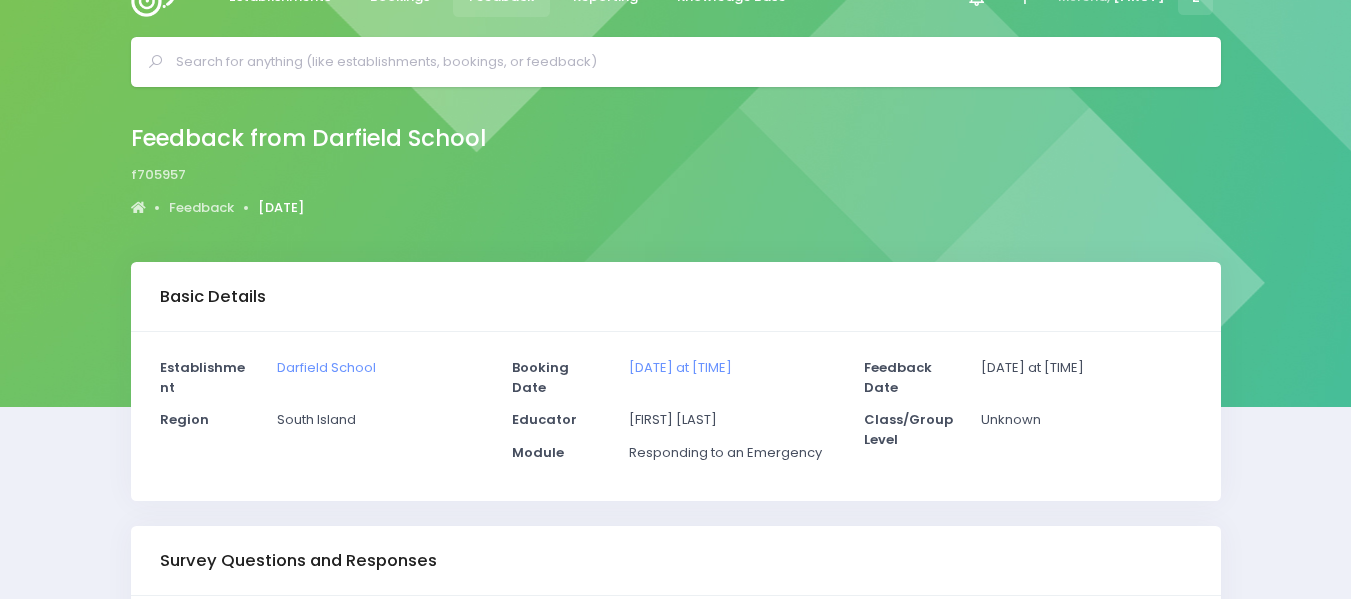 click on "[DATE]" at bounding box center [281, 208] 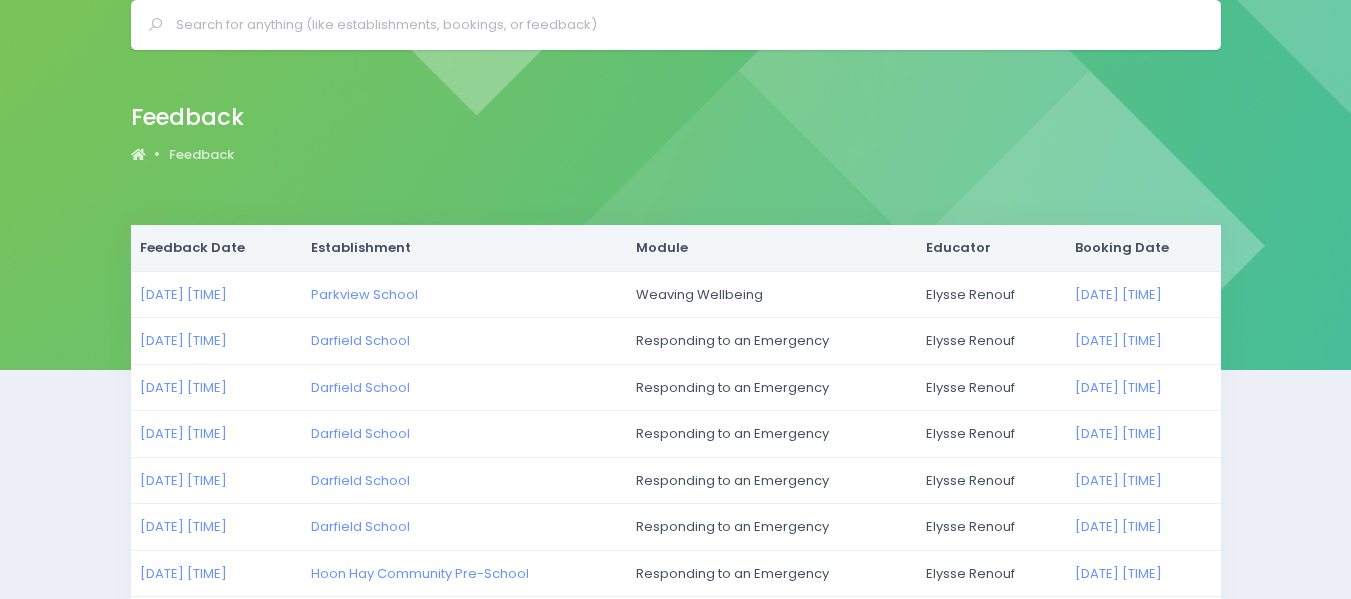 scroll, scrollTop: 81, scrollLeft: 0, axis: vertical 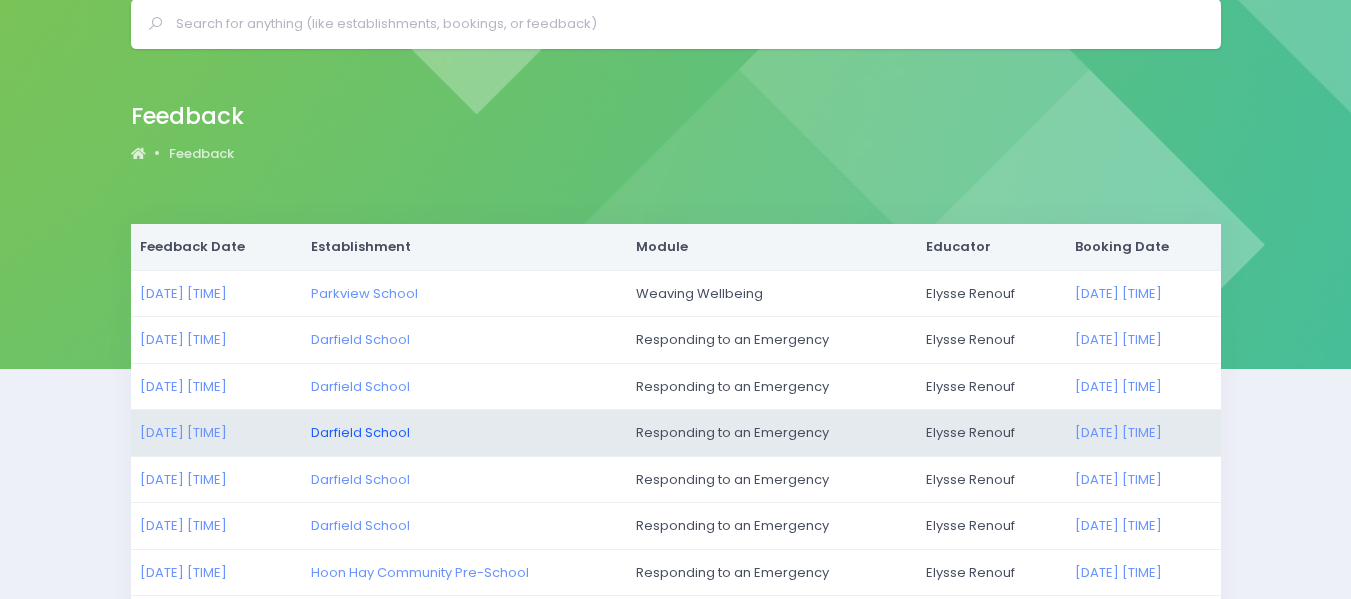 click on "Darfield School" at bounding box center (360, 339) 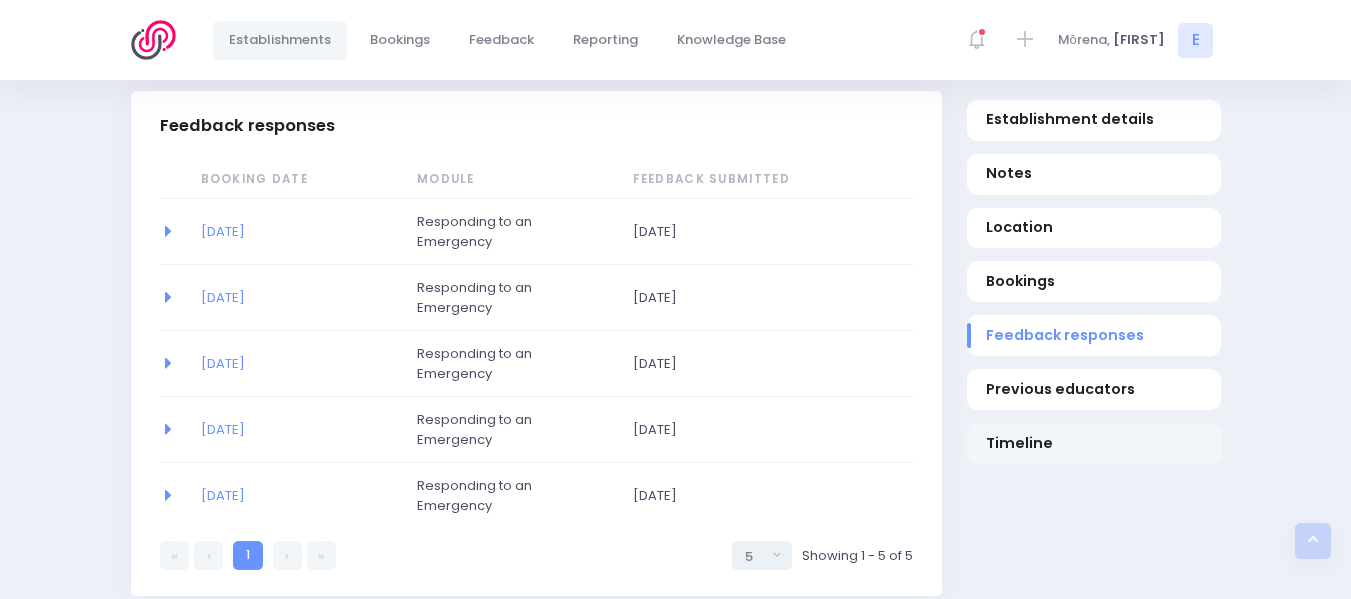 scroll, scrollTop: 1877, scrollLeft: 0, axis: vertical 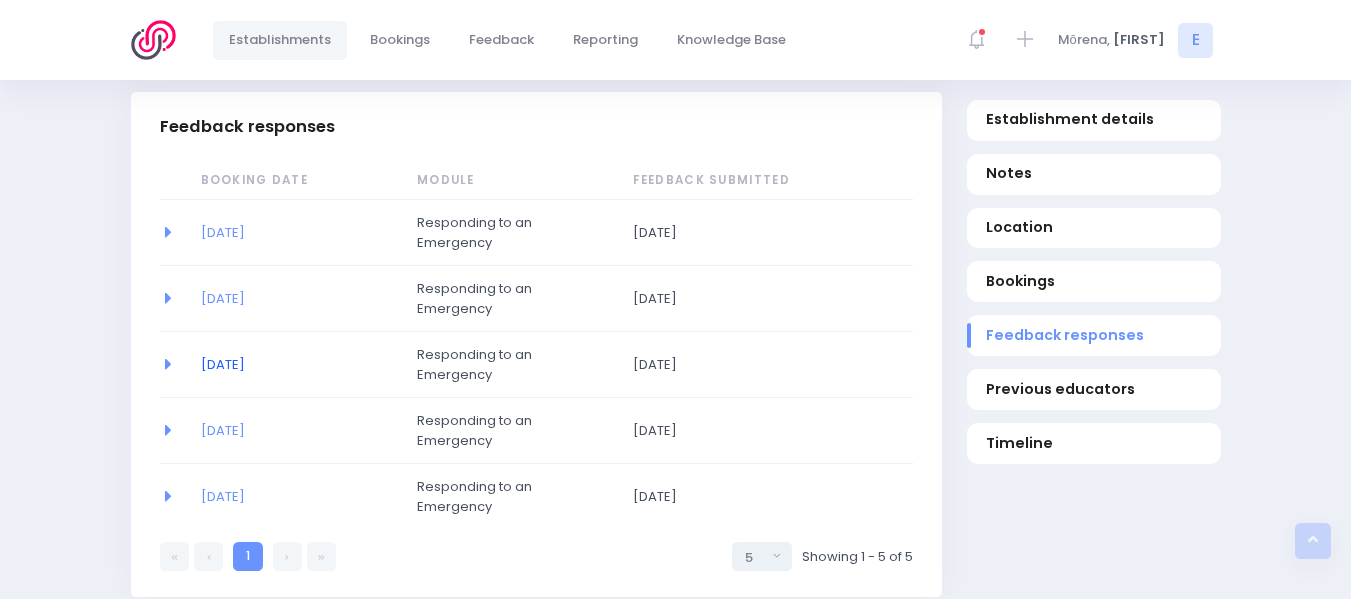 click on "[DATE]" at bounding box center [223, 364] 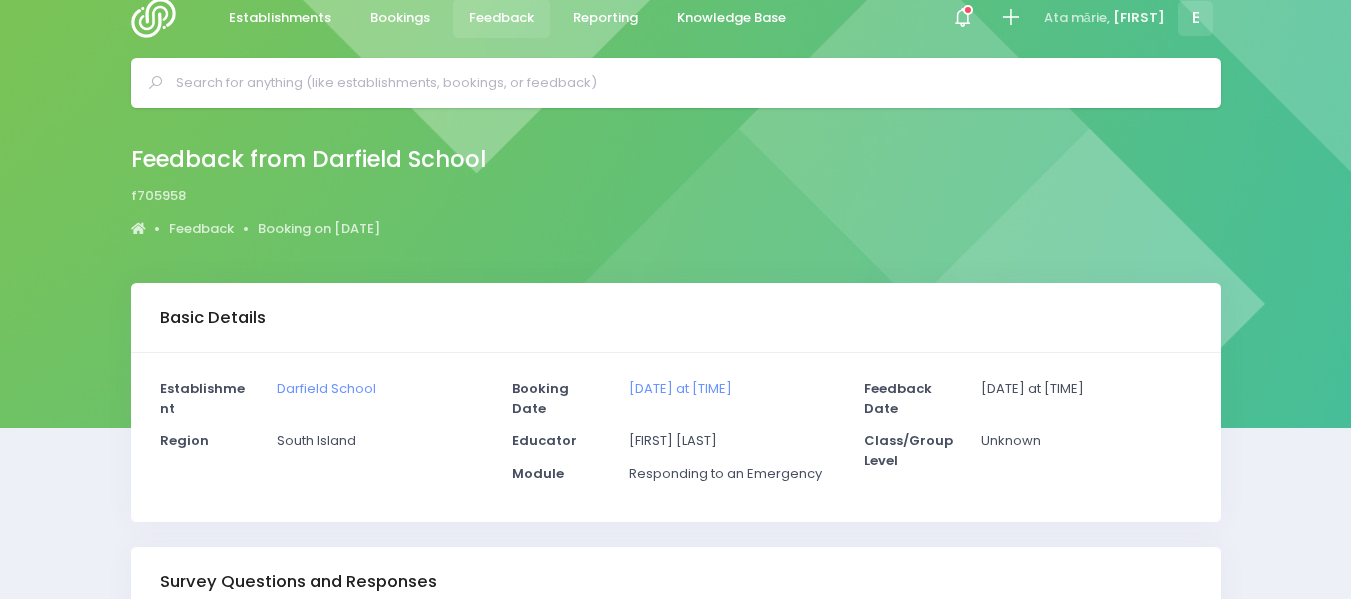 scroll, scrollTop: 0, scrollLeft: 0, axis: both 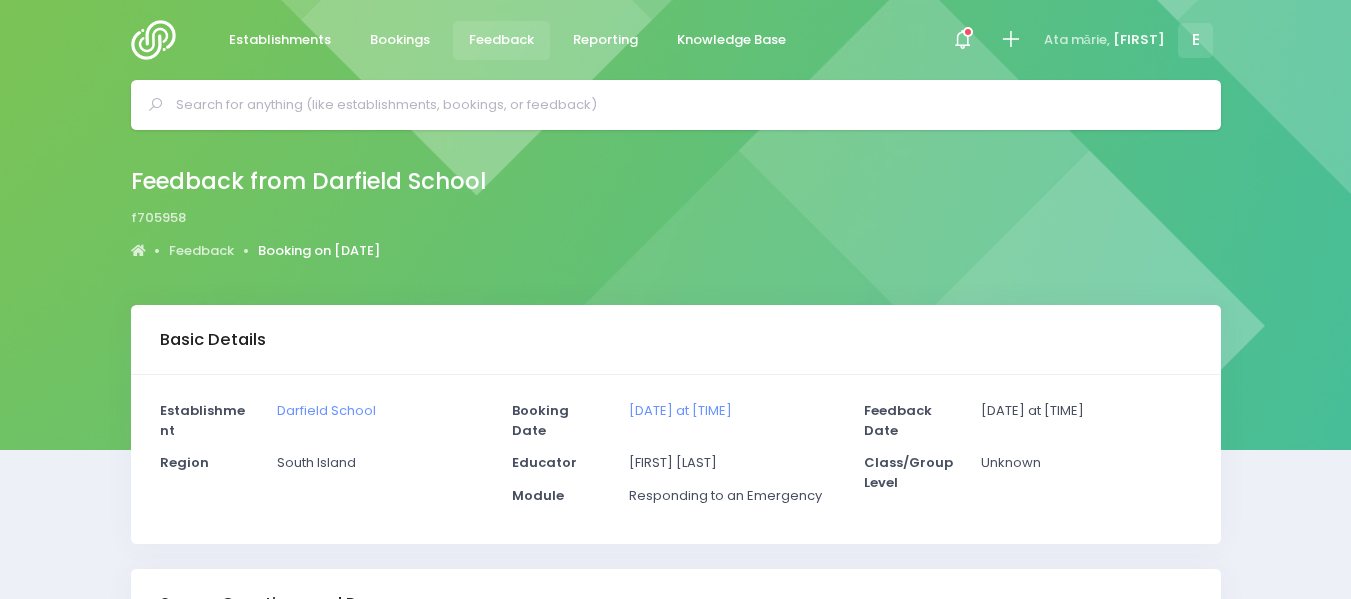 click on "Booking on [DATE]" at bounding box center [319, 251] 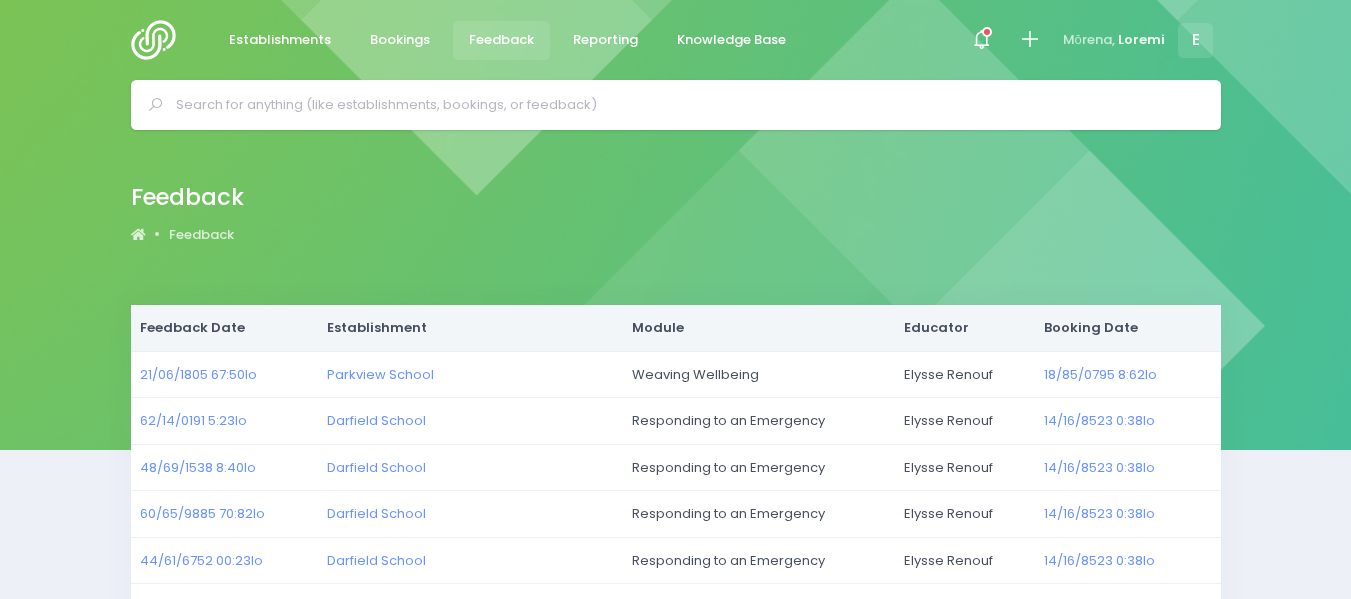 scroll, scrollTop: 0, scrollLeft: 0, axis: both 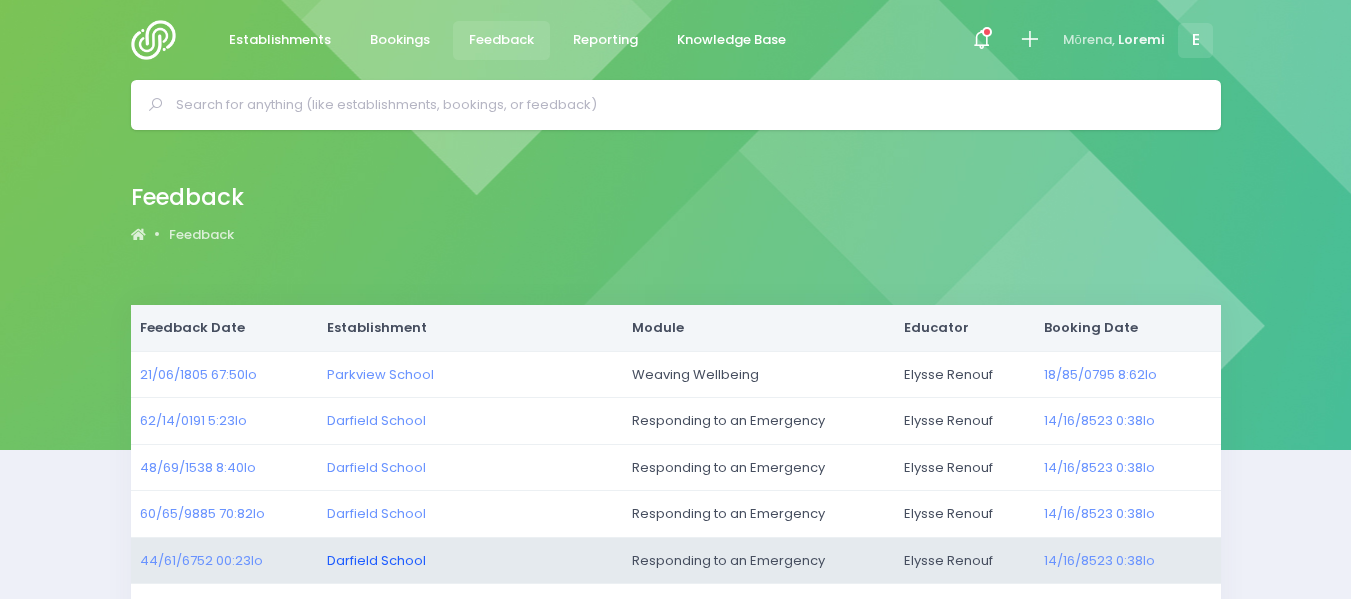 click on "Darfield School" at bounding box center (376, 420) 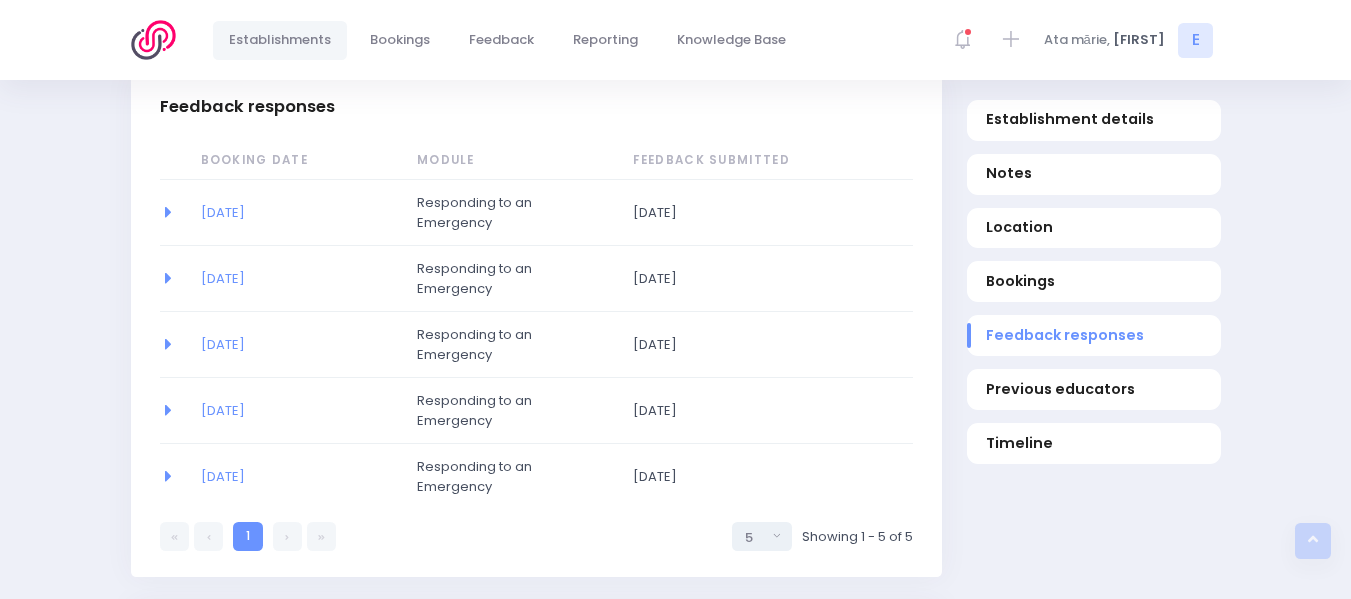 scroll, scrollTop: 1899, scrollLeft: 0, axis: vertical 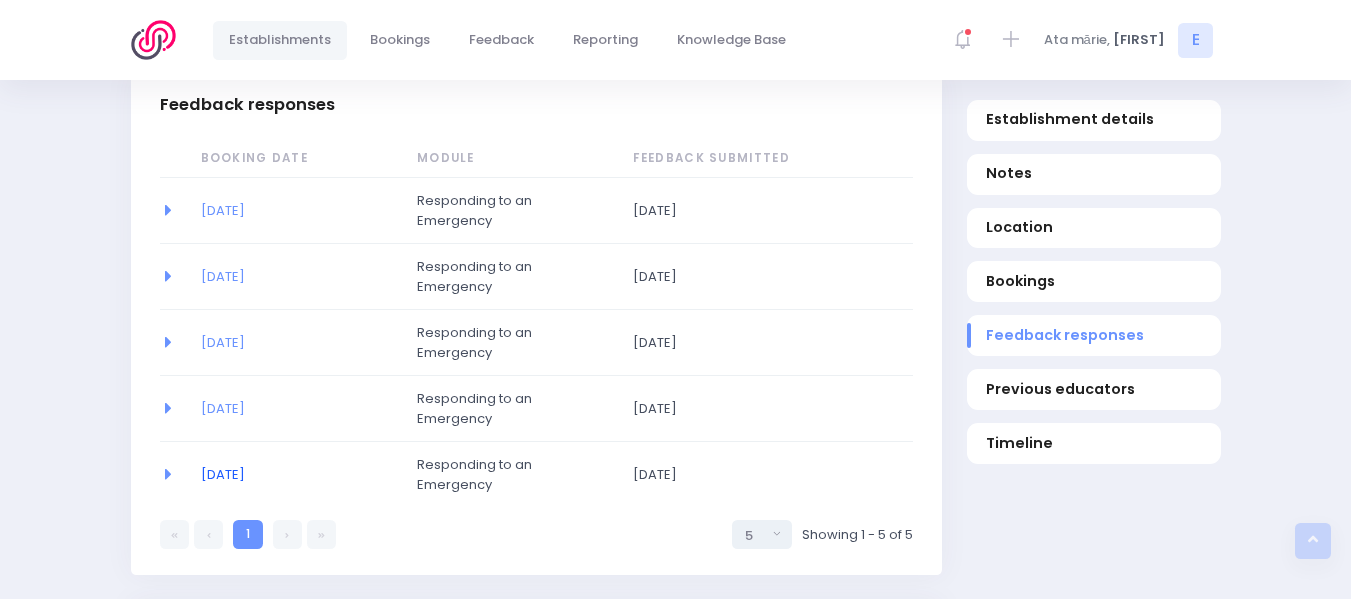 click on "[DATE]" at bounding box center (223, 474) 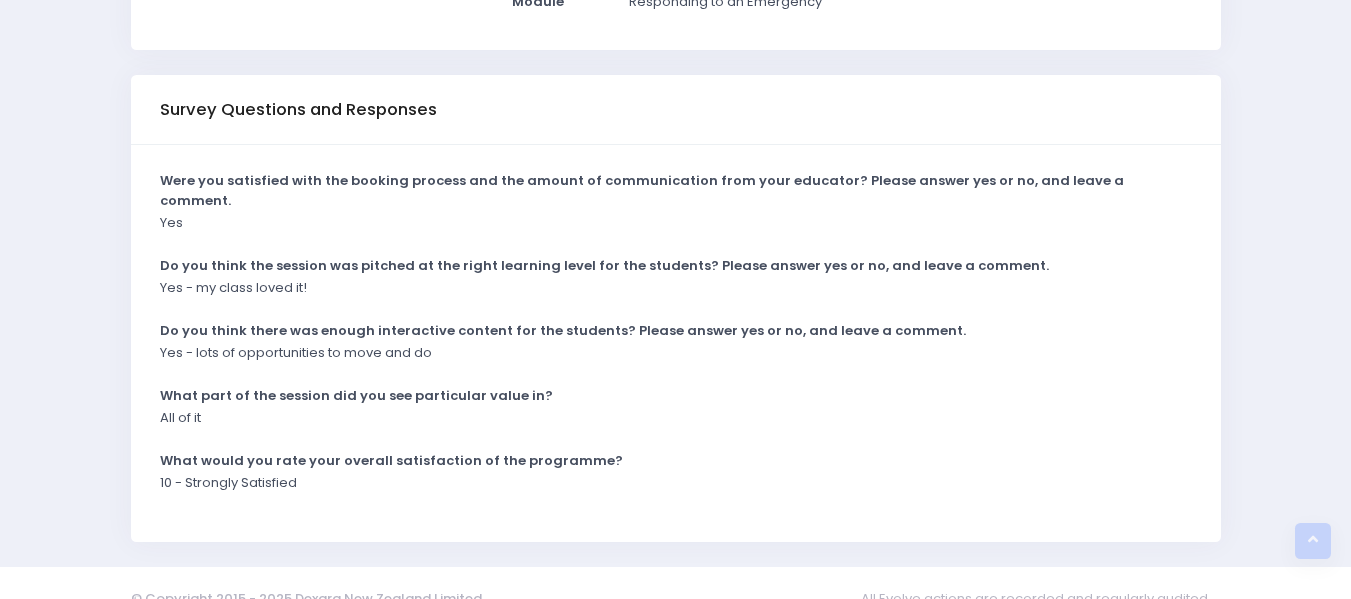 scroll, scrollTop: 0, scrollLeft: 0, axis: both 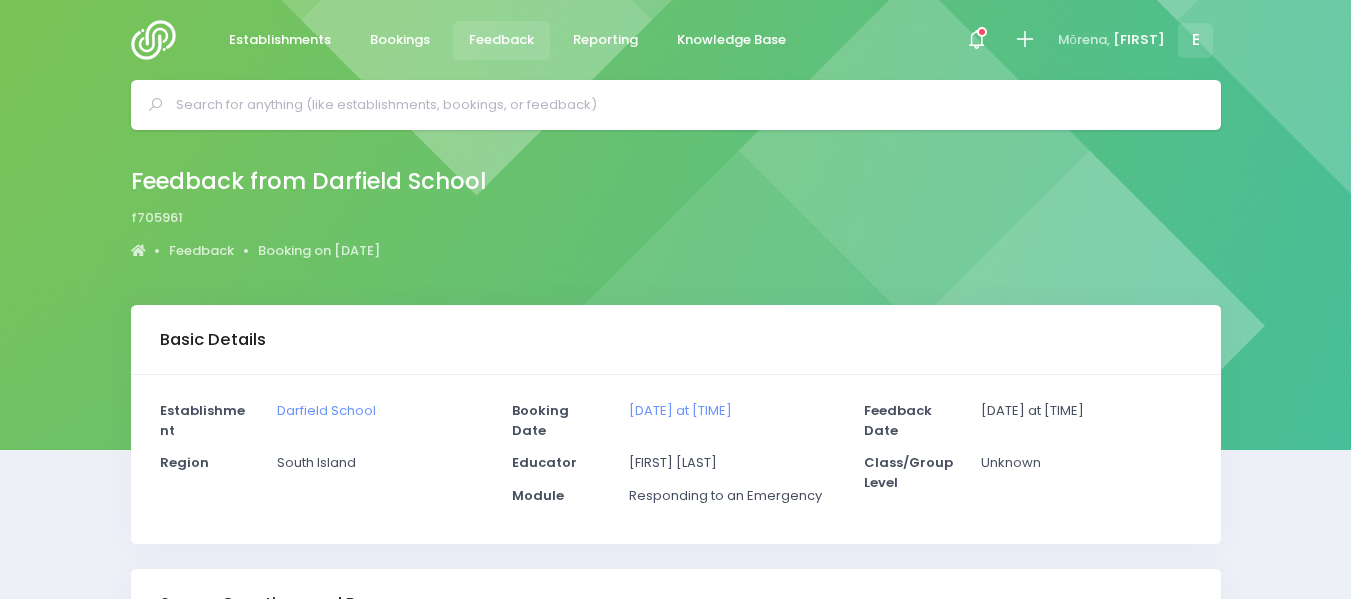 click on "Feedback" at bounding box center [501, 40] 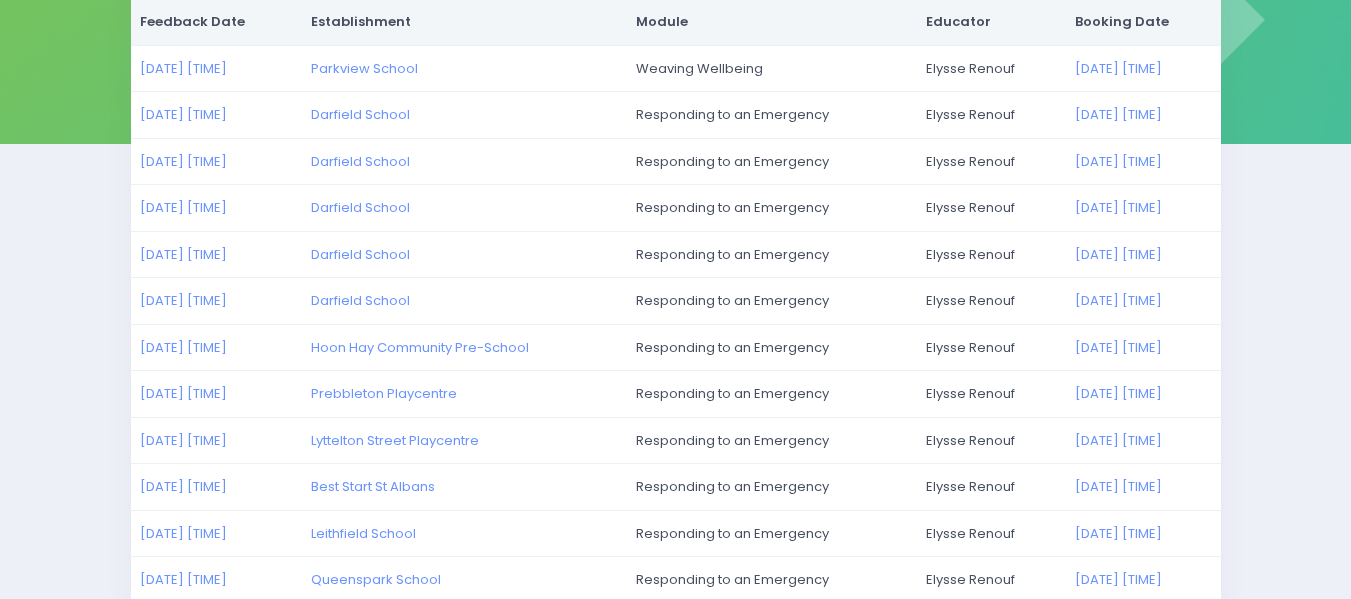 scroll, scrollTop: 310, scrollLeft: 0, axis: vertical 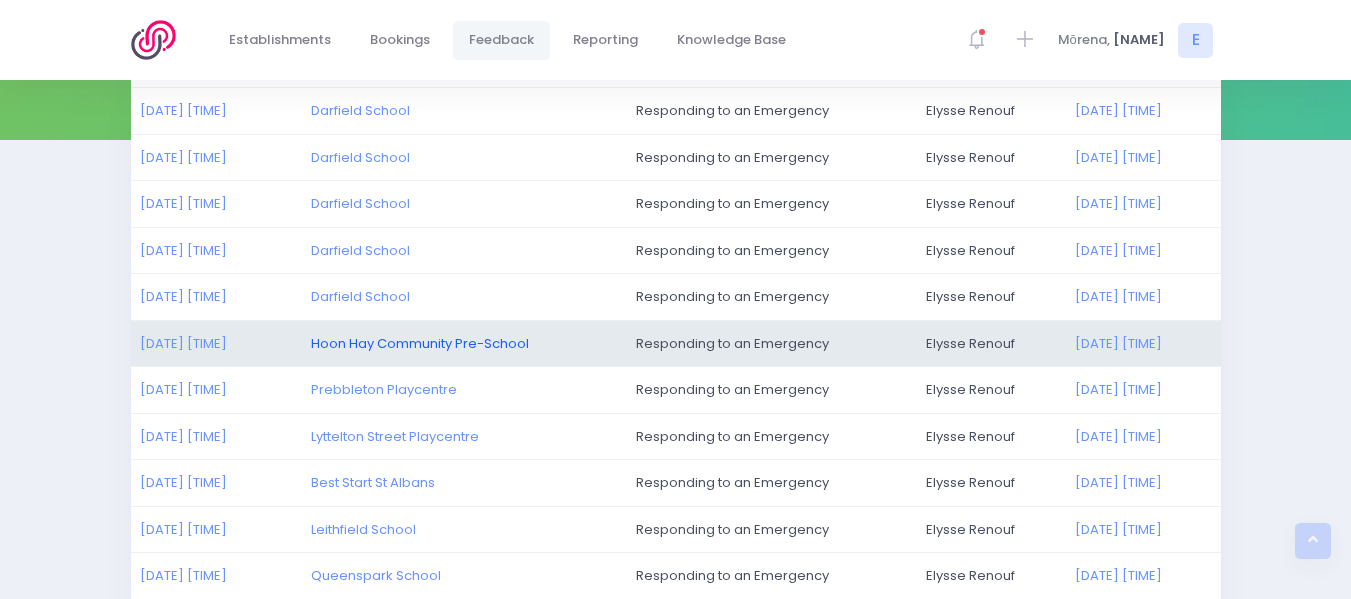 click on "Hoon Hay Community Pre-School" at bounding box center [420, 343] 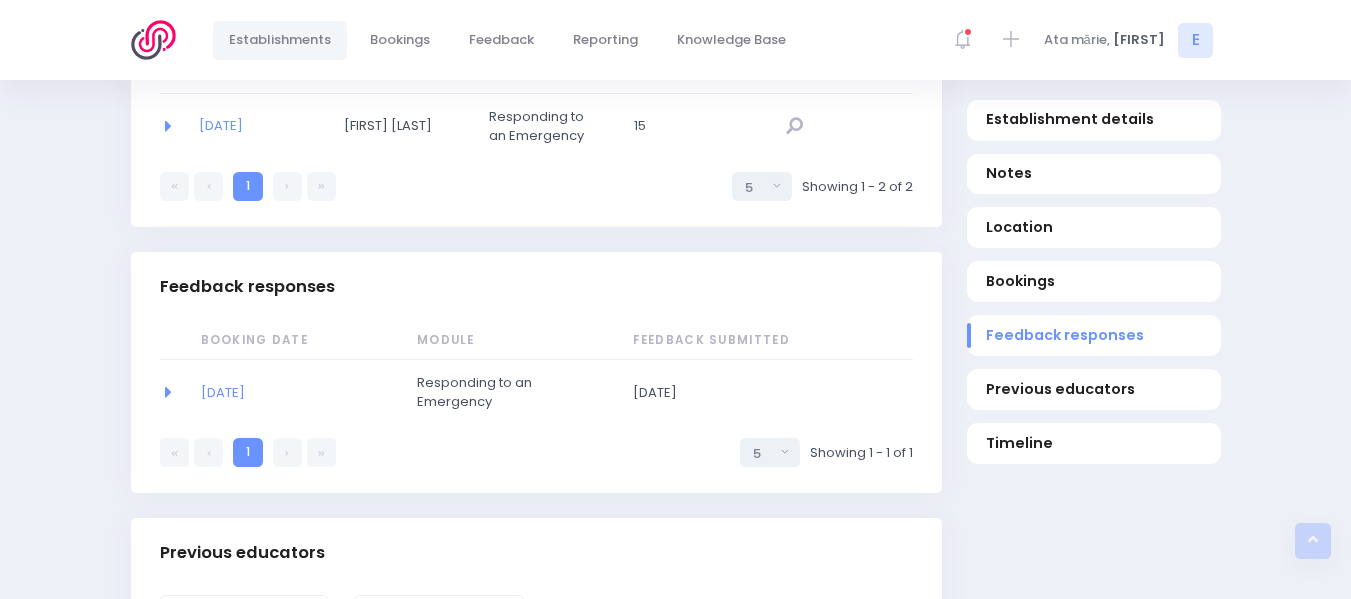 scroll, scrollTop: 1529, scrollLeft: 0, axis: vertical 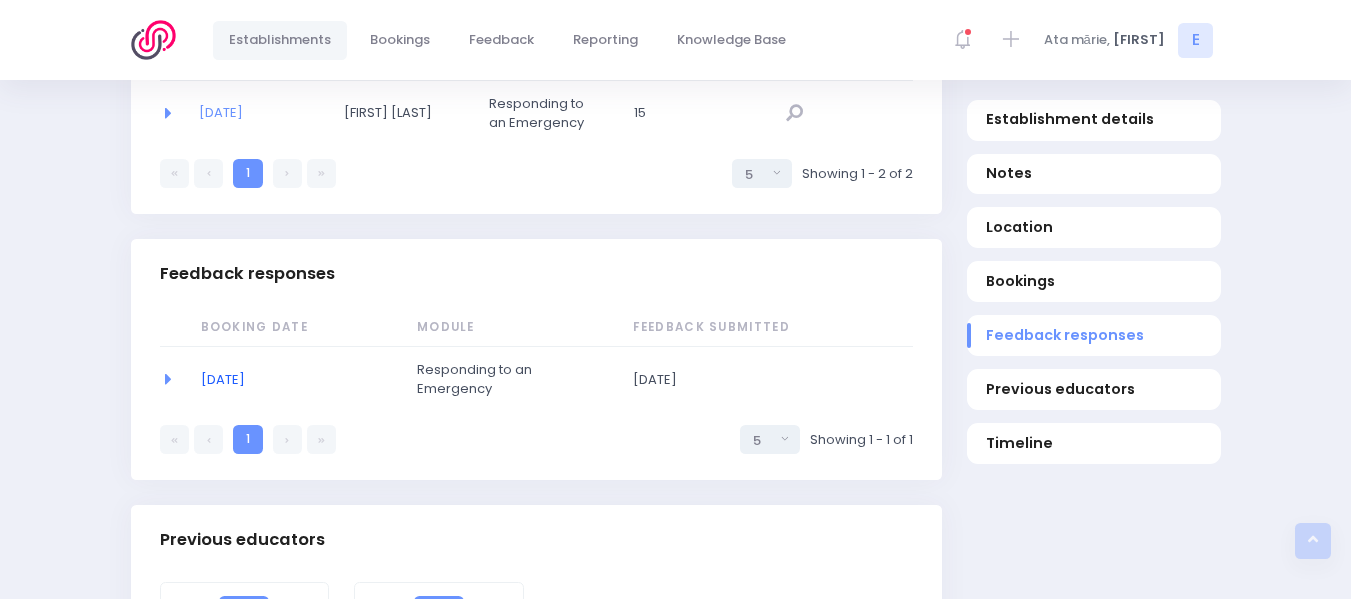click on "[DATE]" at bounding box center (223, 379) 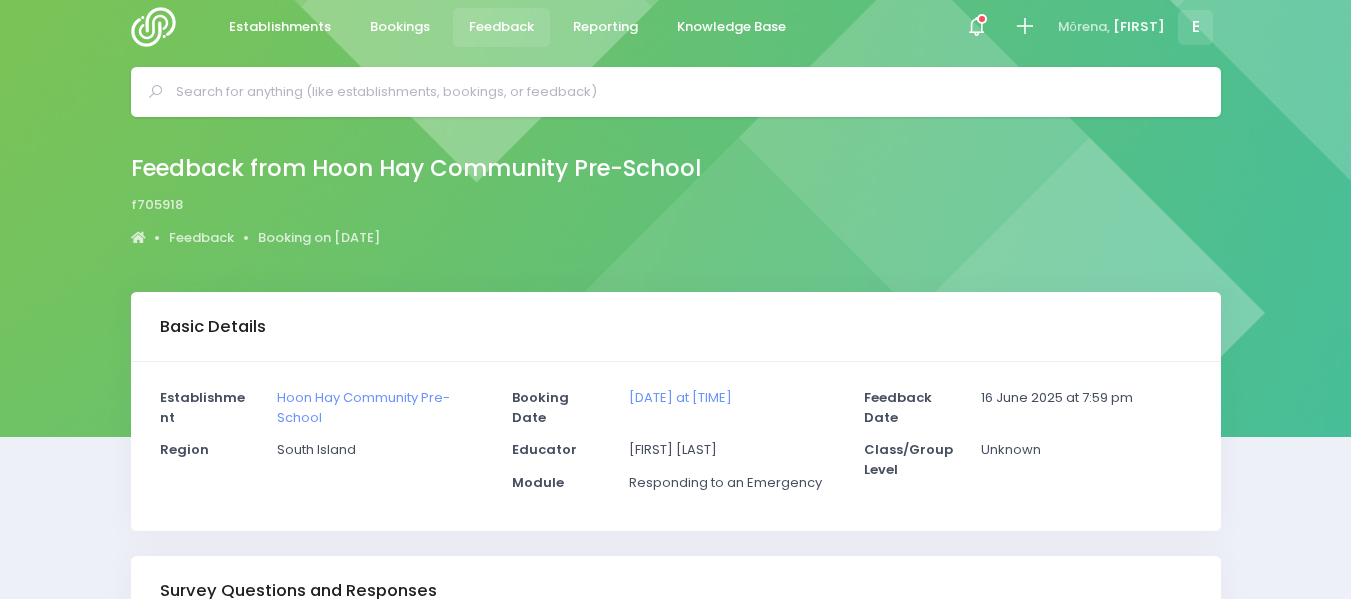 scroll, scrollTop: 0, scrollLeft: 0, axis: both 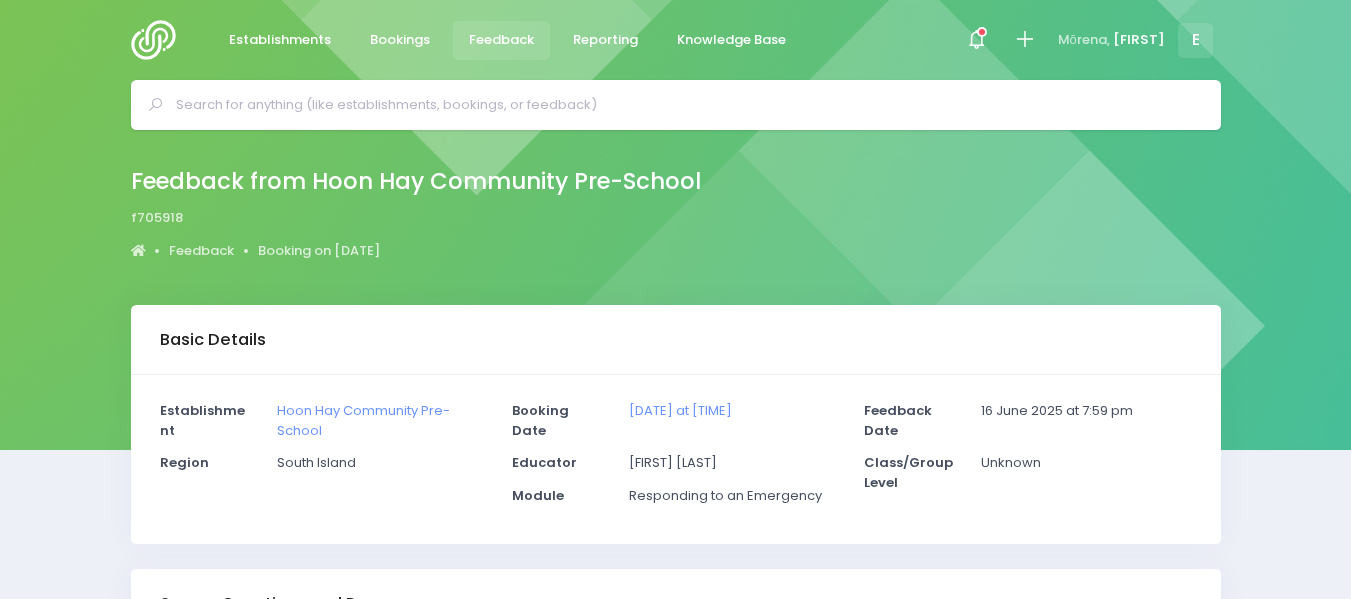 click on "Feedback" at bounding box center [501, 40] 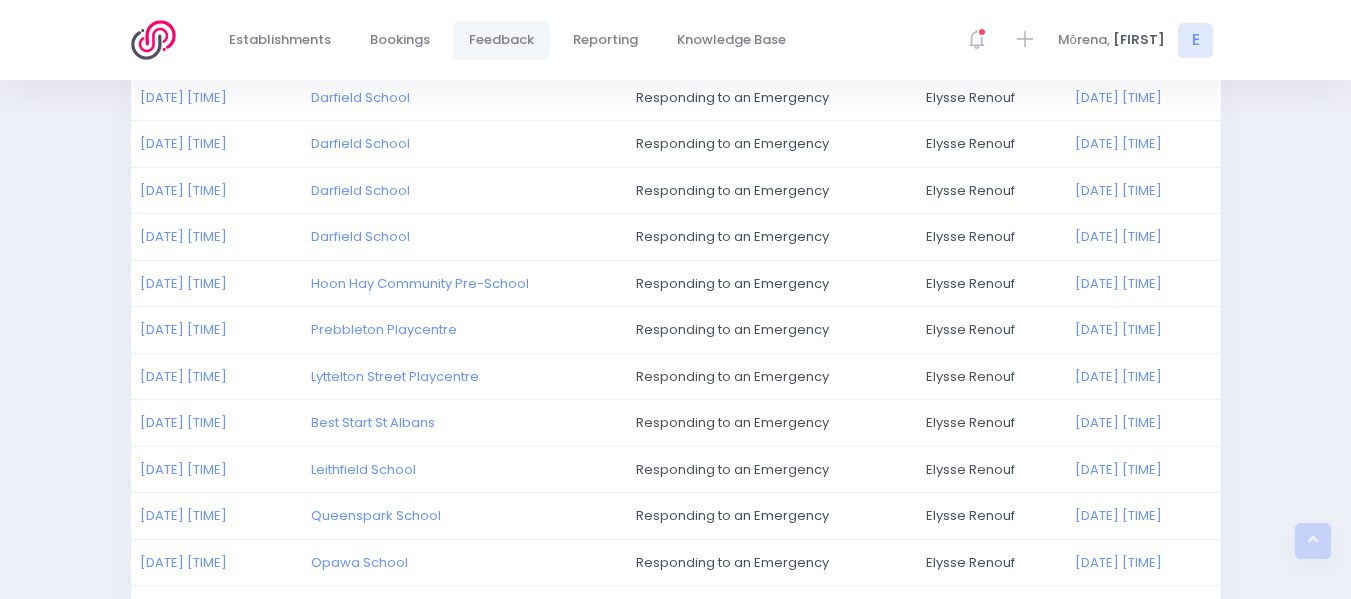 scroll, scrollTop: 374, scrollLeft: 0, axis: vertical 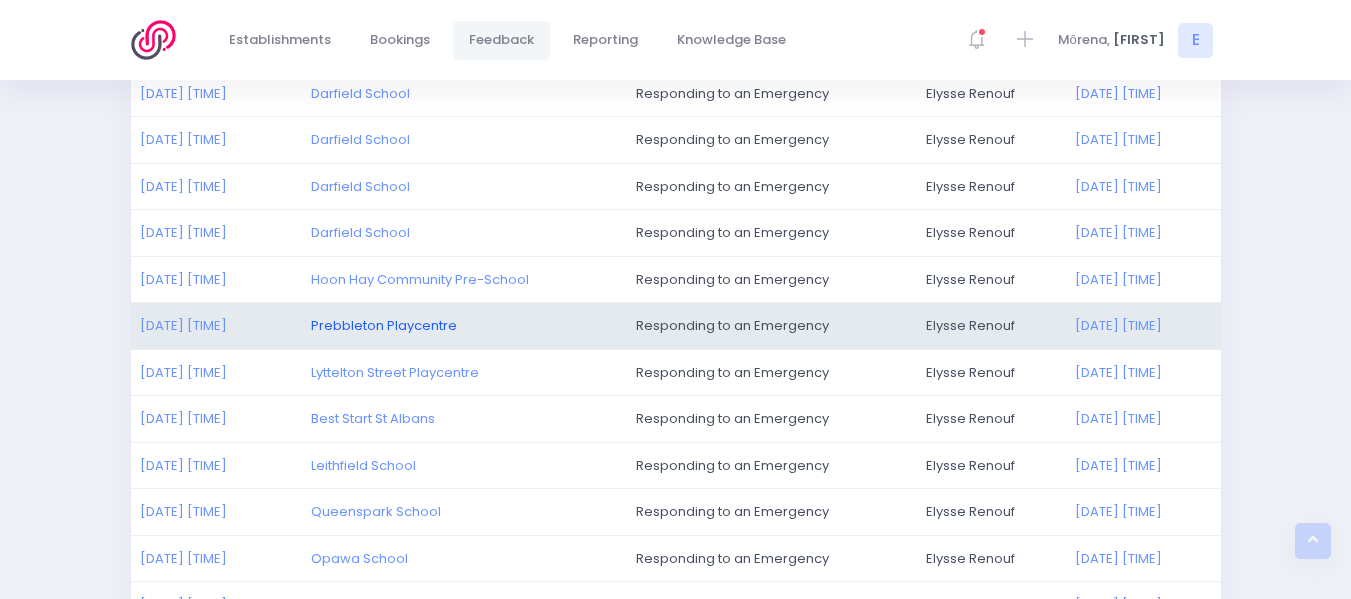 click on "Prebbleton Playcentre" at bounding box center [384, 325] 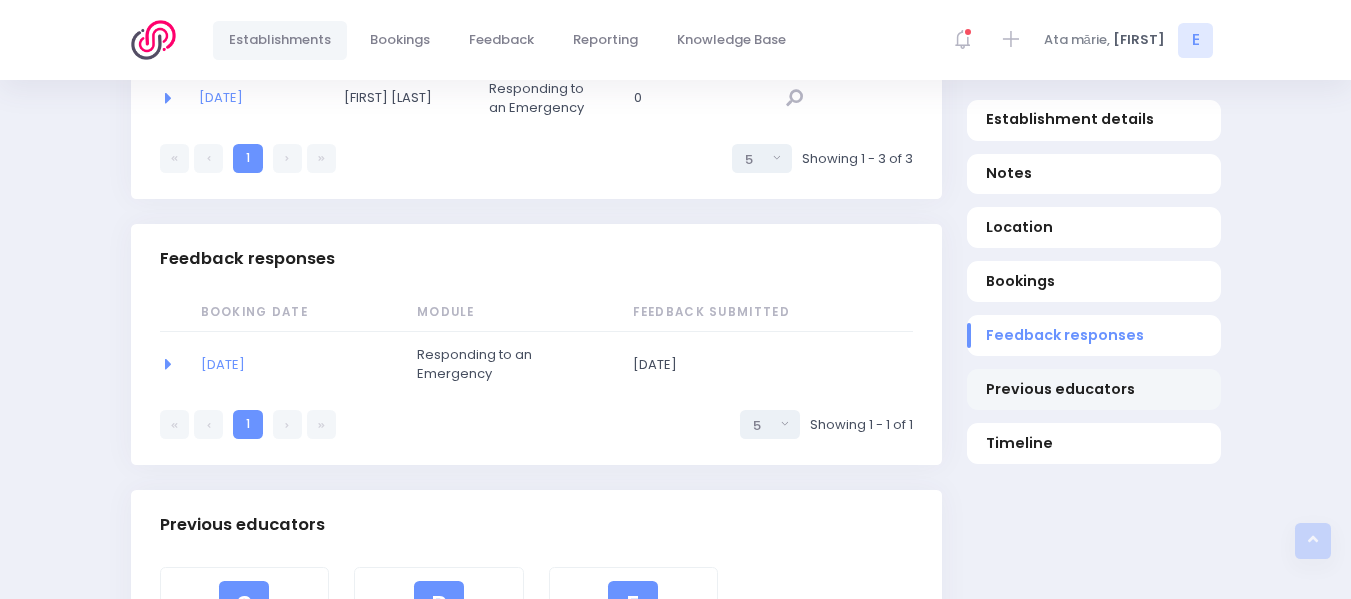 scroll, scrollTop: 1613, scrollLeft: 0, axis: vertical 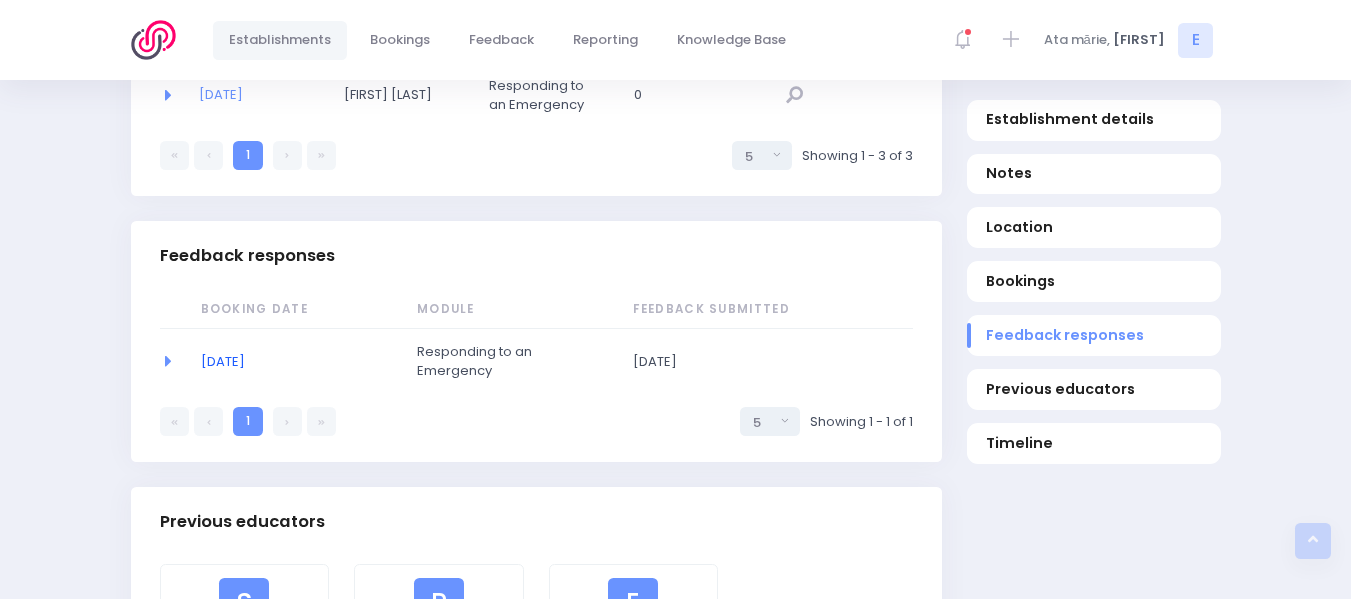 click on "[DATE]" at bounding box center [223, 361] 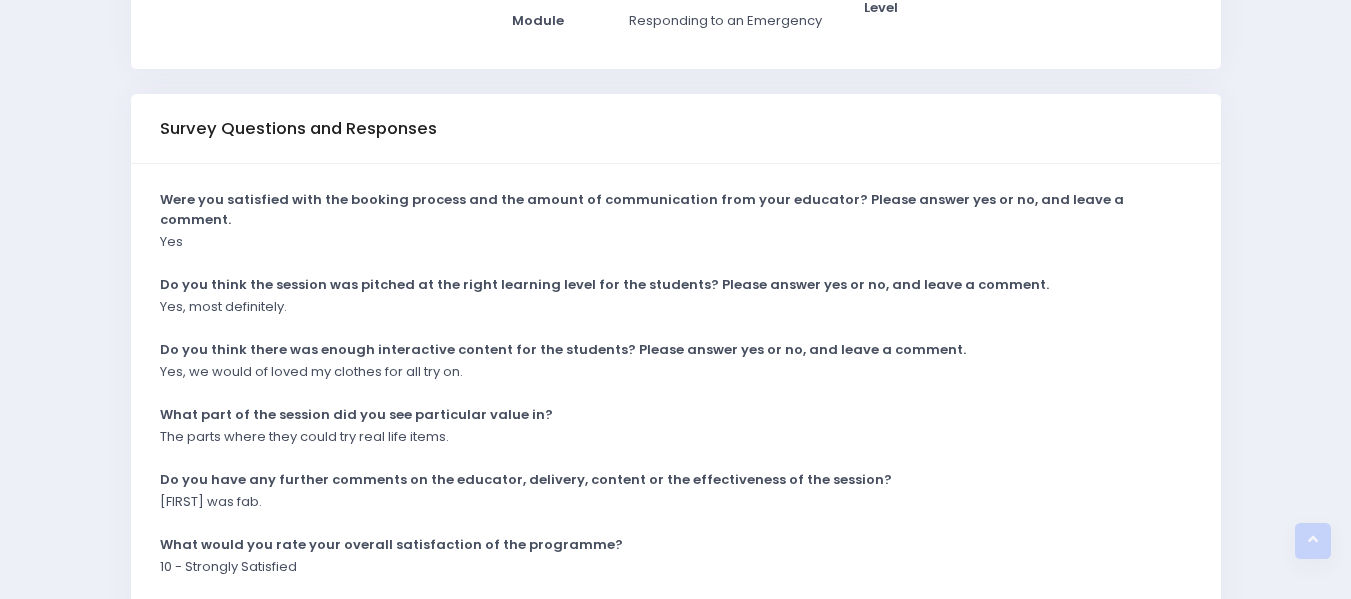 scroll, scrollTop: 0, scrollLeft: 0, axis: both 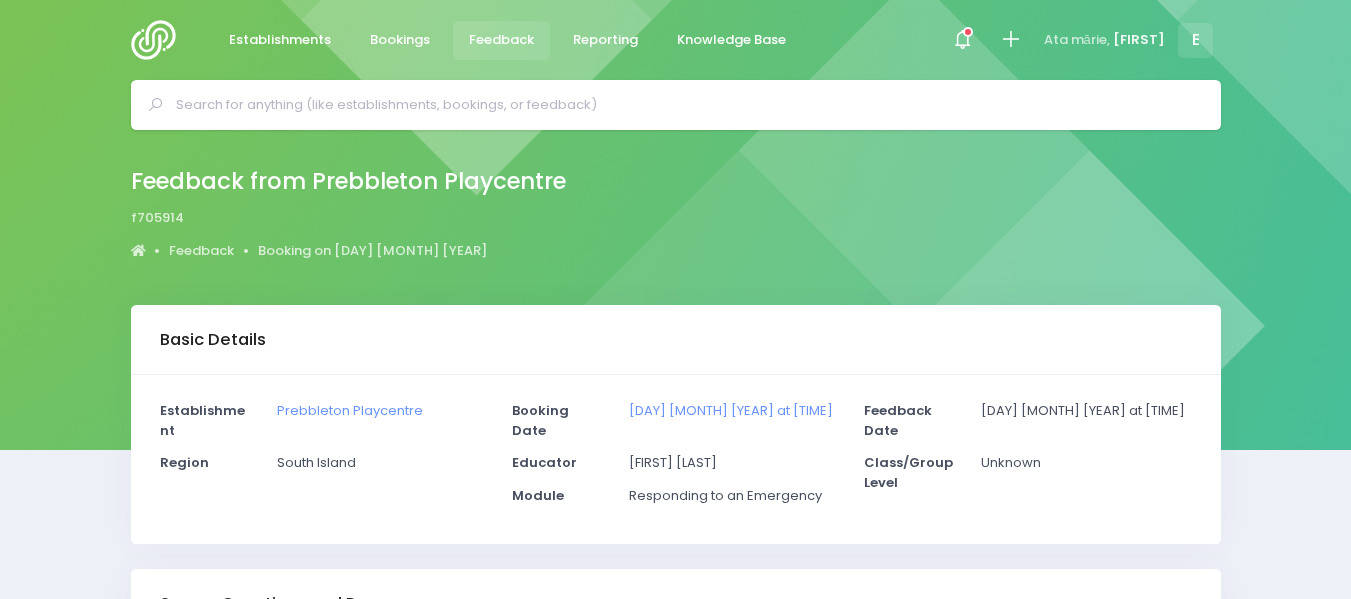 click on "Feedback" at bounding box center (501, 40) 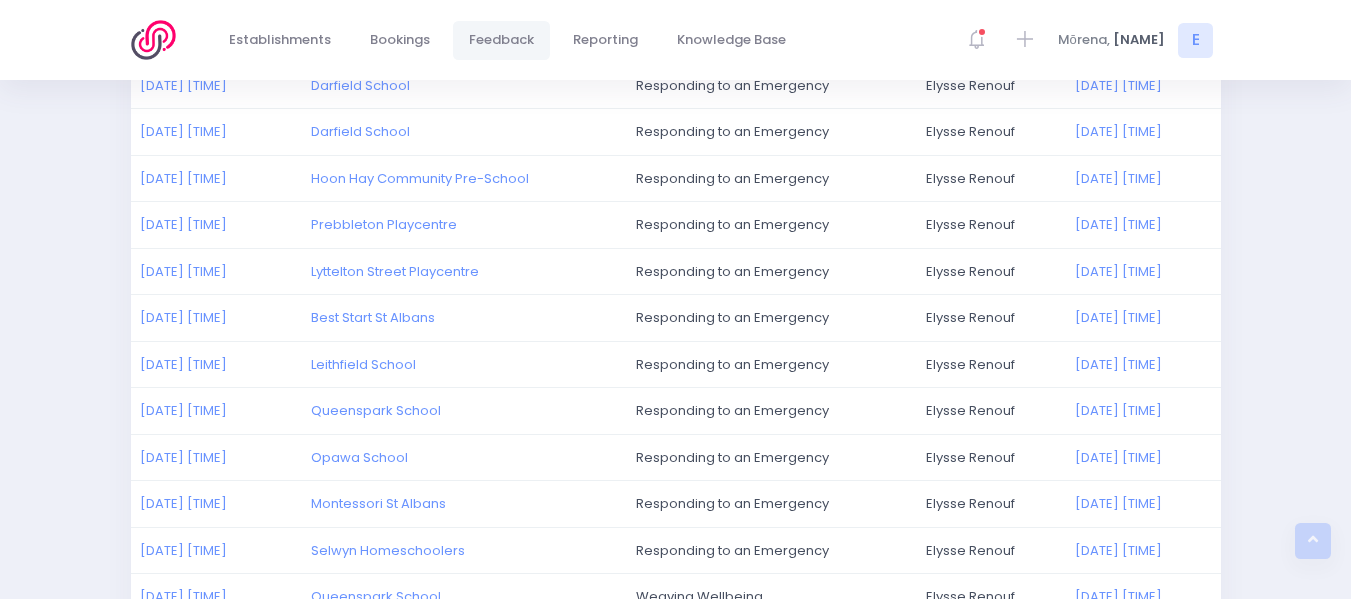 scroll, scrollTop: 509, scrollLeft: 0, axis: vertical 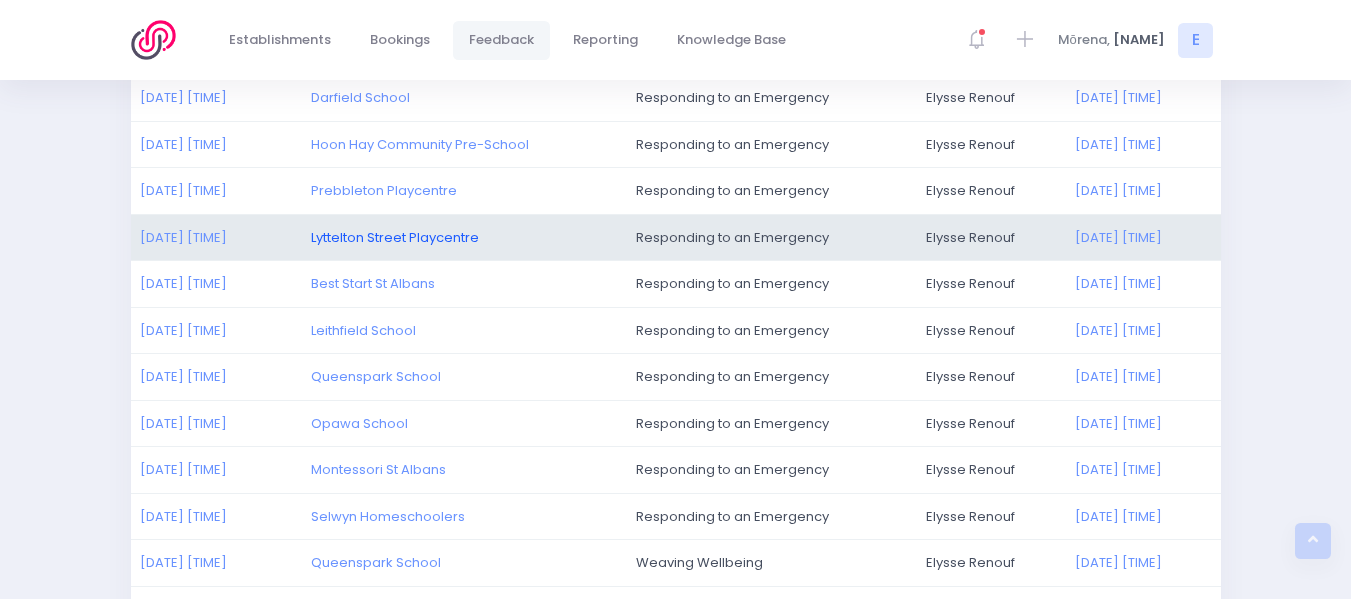 click on "Lyttelton Street Playcentre" at bounding box center [395, 237] 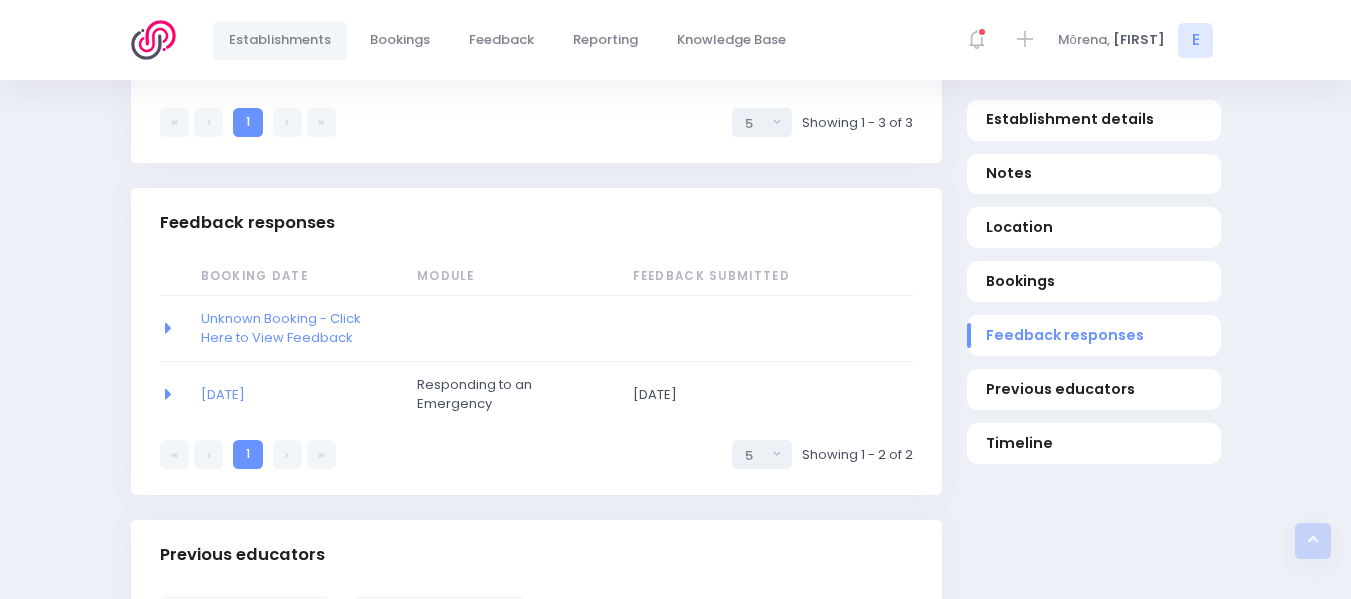 scroll, scrollTop: 1649, scrollLeft: 0, axis: vertical 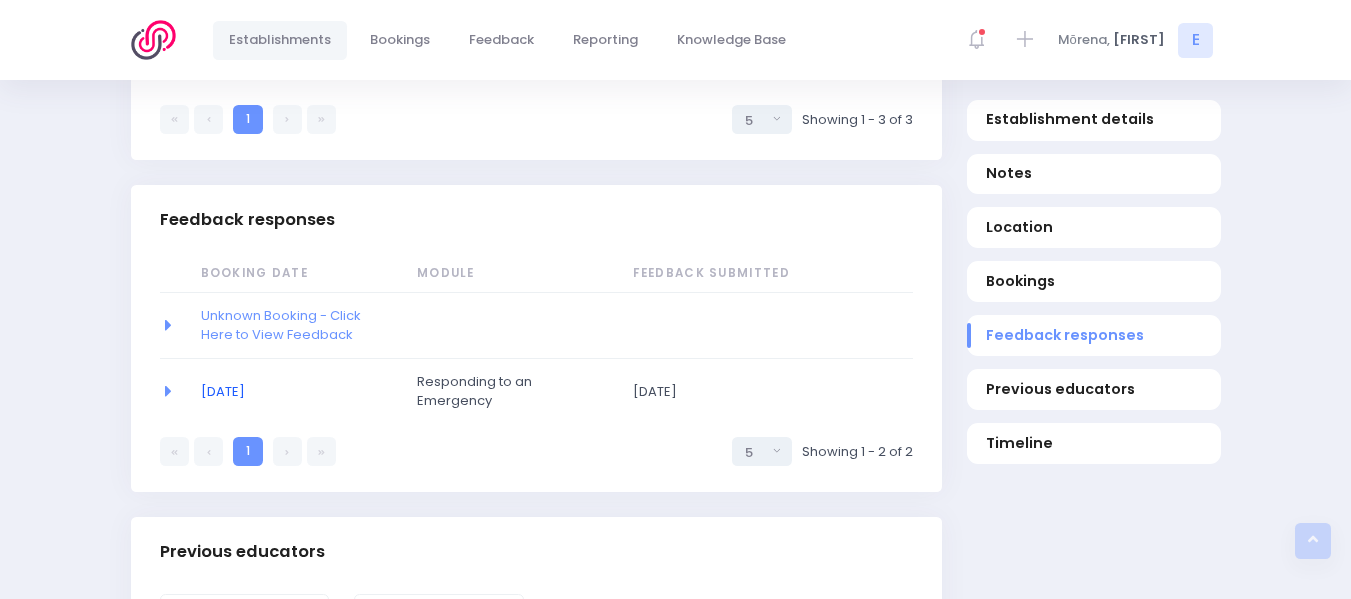 click on "08/07/2025" at bounding box center [223, 391] 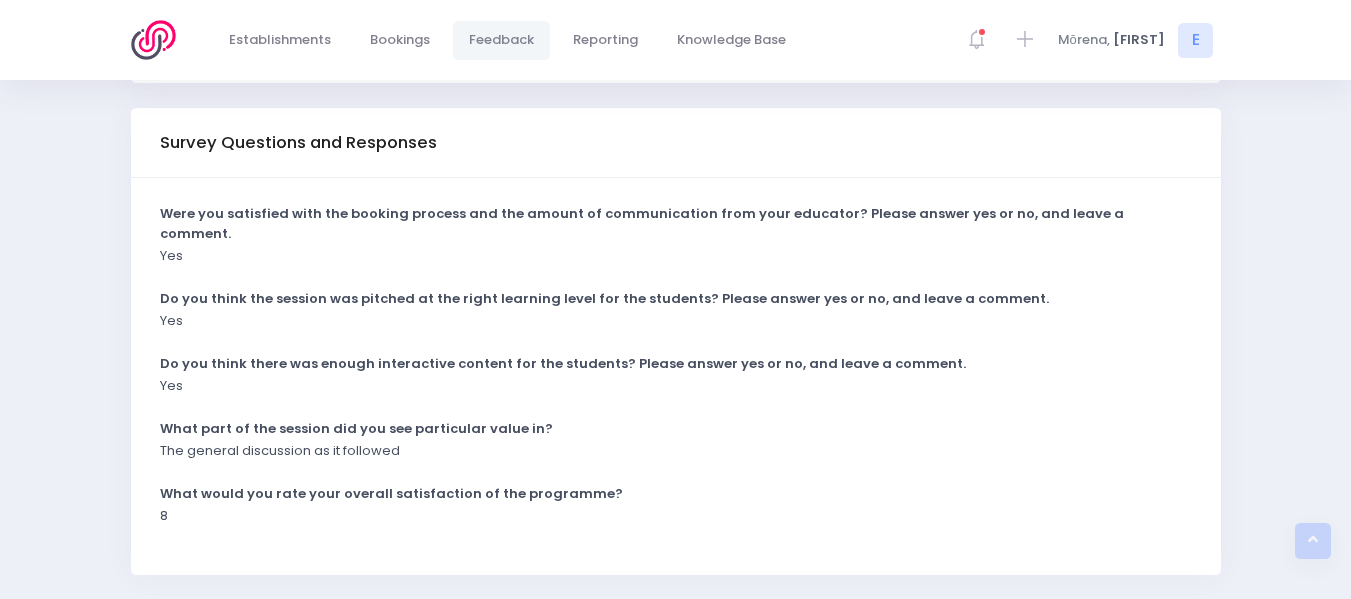scroll, scrollTop: 0, scrollLeft: 0, axis: both 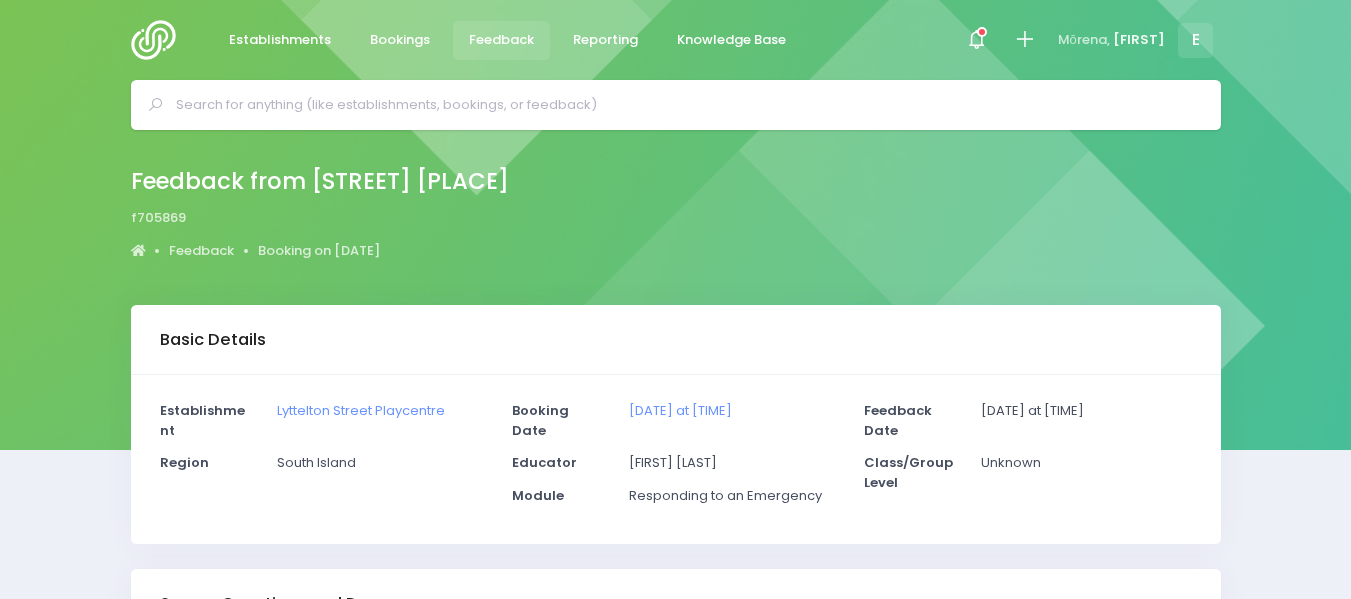 click on "Feedback" at bounding box center (501, 40) 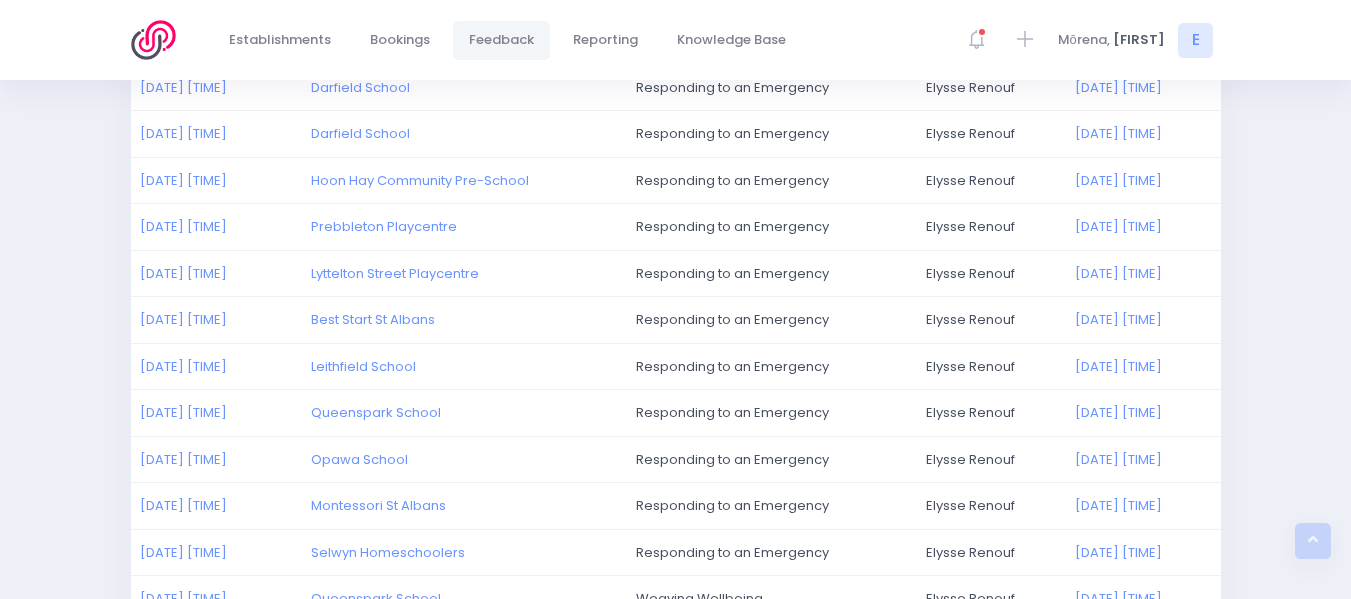 scroll, scrollTop: 486, scrollLeft: 0, axis: vertical 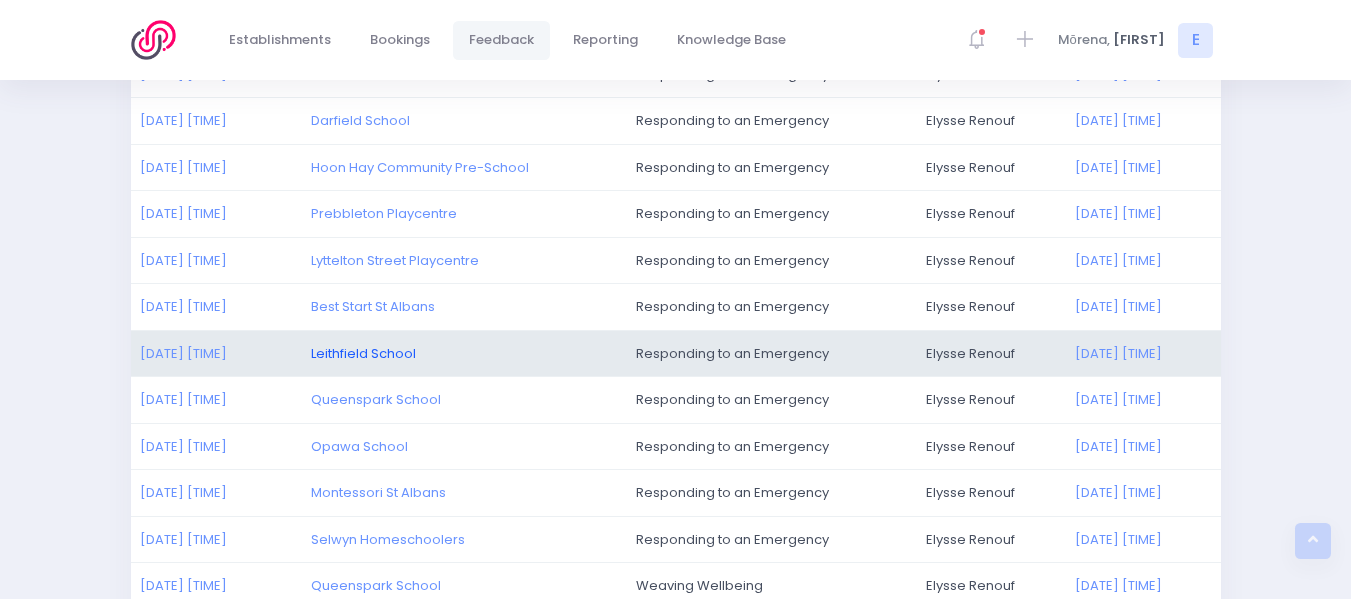click on "Leithfield School" at bounding box center [363, 353] 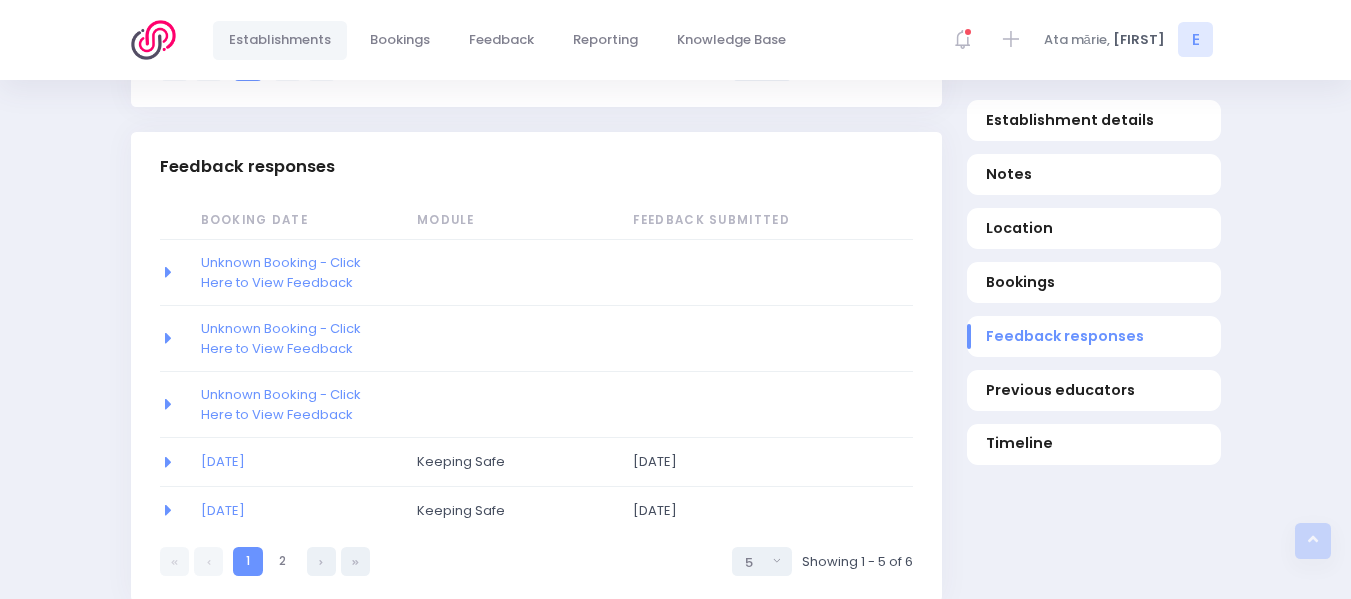 scroll, scrollTop: 1856, scrollLeft: 0, axis: vertical 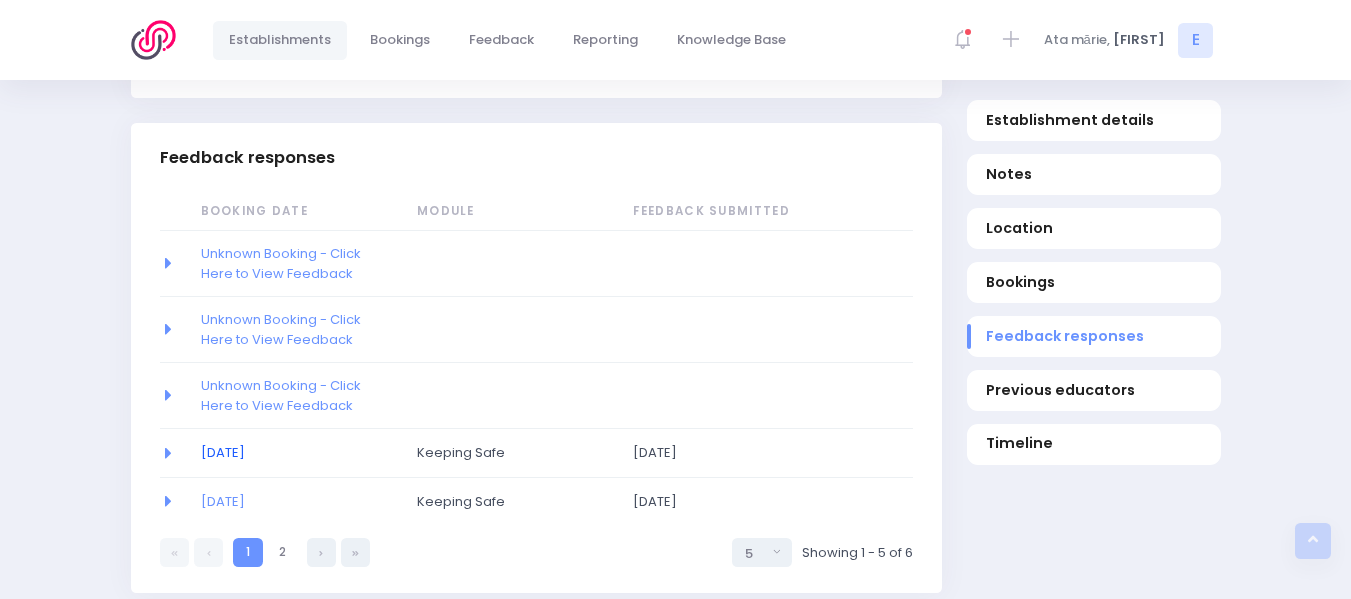 click on "[DATE]" at bounding box center [223, 452] 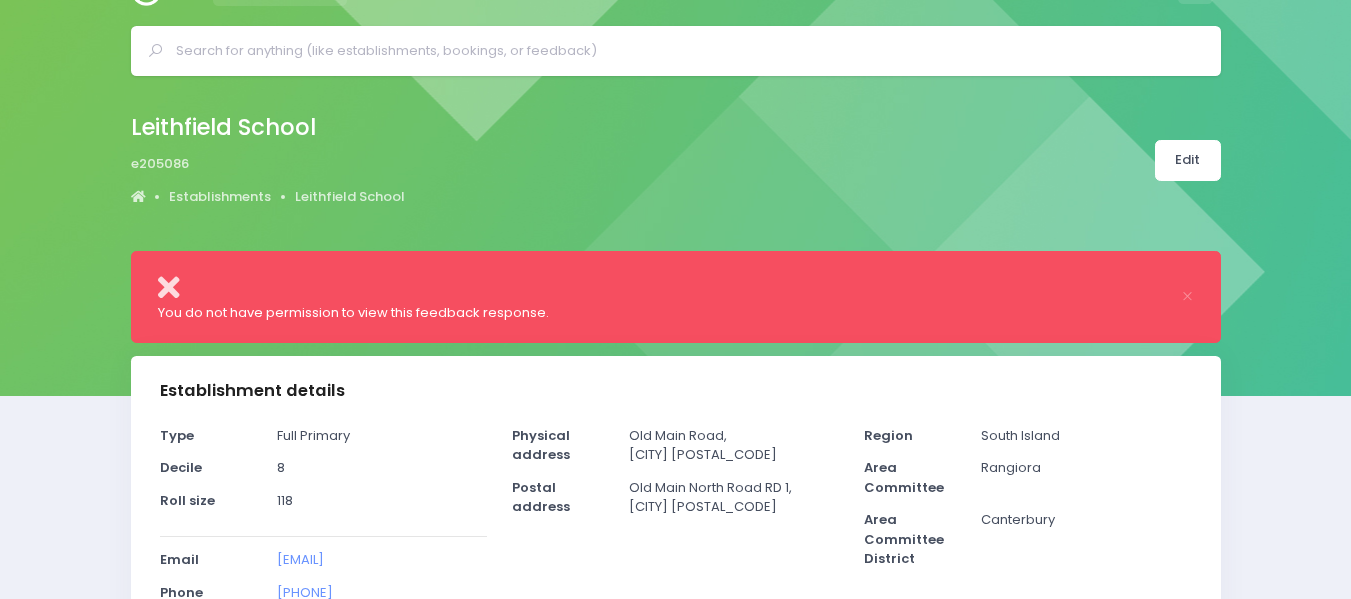 scroll, scrollTop: 0, scrollLeft: 0, axis: both 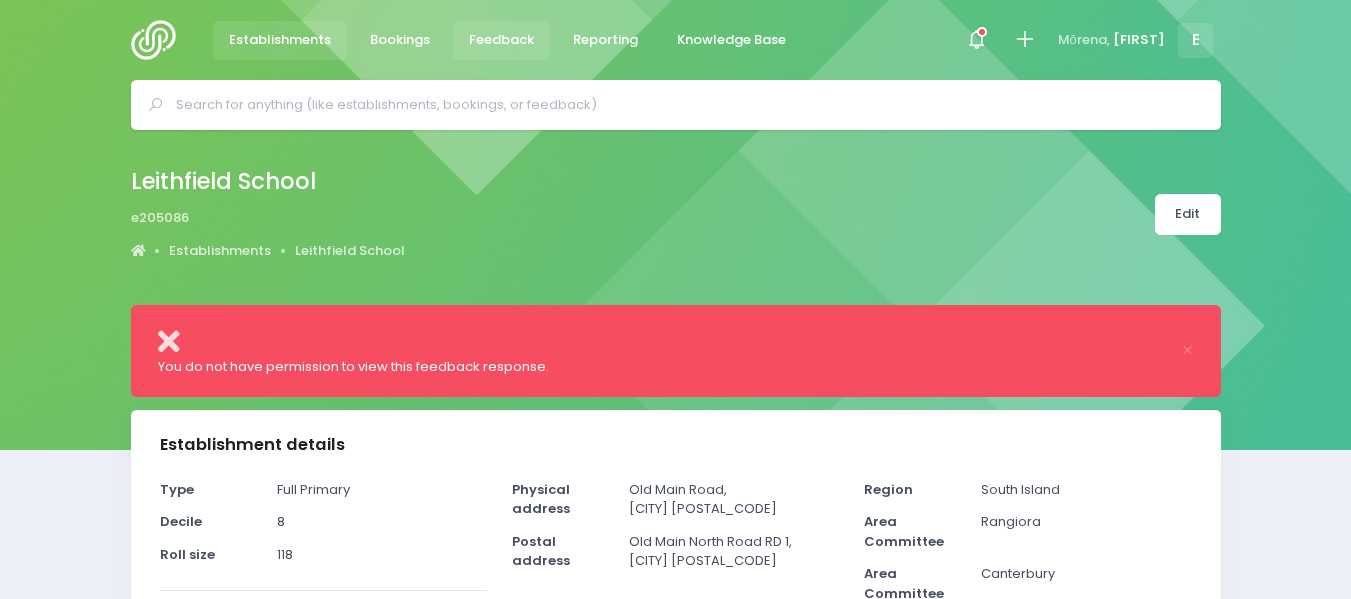 click on "Feedback" at bounding box center [501, 40] 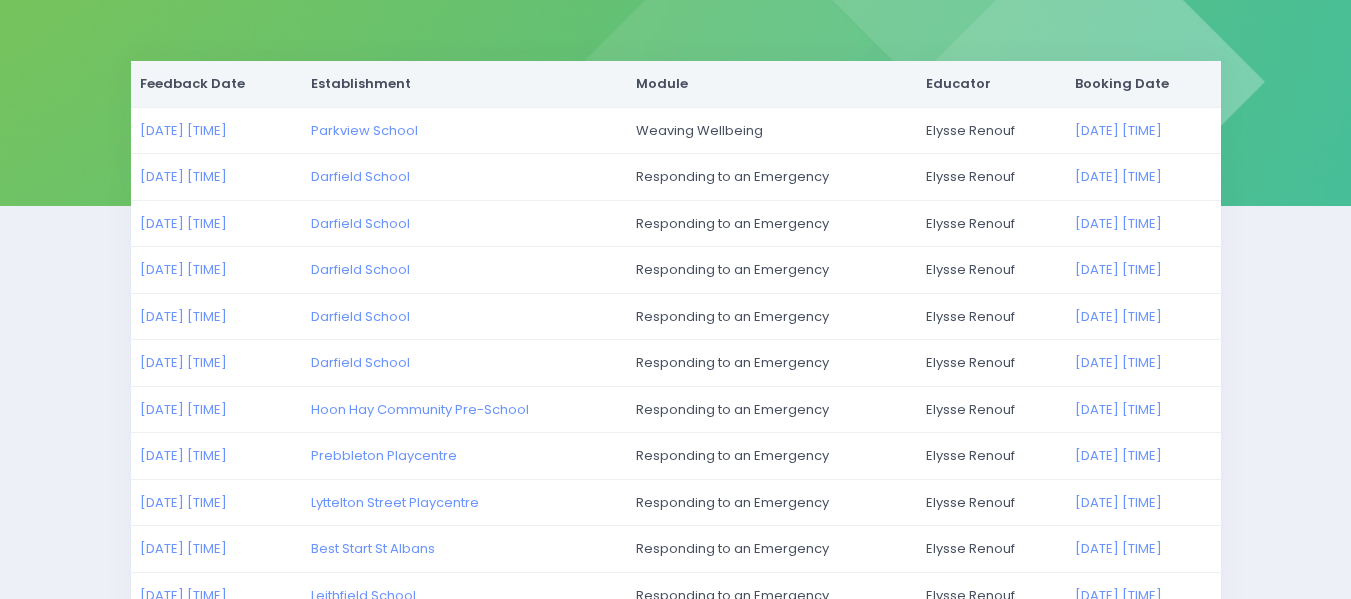 scroll, scrollTop: 243, scrollLeft: 0, axis: vertical 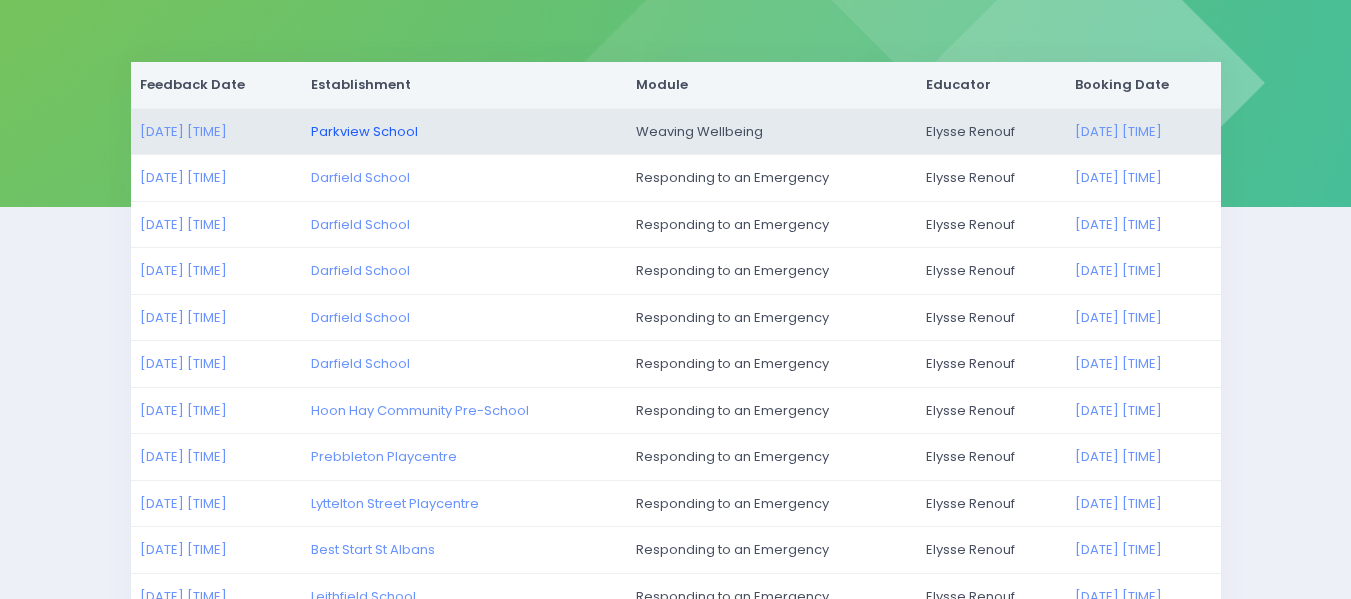 click on "Parkview School" at bounding box center [364, 131] 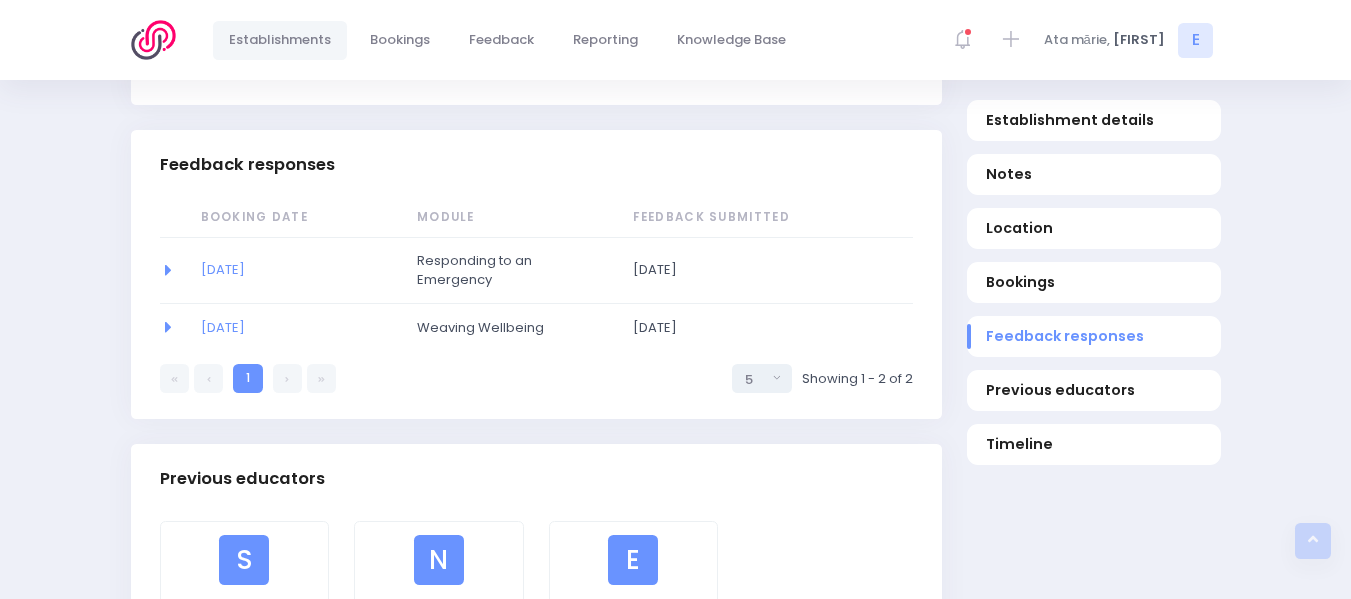scroll, scrollTop: 1821, scrollLeft: 0, axis: vertical 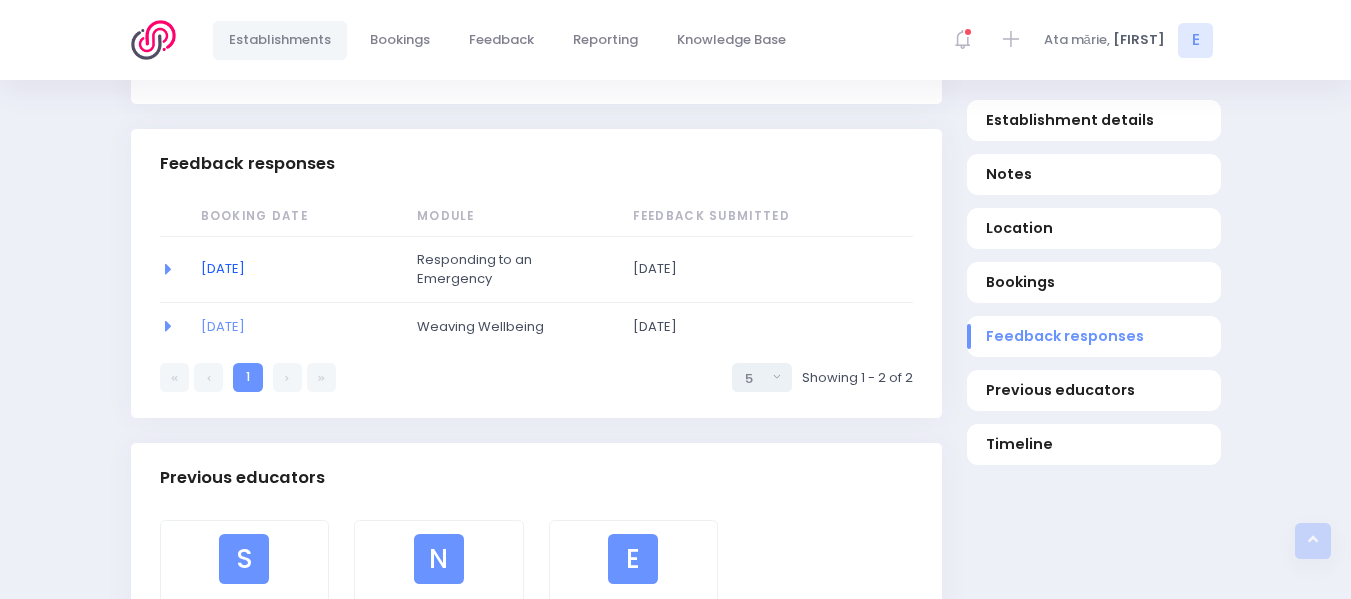 click on "[DATE]" at bounding box center [223, 268] 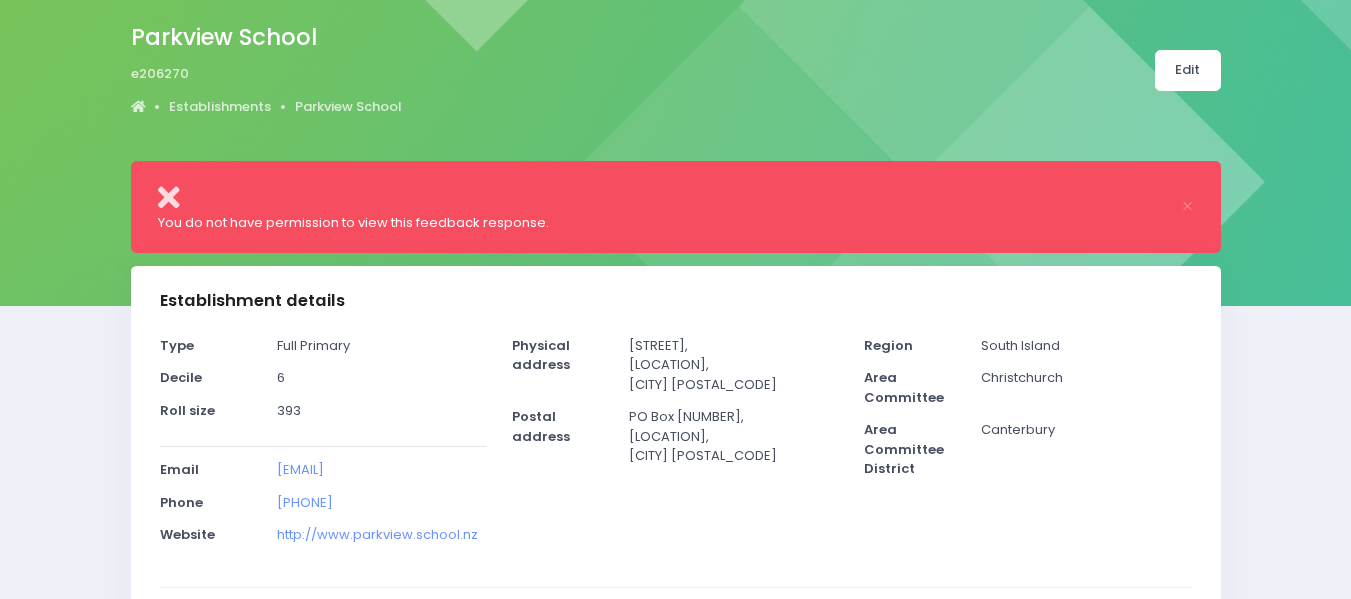 scroll, scrollTop: 0, scrollLeft: 0, axis: both 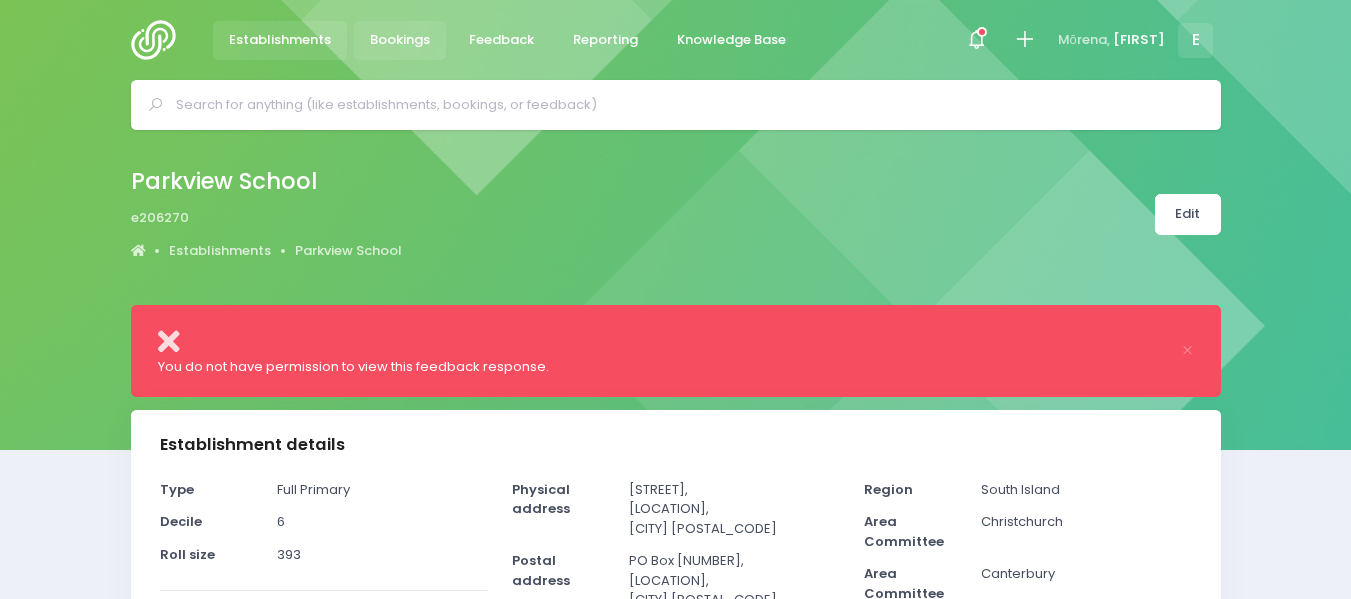click on "Bookings" at bounding box center [400, 40] 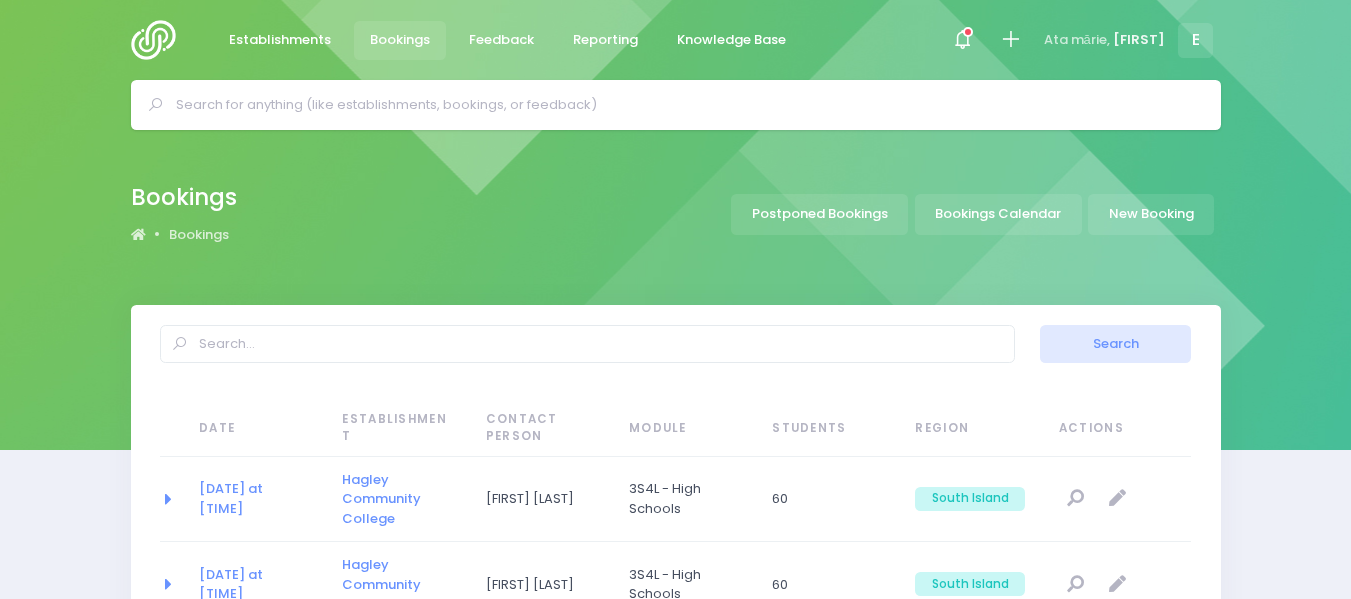 scroll, scrollTop: 0, scrollLeft: 0, axis: both 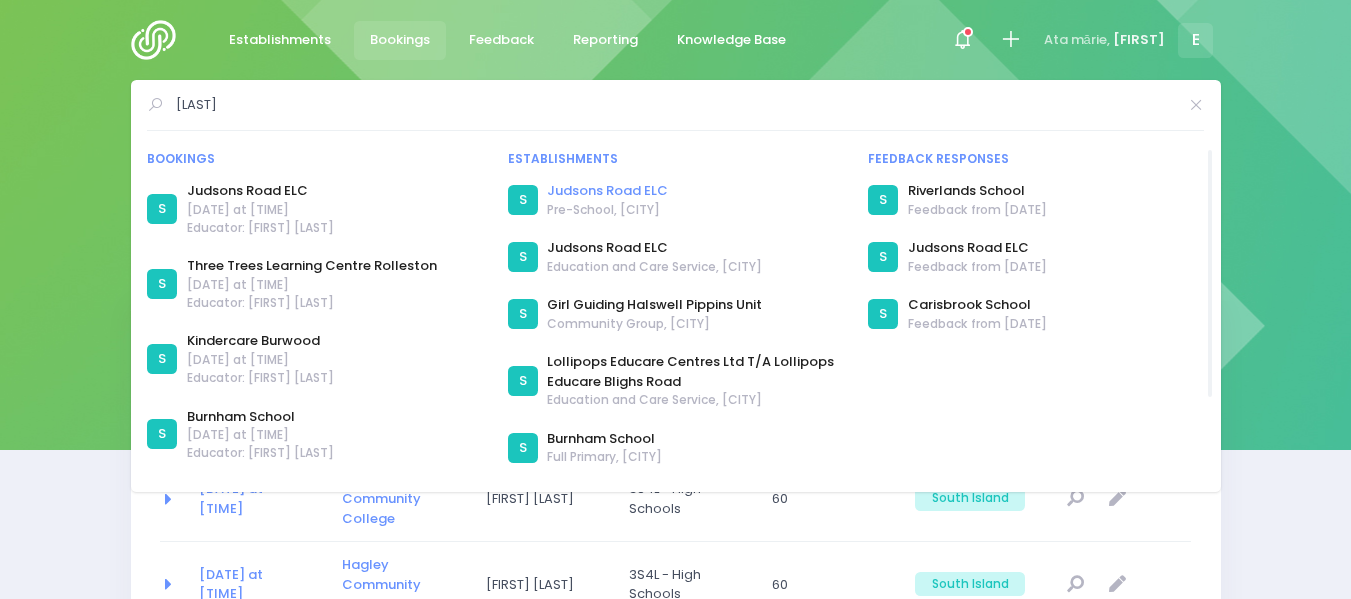 type on "judson" 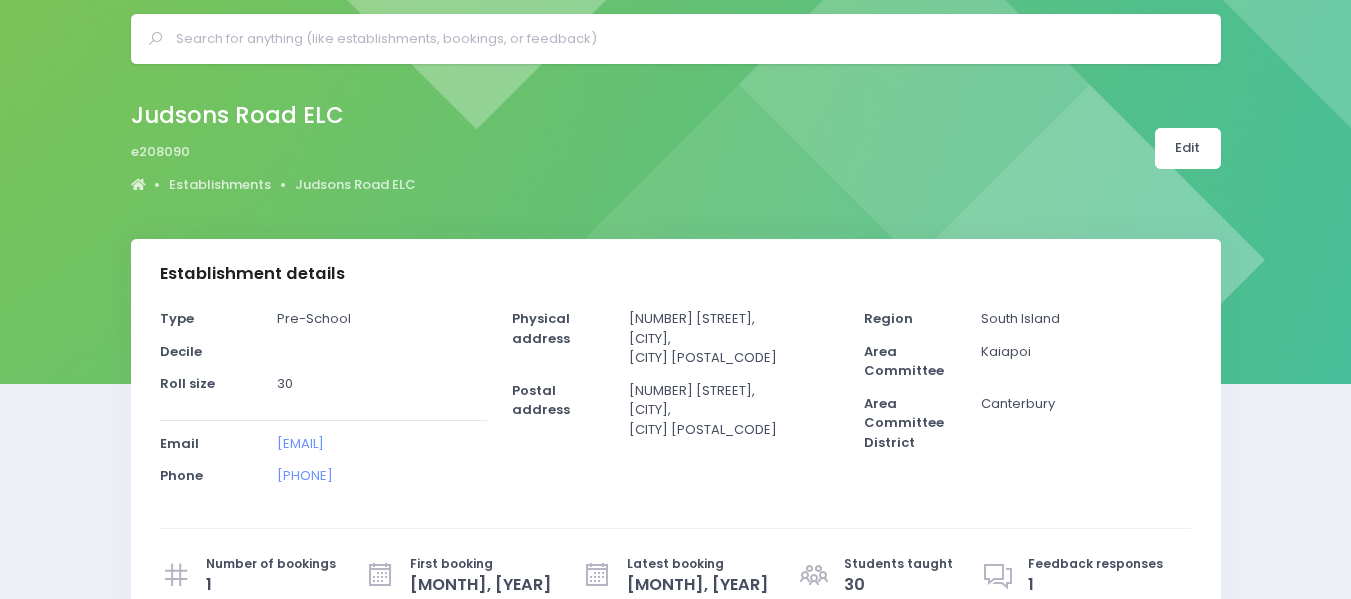 scroll, scrollTop: 0, scrollLeft: 0, axis: both 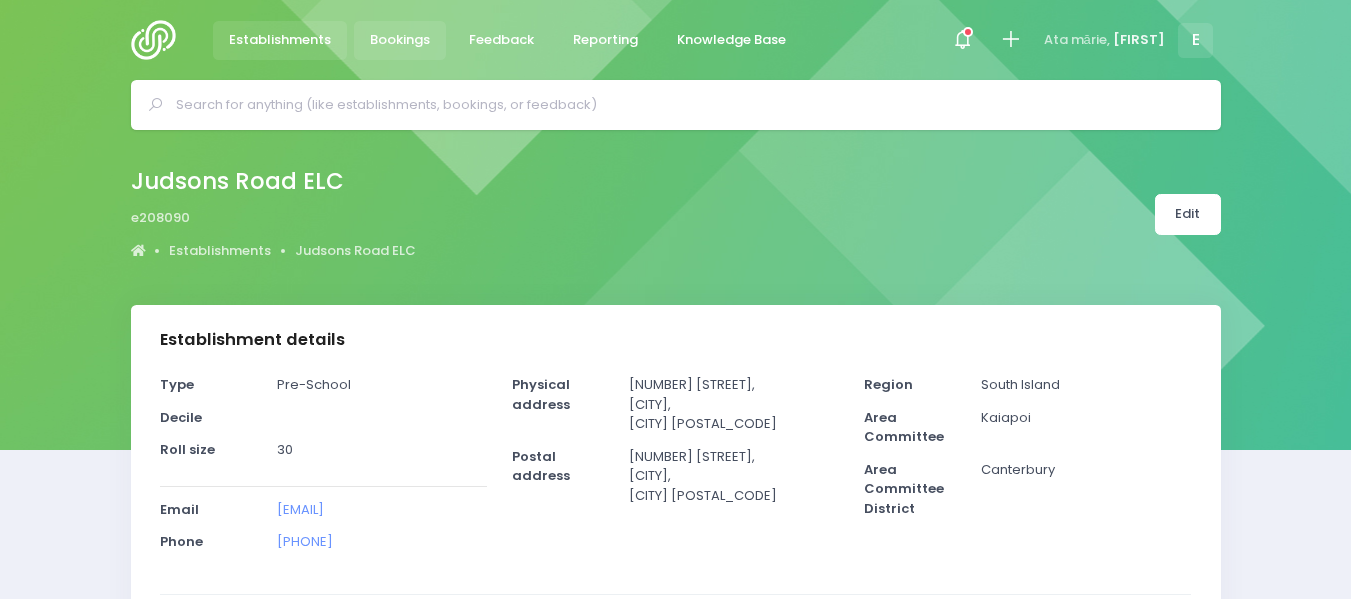 click on "Bookings" at bounding box center [400, 40] 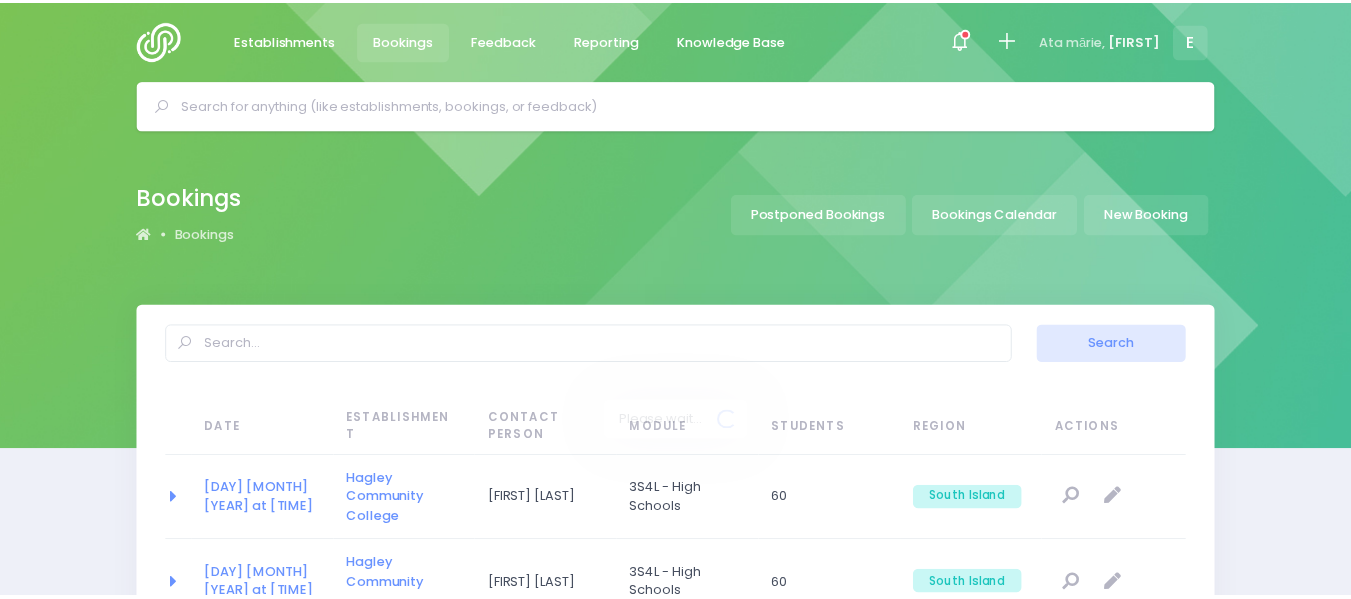 scroll, scrollTop: 0, scrollLeft: 0, axis: both 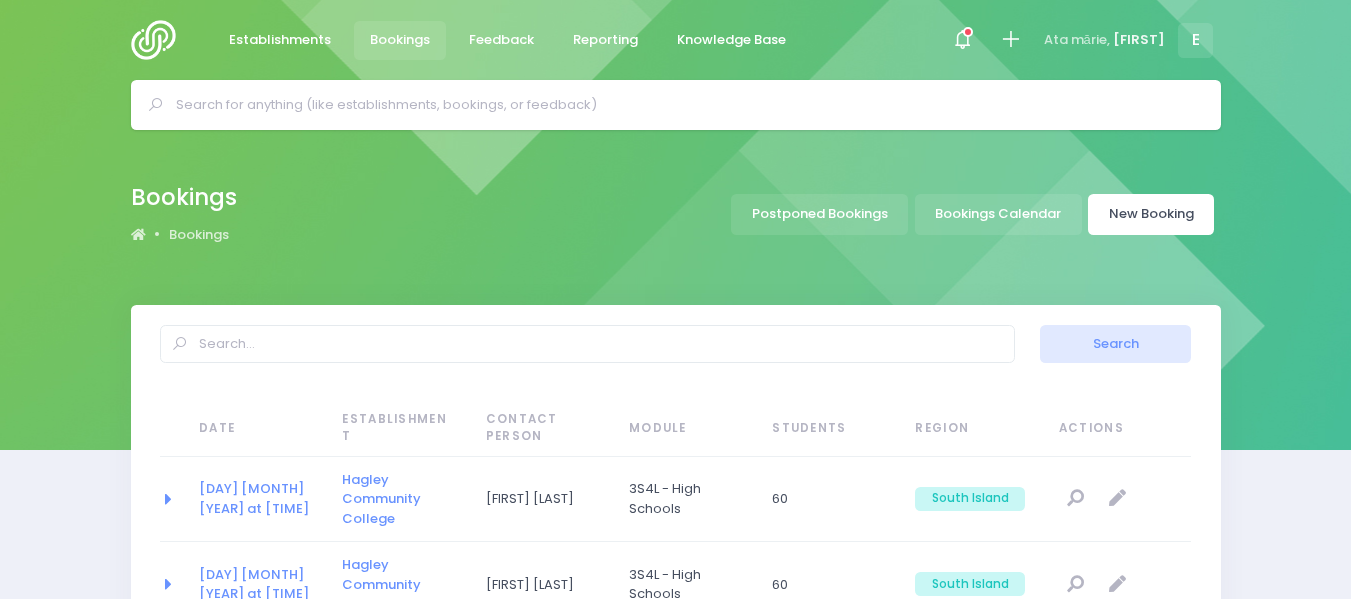 click on "New Booking" at bounding box center [1151, 214] 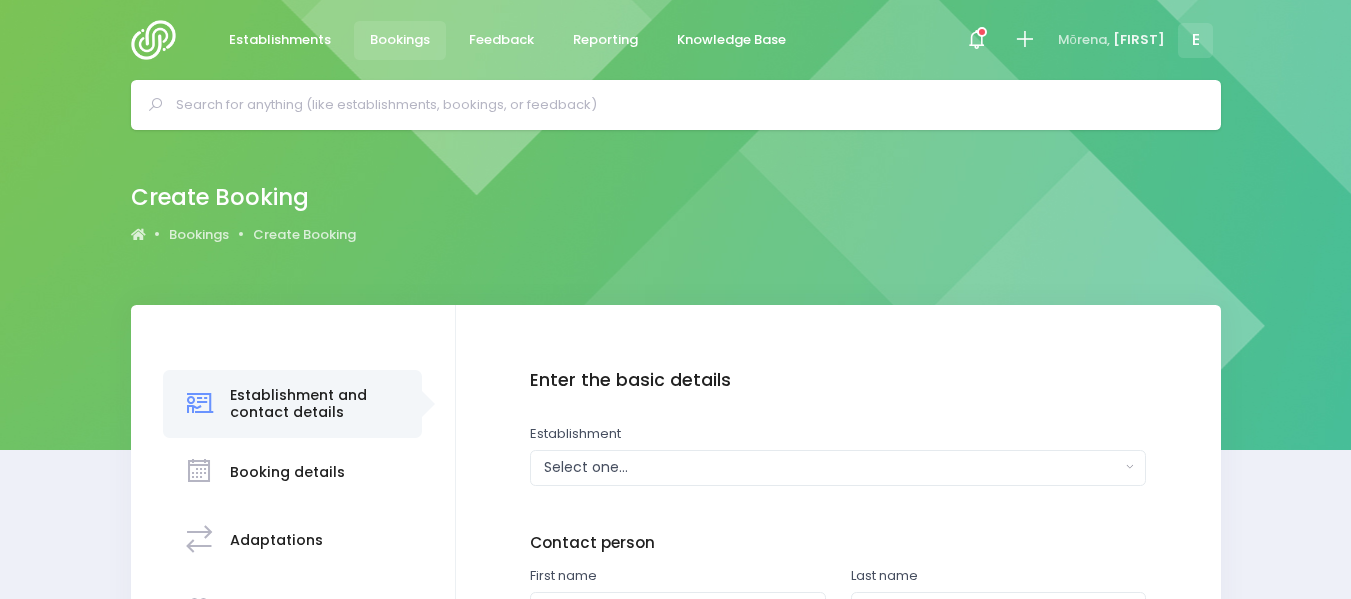 scroll, scrollTop: 0, scrollLeft: 0, axis: both 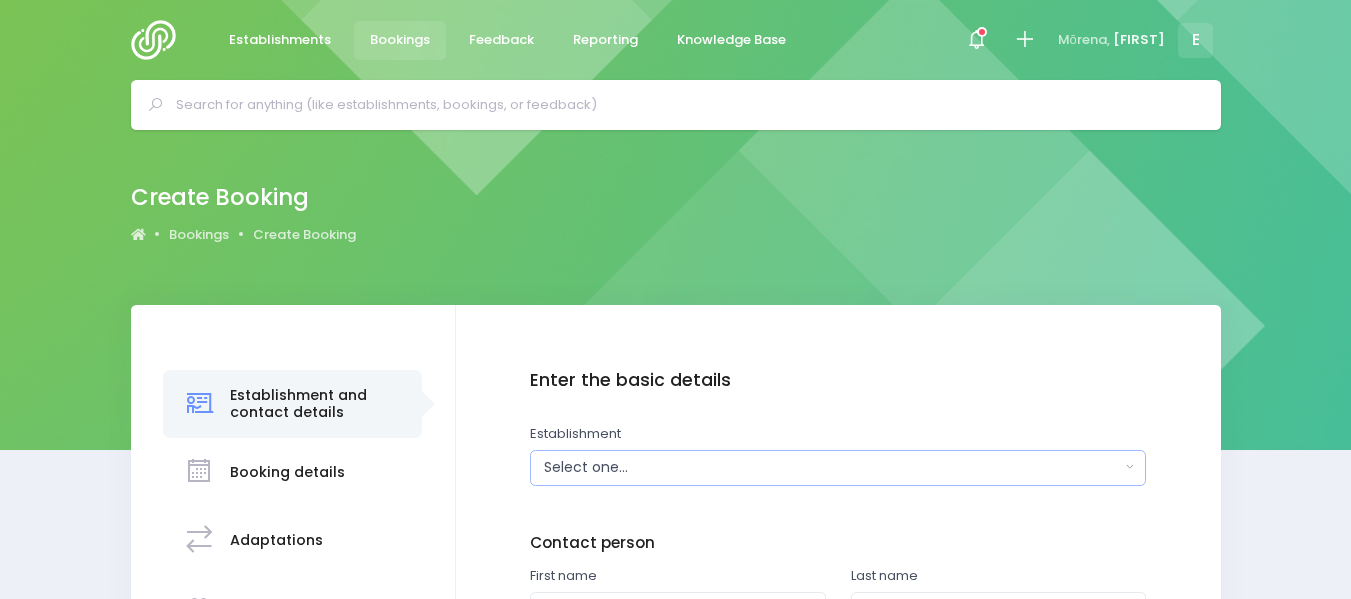 click on "Select one..." at bounding box center [832, 467] 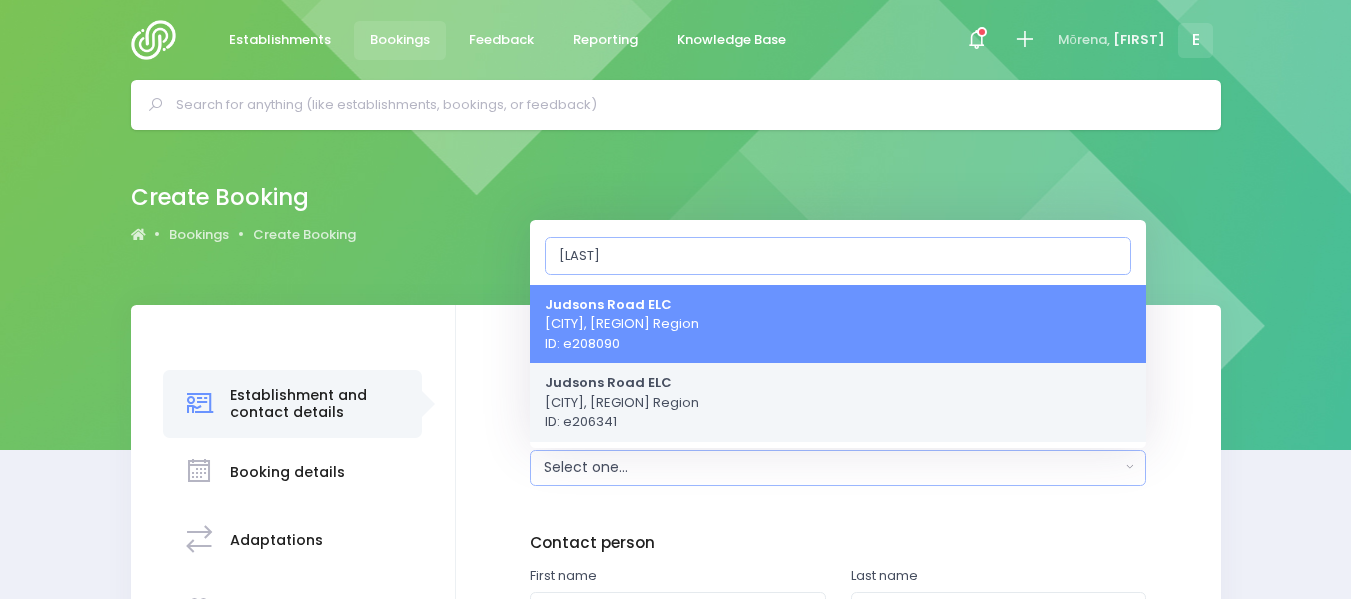 type on "[LAST]" 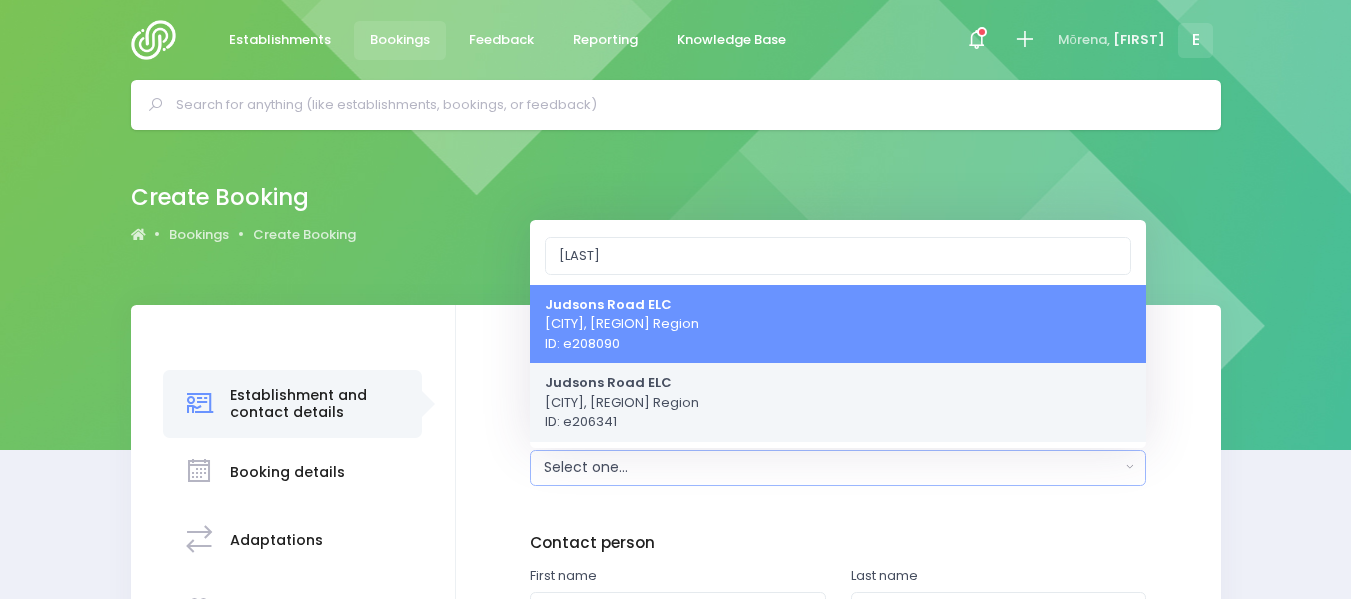 click on "[STREET] [CITY], [REGION] Region ID: [NUMBER]" at bounding box center [622, 402] 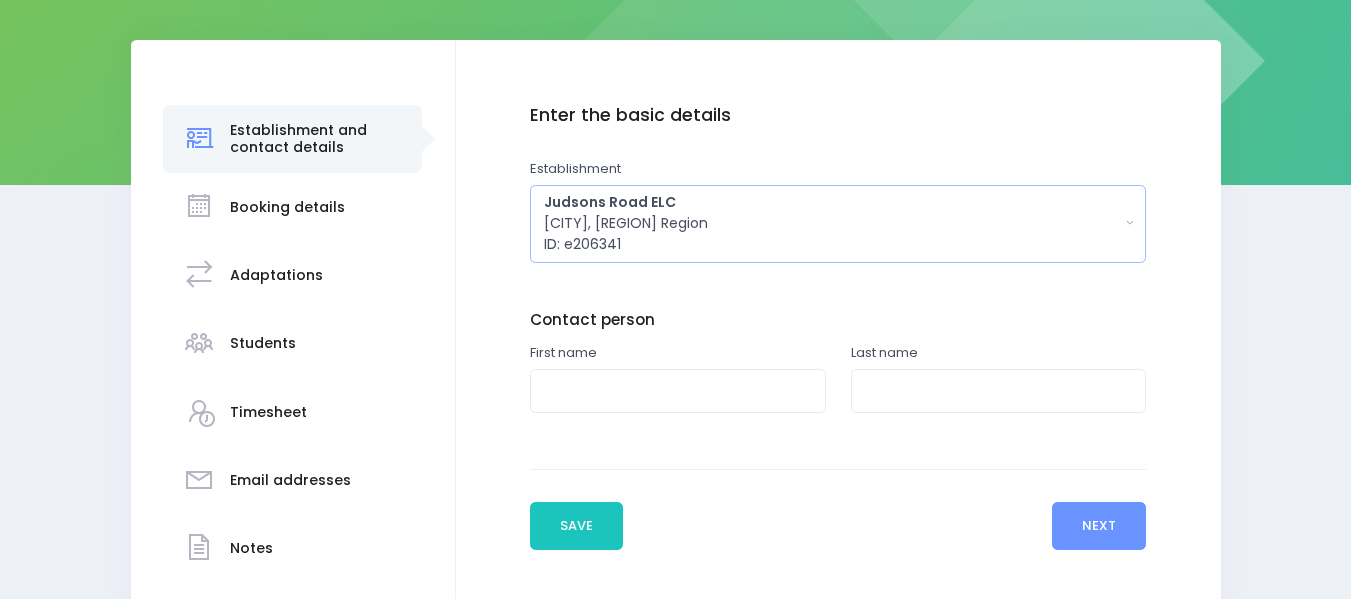 scroll, scrollTop: 266, scrollLeft: 0, axis: vertical 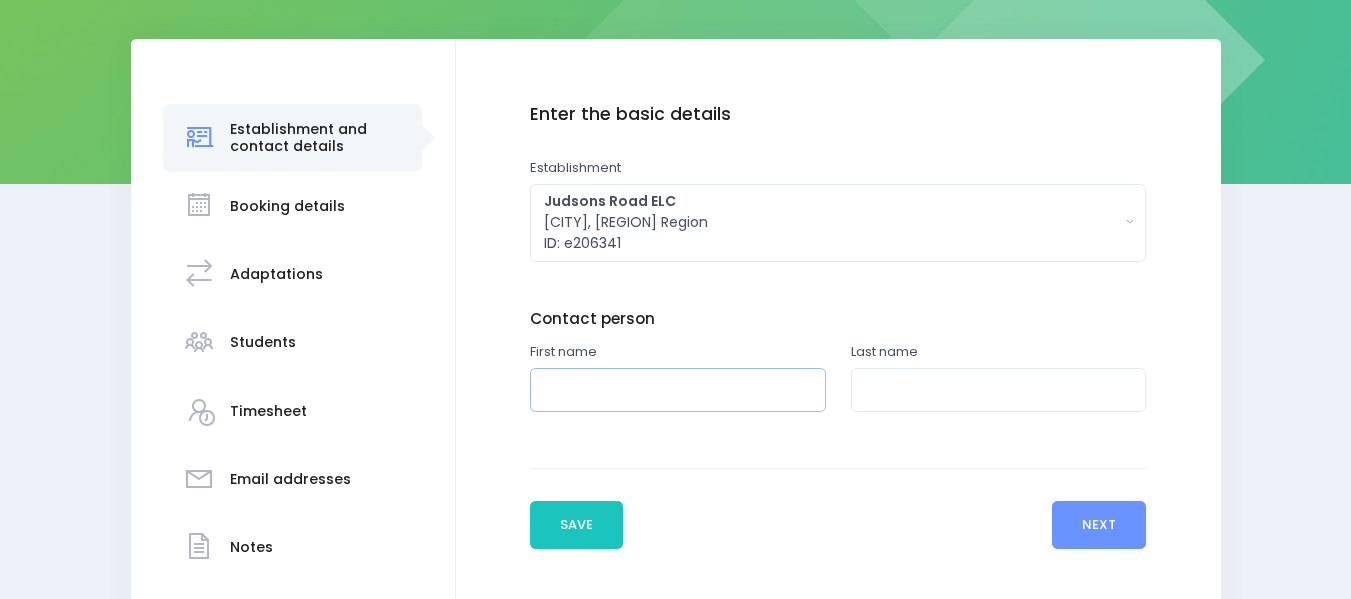 click at bounding box center [678, 390] 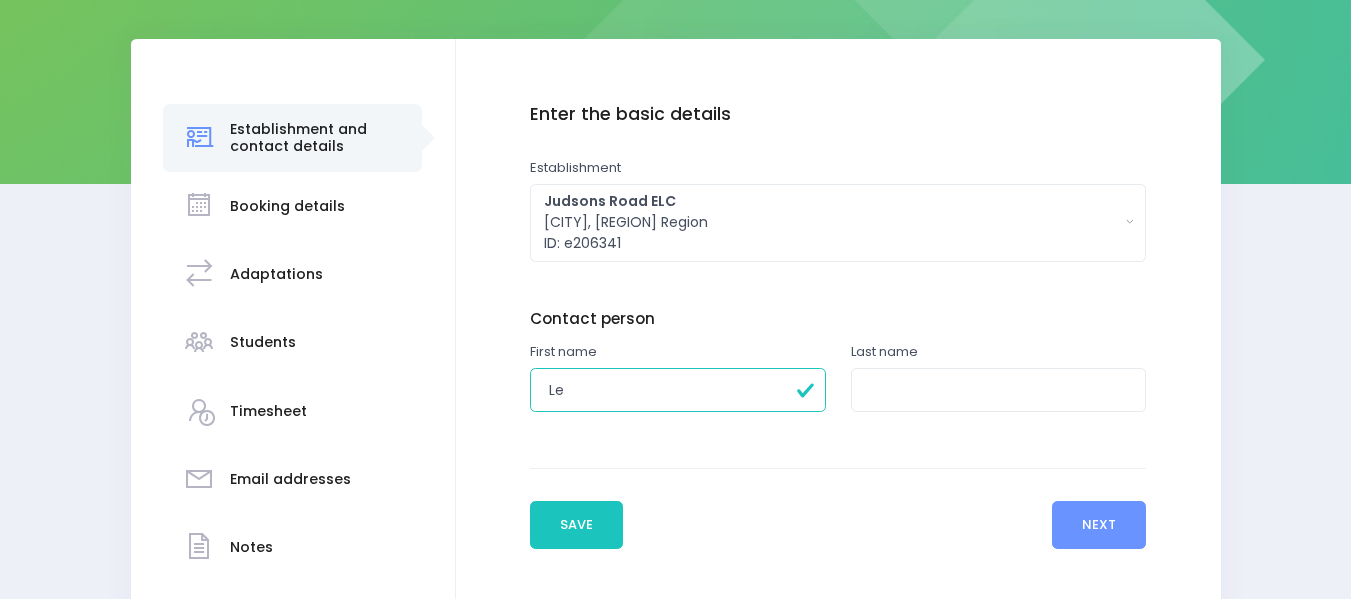 type on "[NAME]" 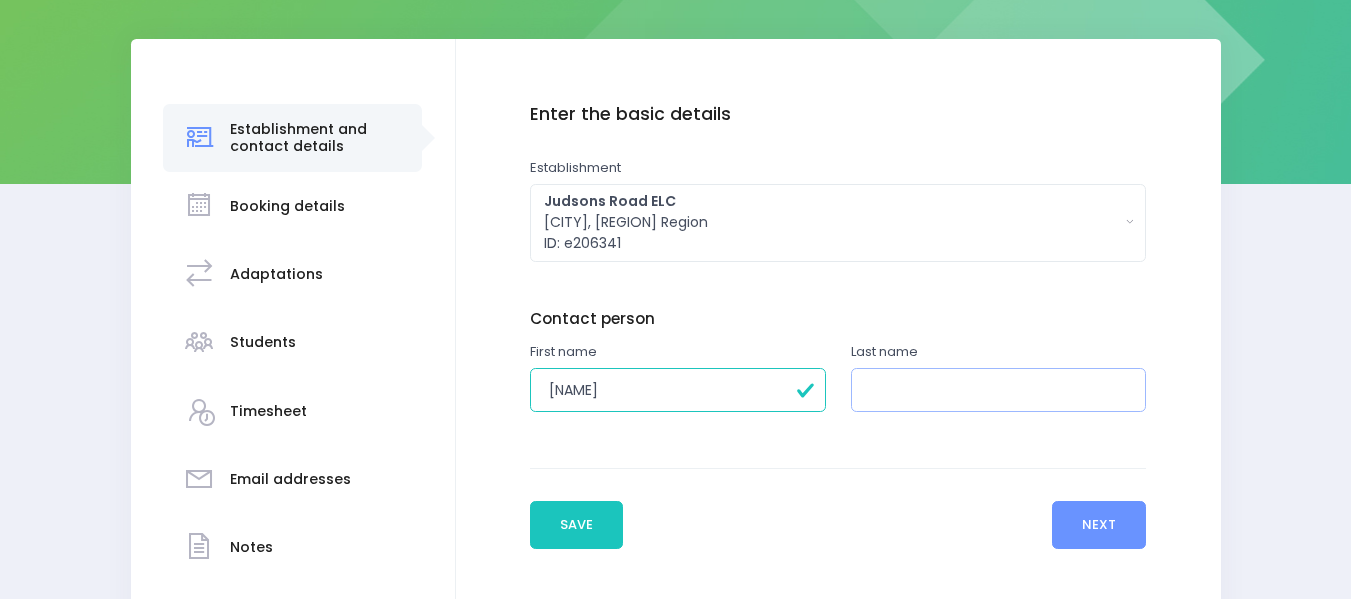 click at bounding box center (999, 390) 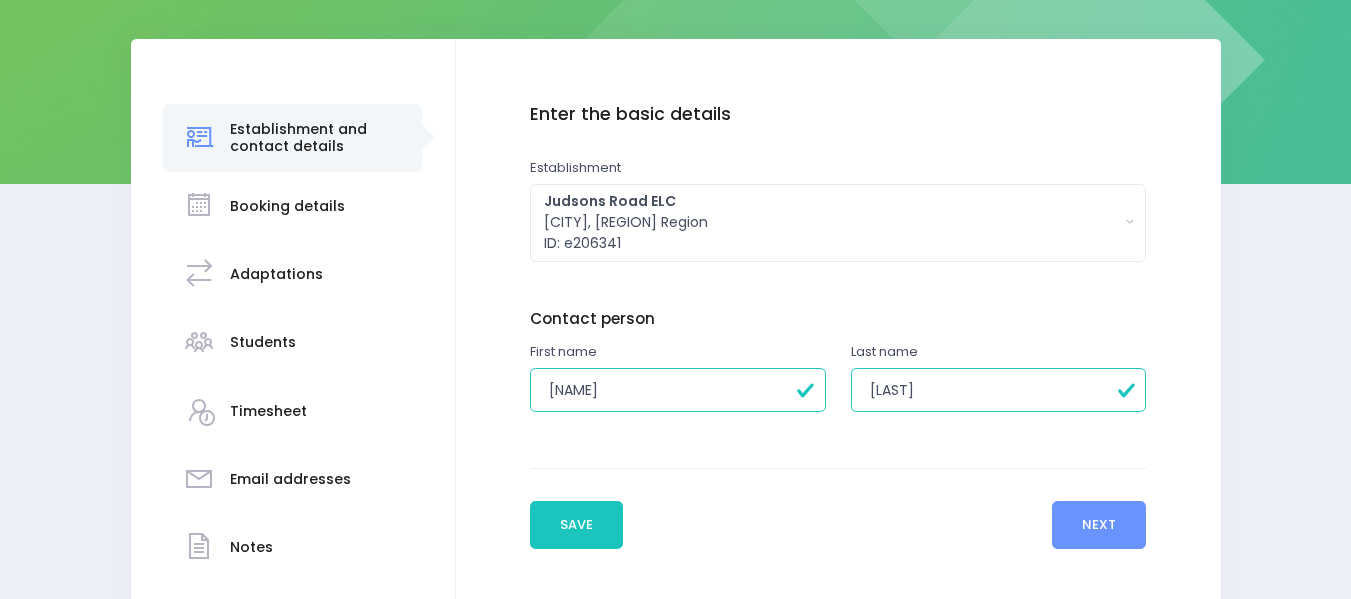 type on "[LAST]" 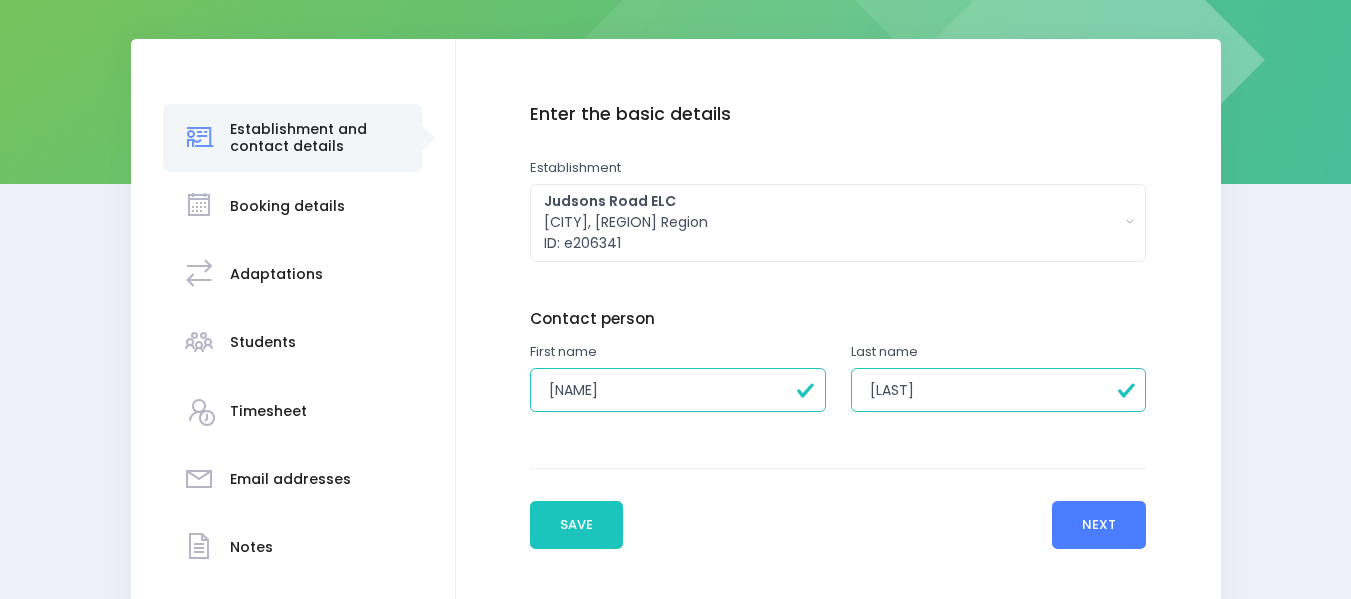 click on "Next" at bounding box center (1099, 525) 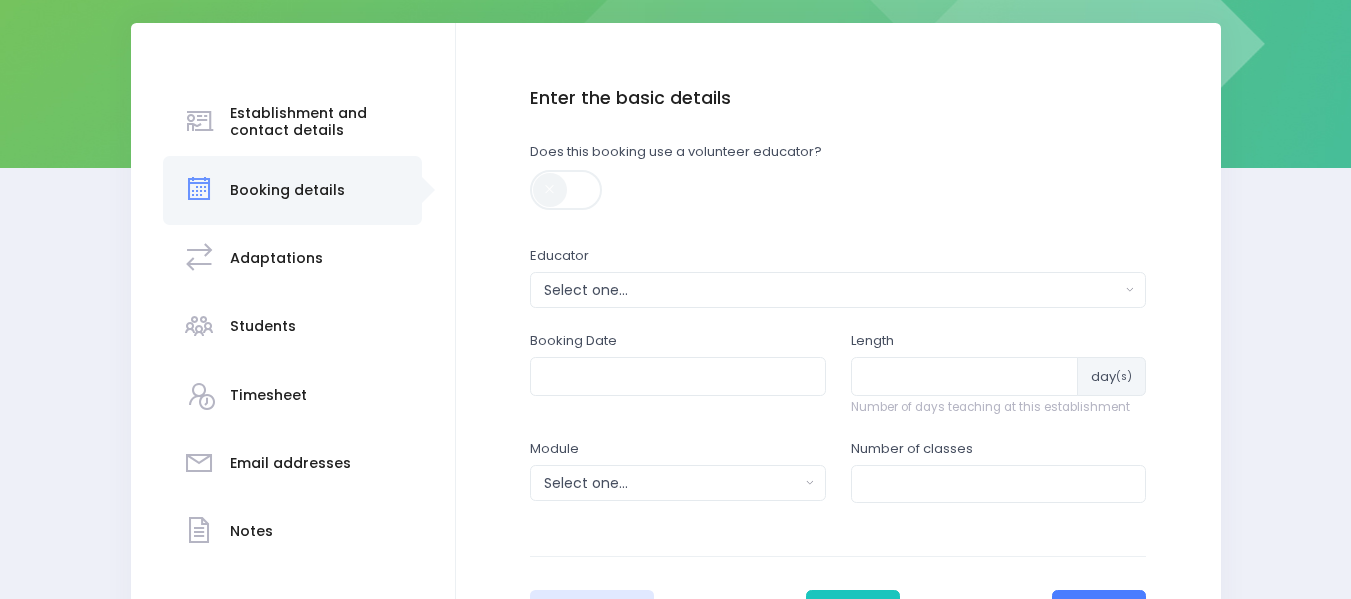 scroll, scrollTop: 283, scrollLeft: 0, axis: vertical 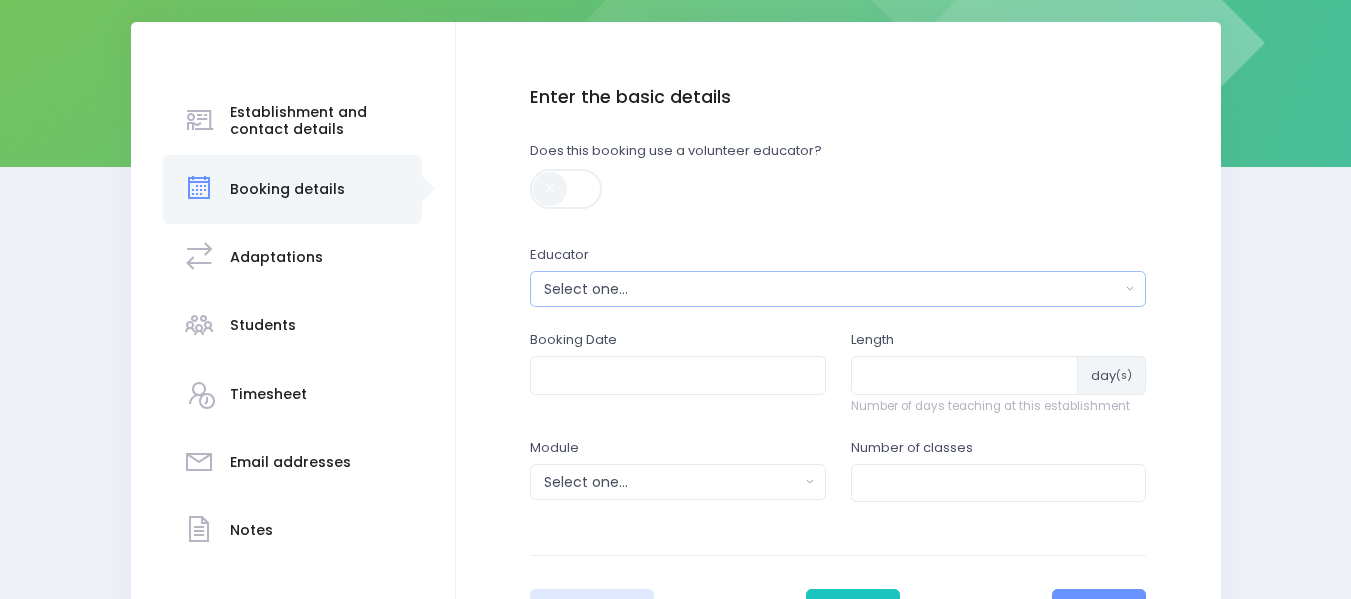 click on "Select one..." at bounding box center [832, 289] 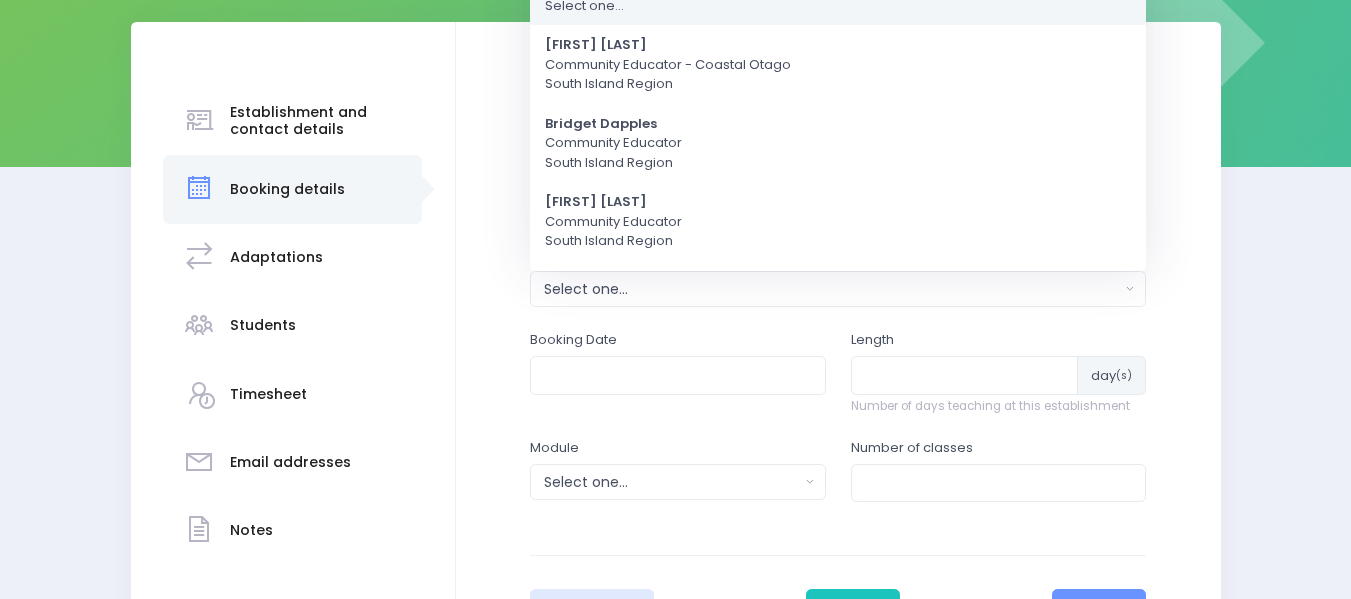 scroll, scrollTop: 0, scrollLeft: 0, axis: both 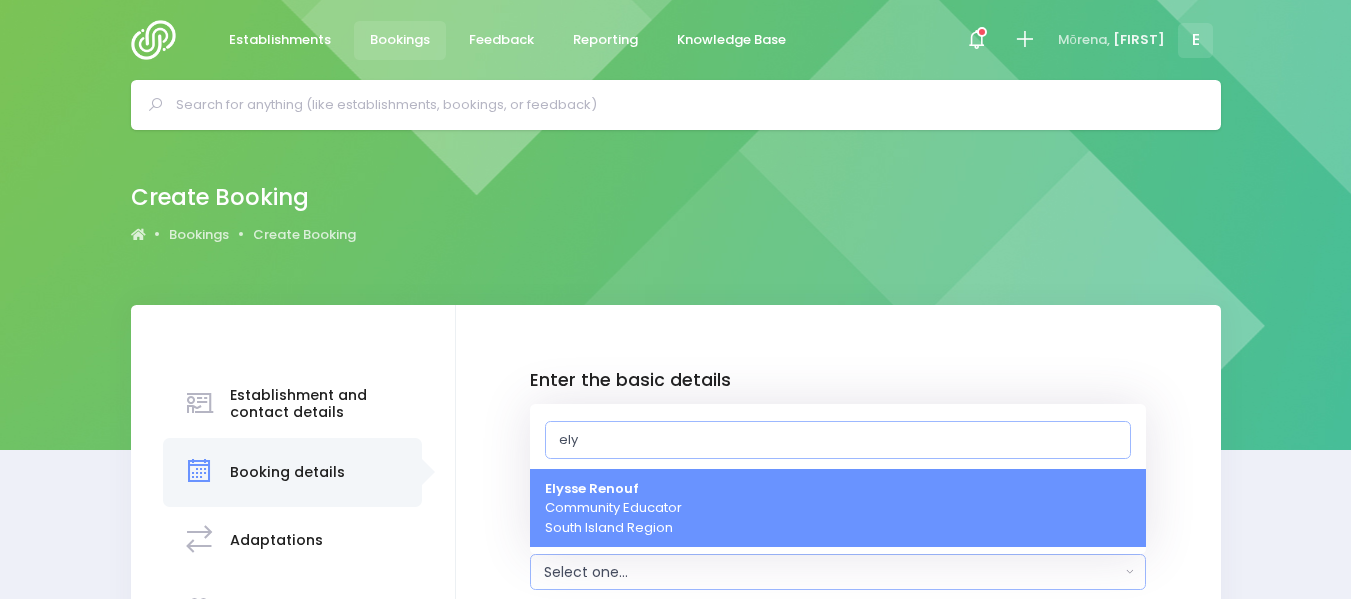 type on "ely" 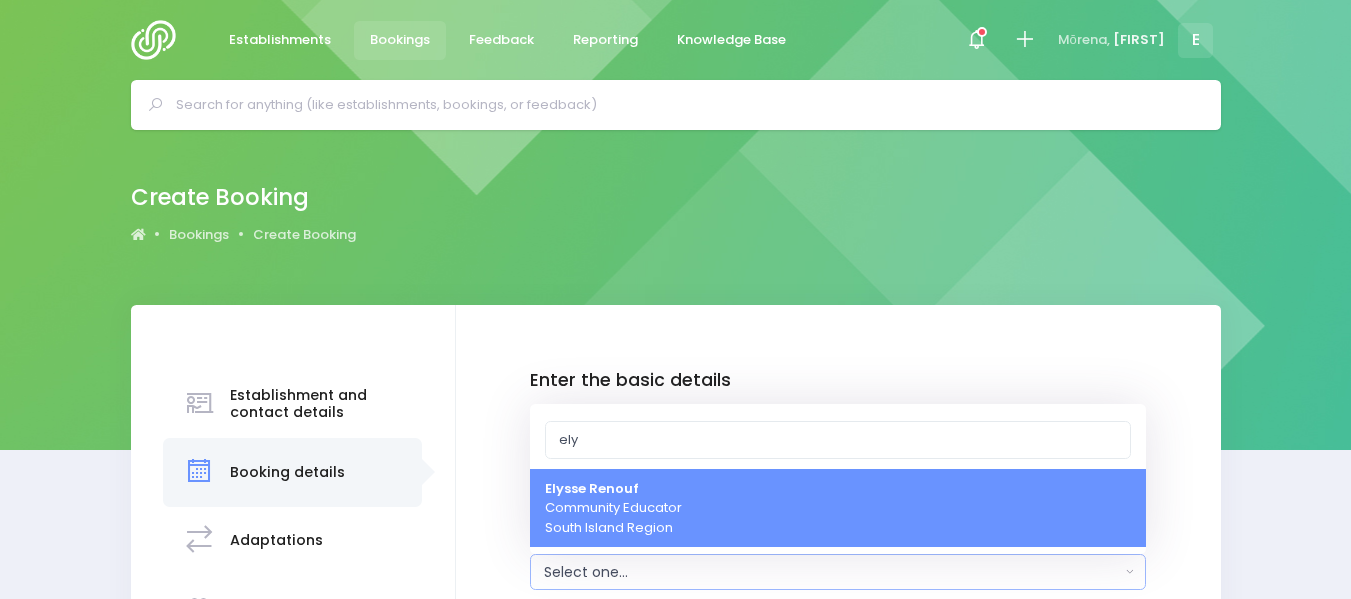 click on "[FIRST] [LAST] Community Educator [REGION] Region" at bounding box center [613, 508] 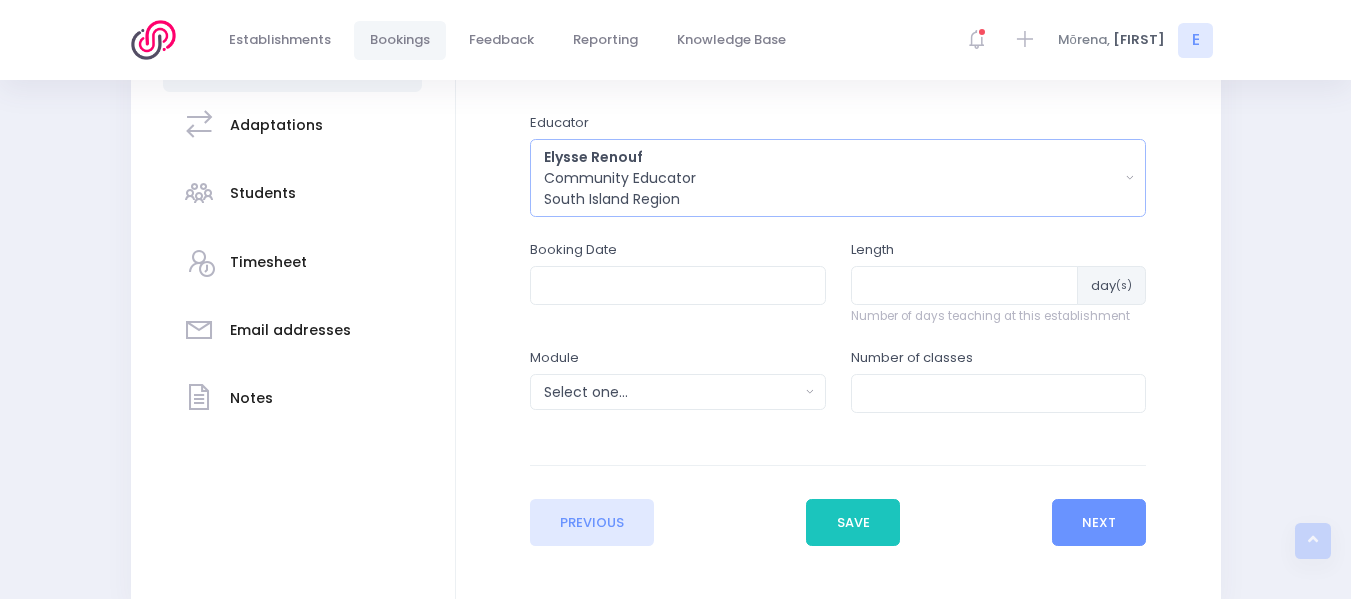 scroll, scrollTop: 416, scrollLeft: 0, axis: vertical 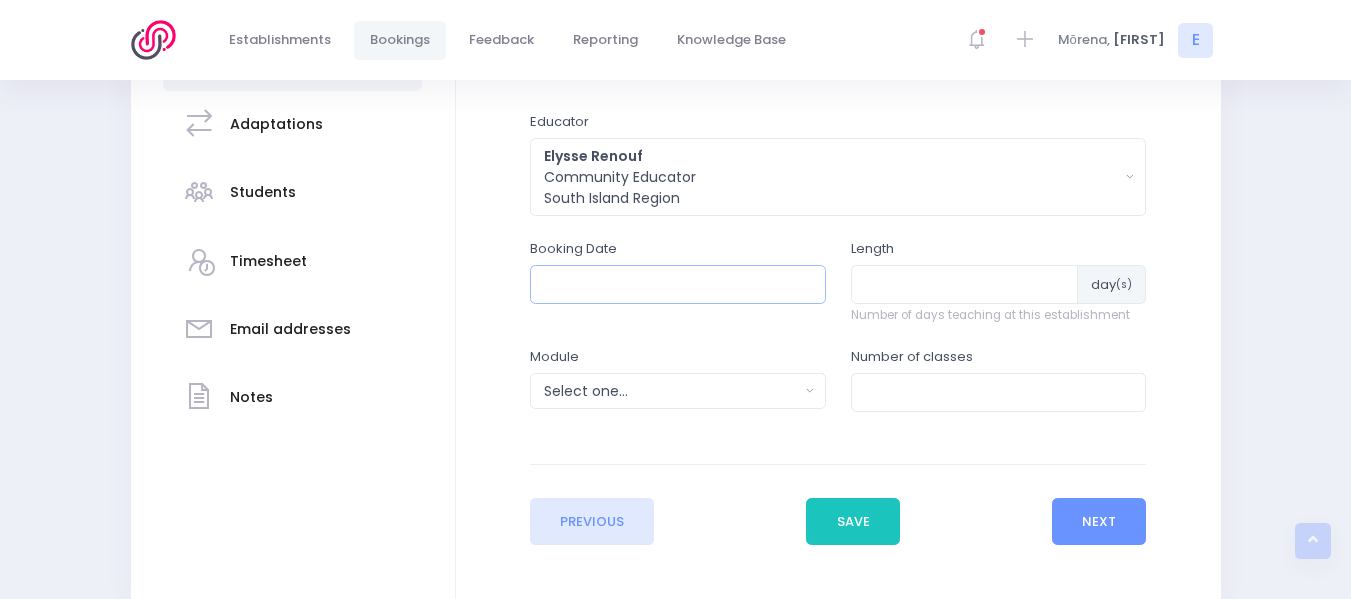 click at bounding box center [678, 284] 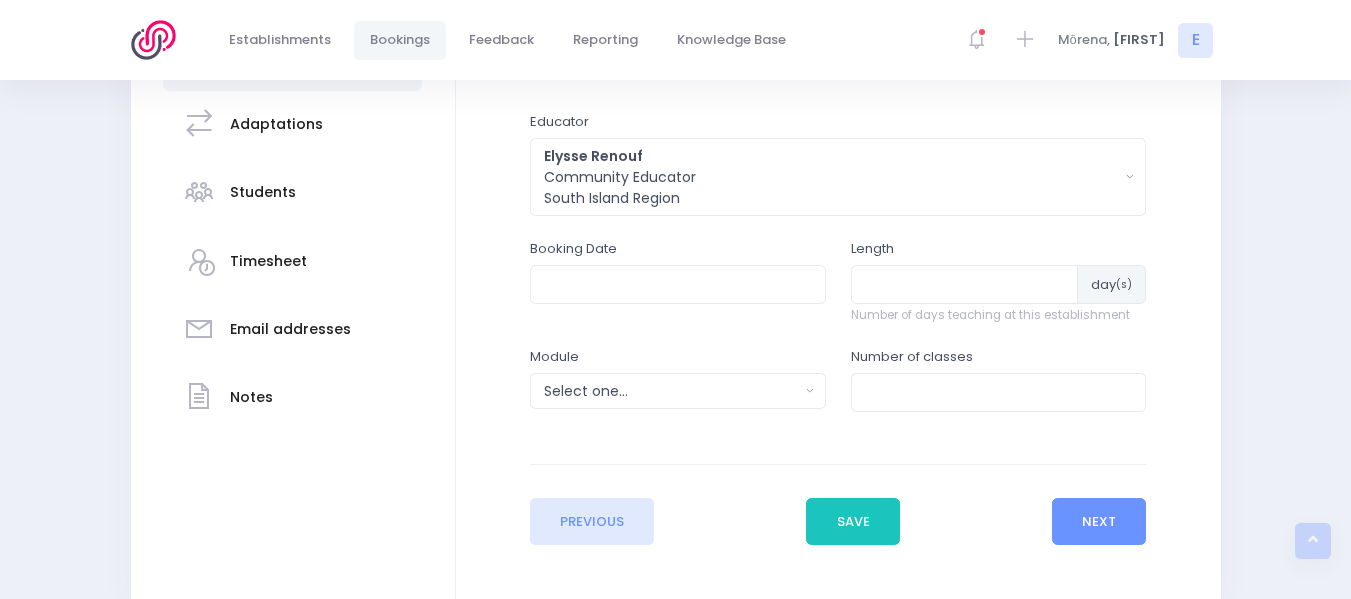 click on "Enter the basic details
Does this booking use a volunteer educator?
Educator First Name
Educator Last Name Educator" at bounding box center (838, 201) 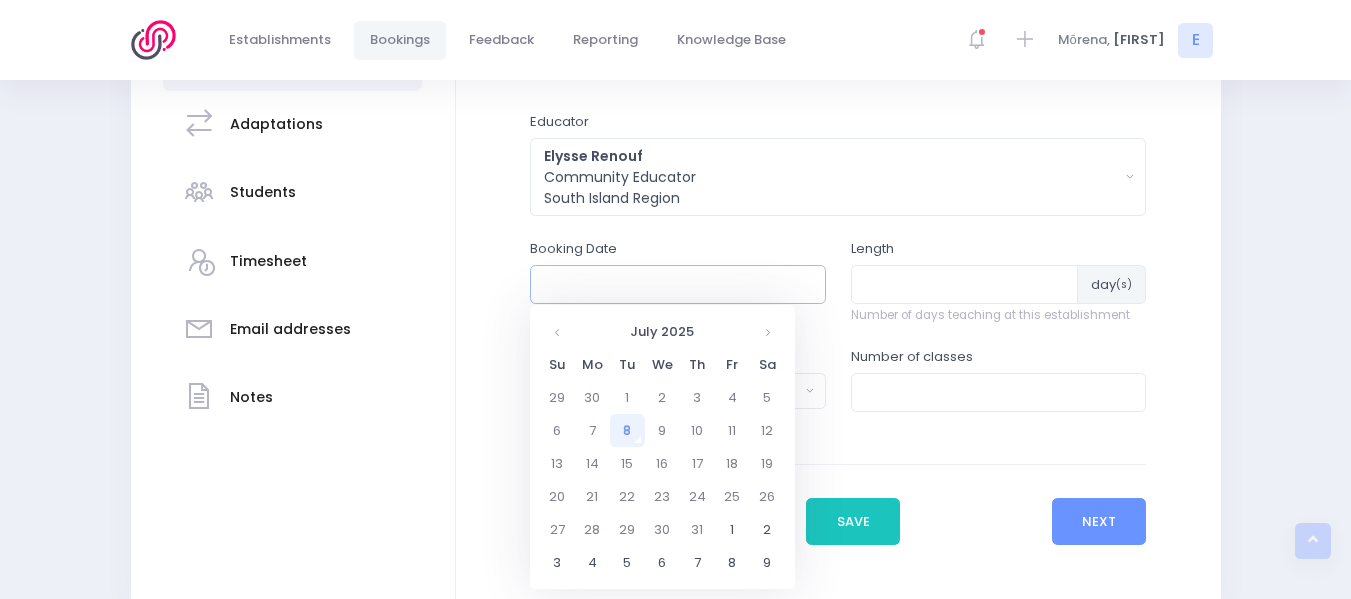 click at bounding box center (678, 284) 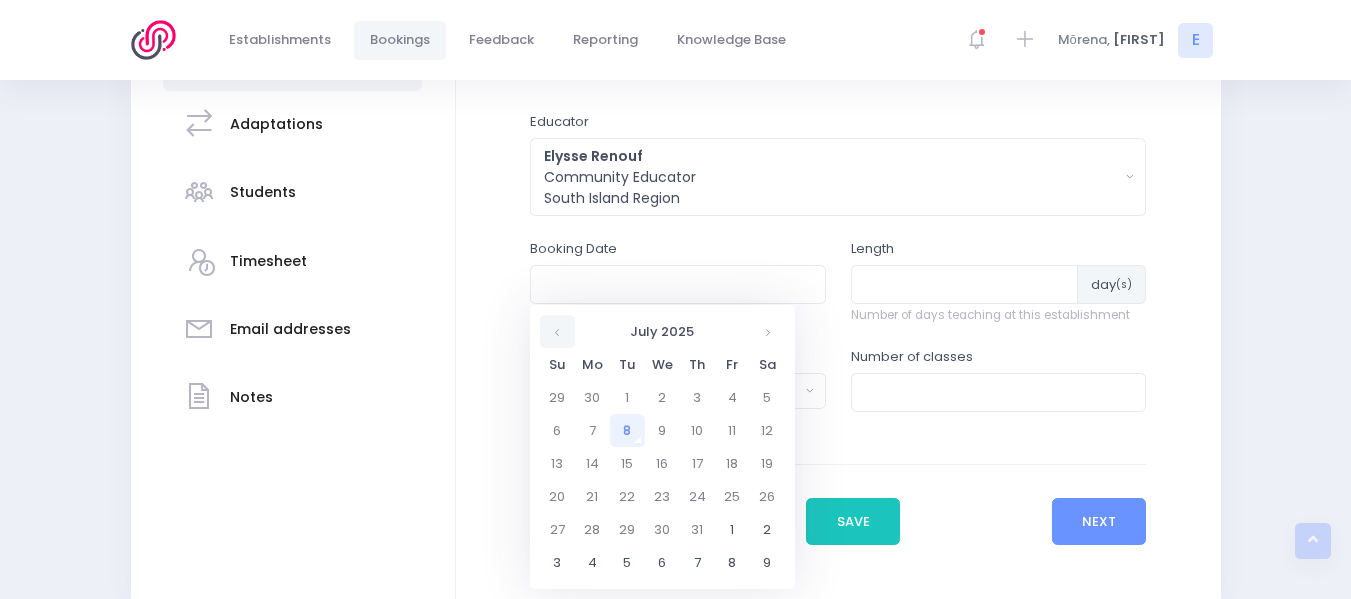 click at bounding box center (557, 331) 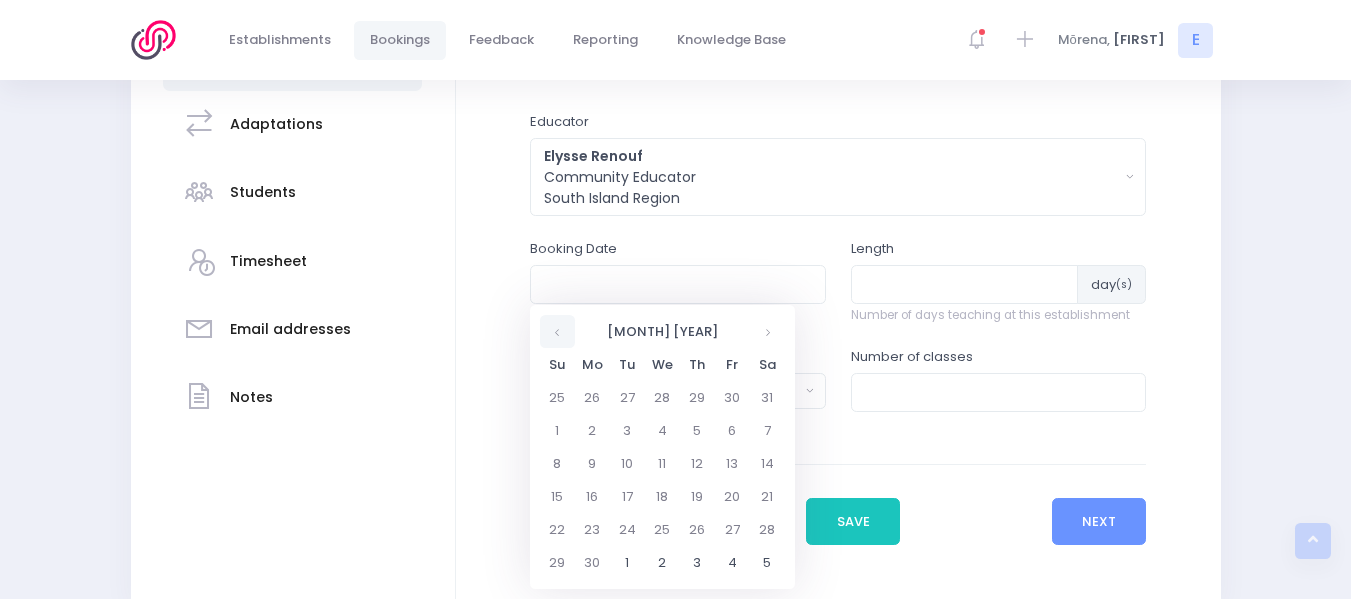 click at bounding box center (557, 331) 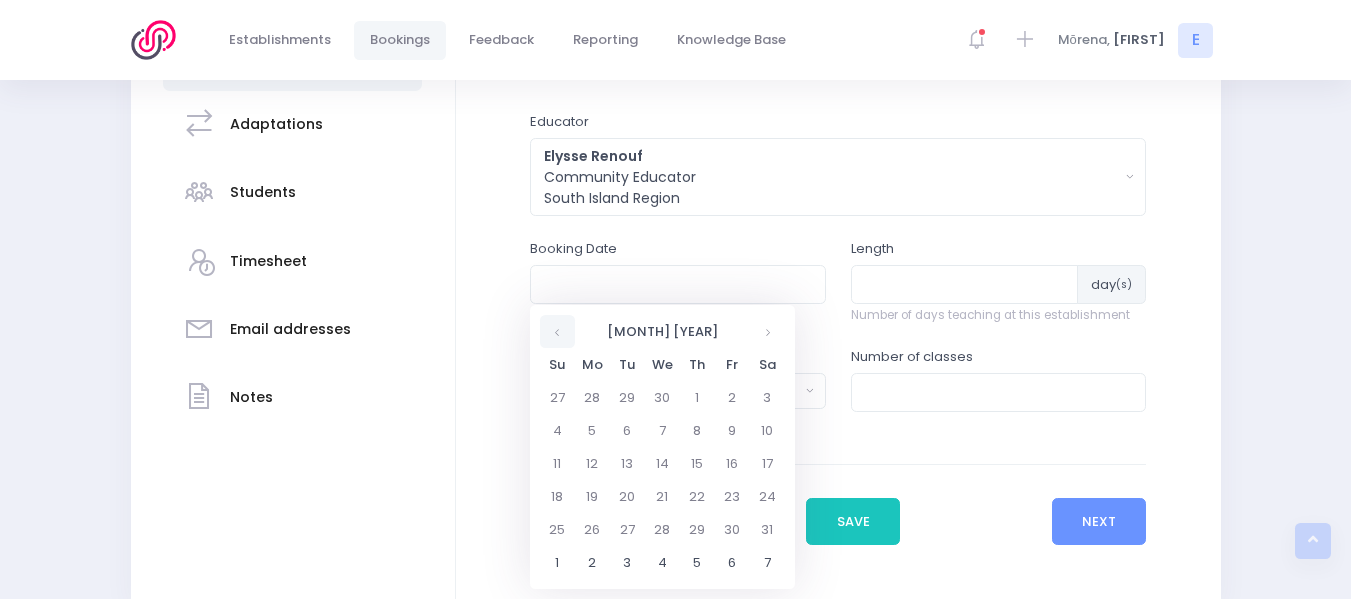 click at bounding box center (557, 331) 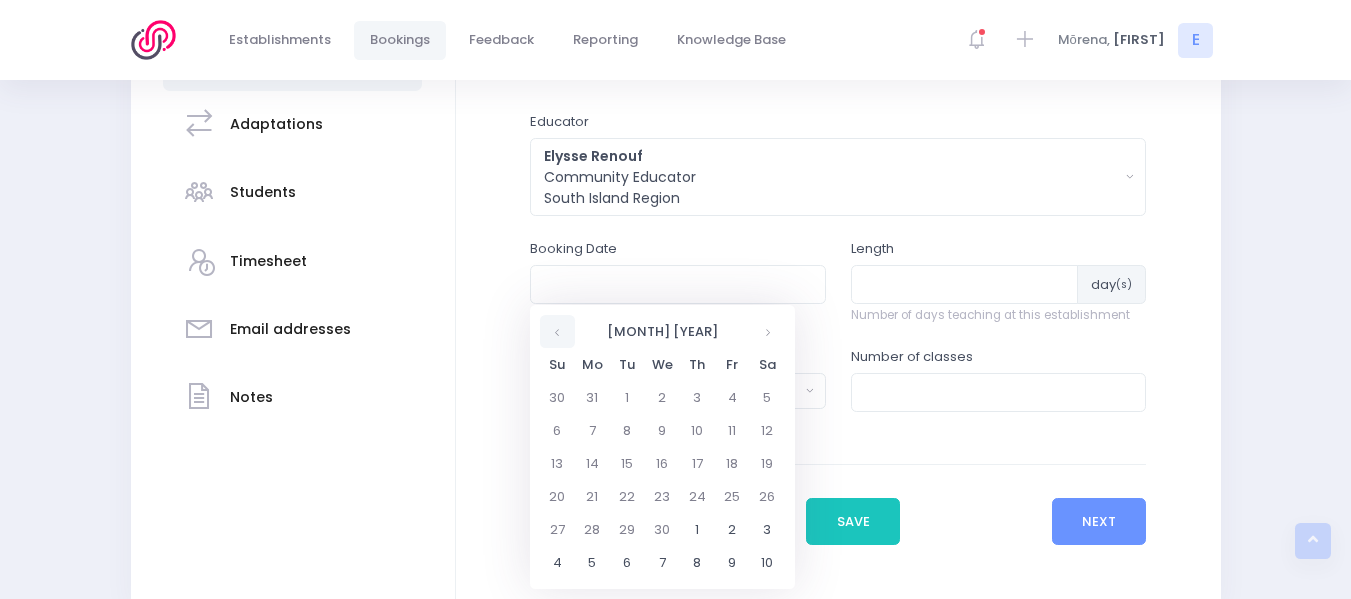 click at bounding box center [557, 331] 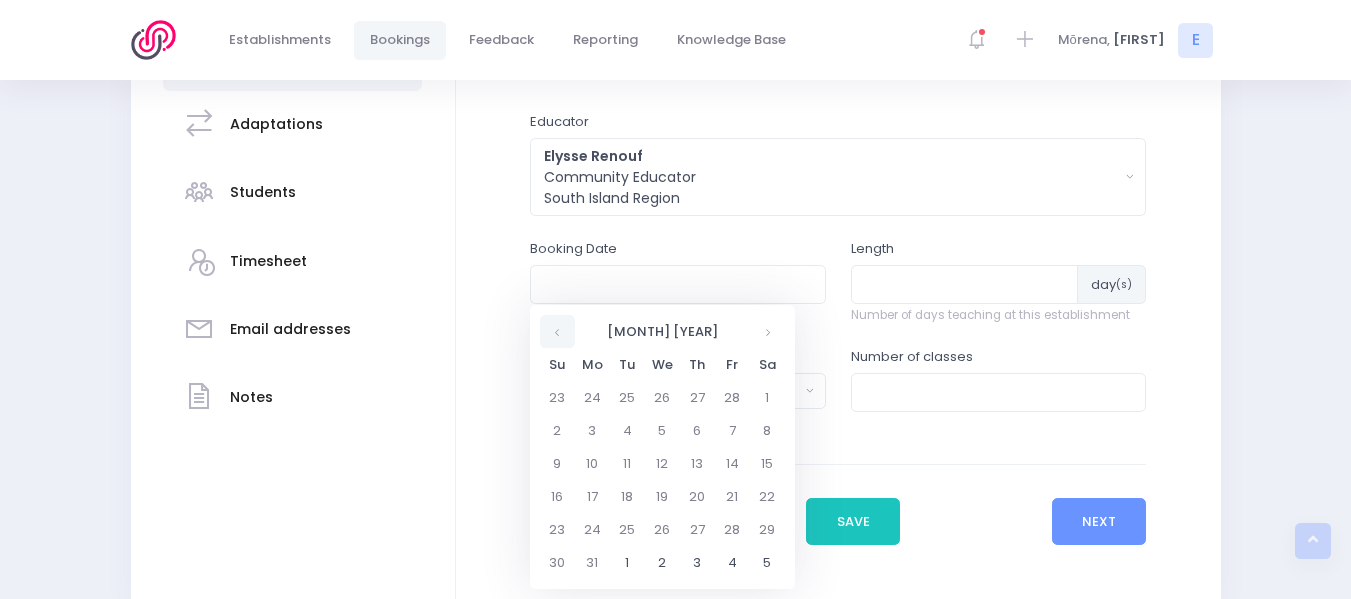 click at bounding box center [557, 331] 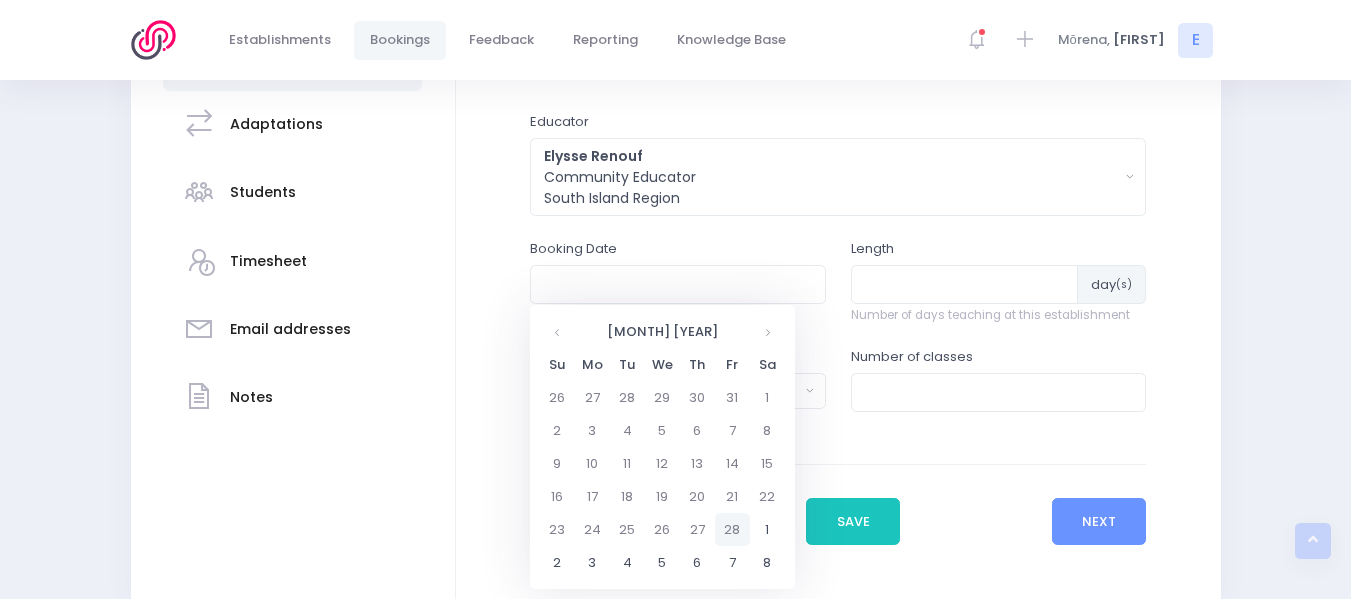click on "28" at bounding box center [732, 397] 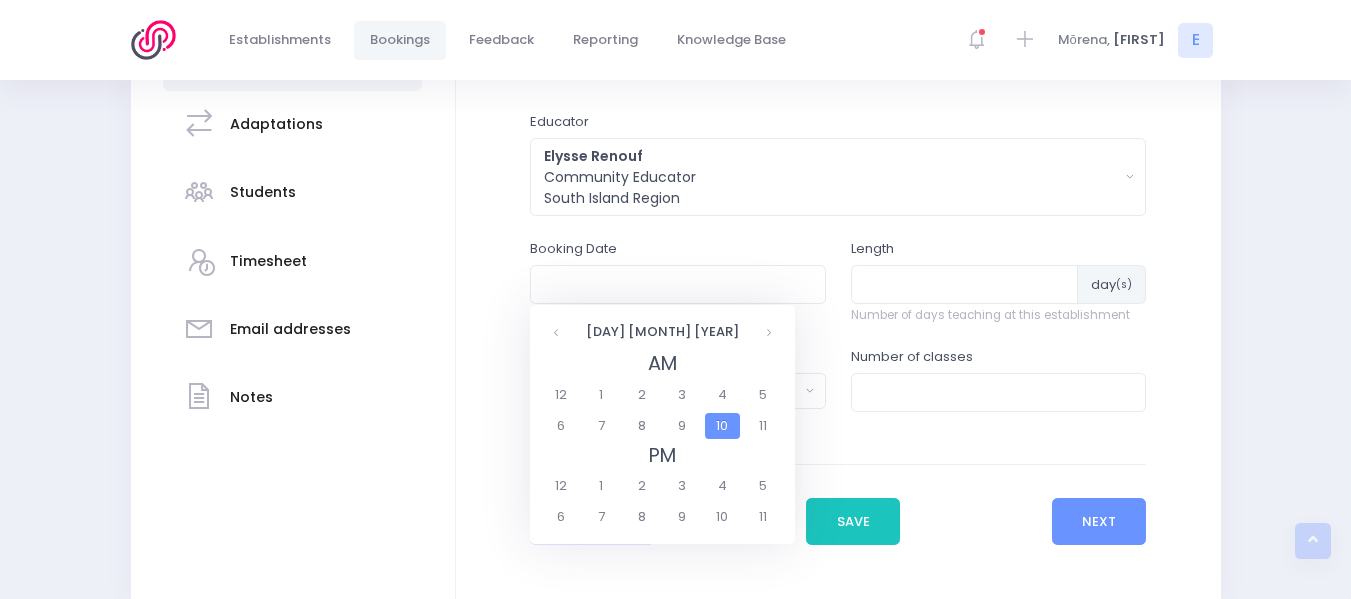 click on "10" at bounding box center [722, 426] 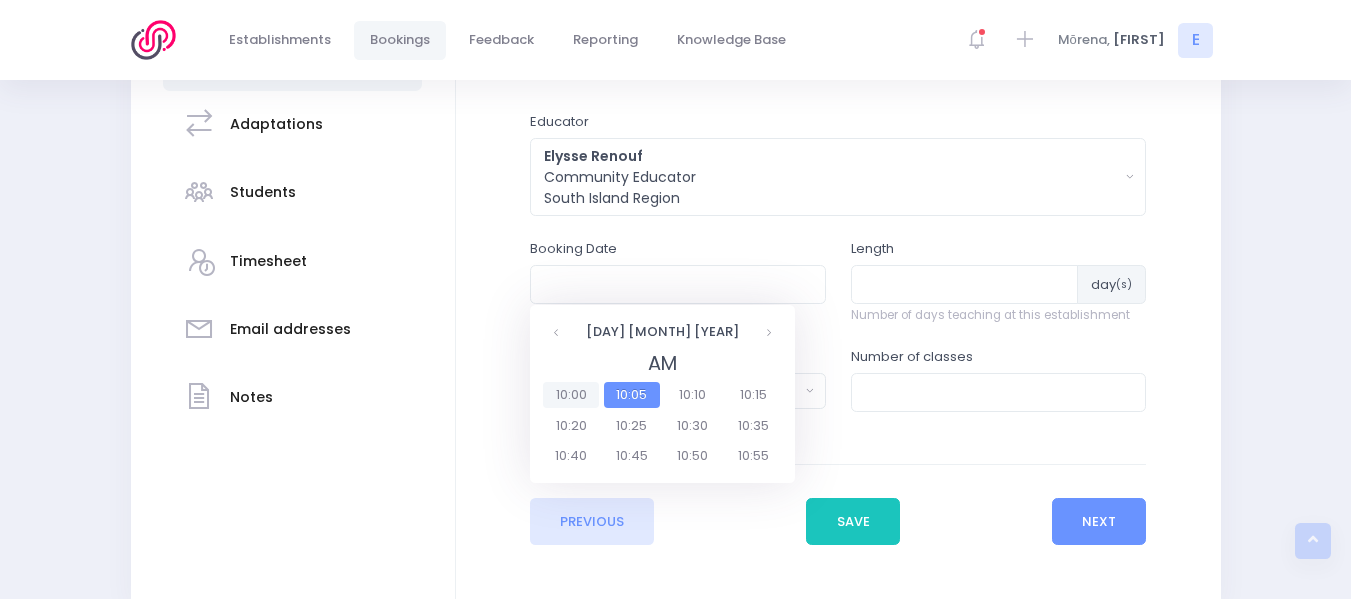 click on "10:00" at bounding box center (571, 395) 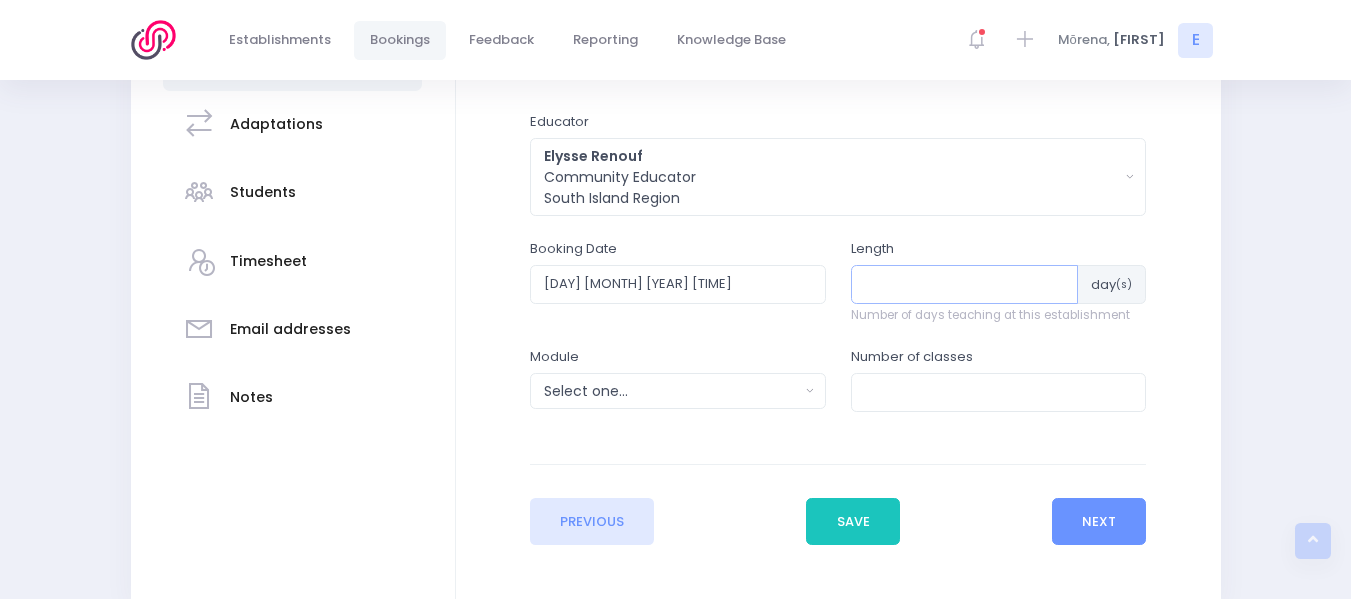 click at bounding box center [965, 284] 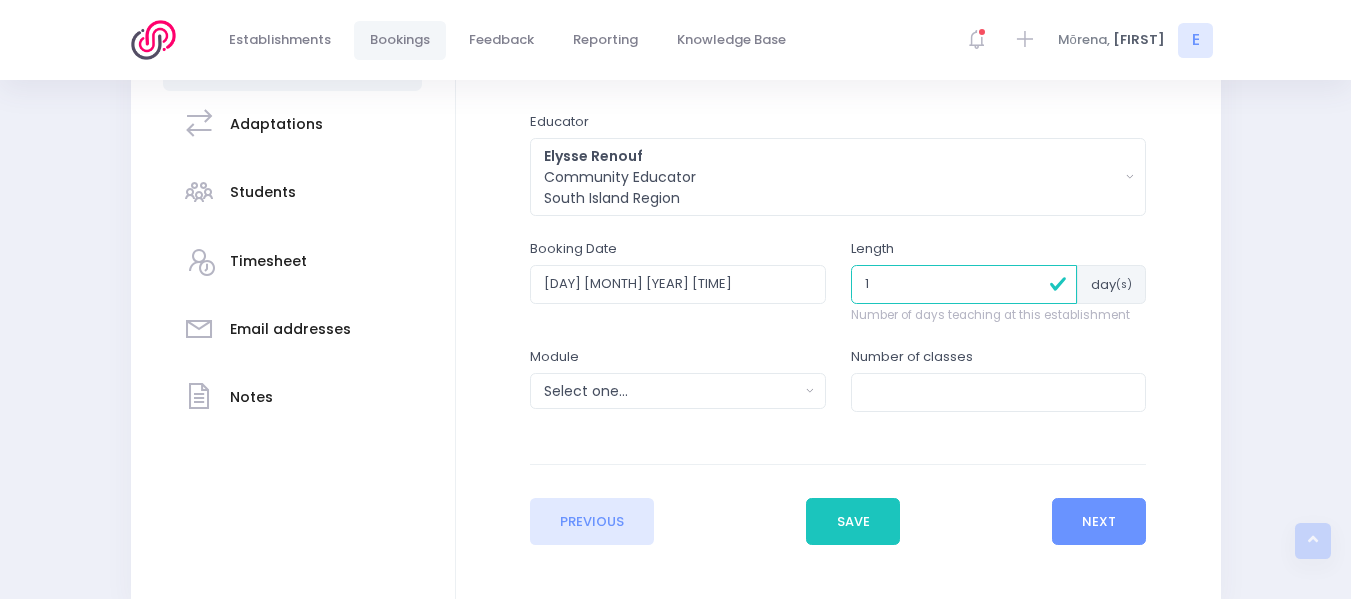 type on "1" 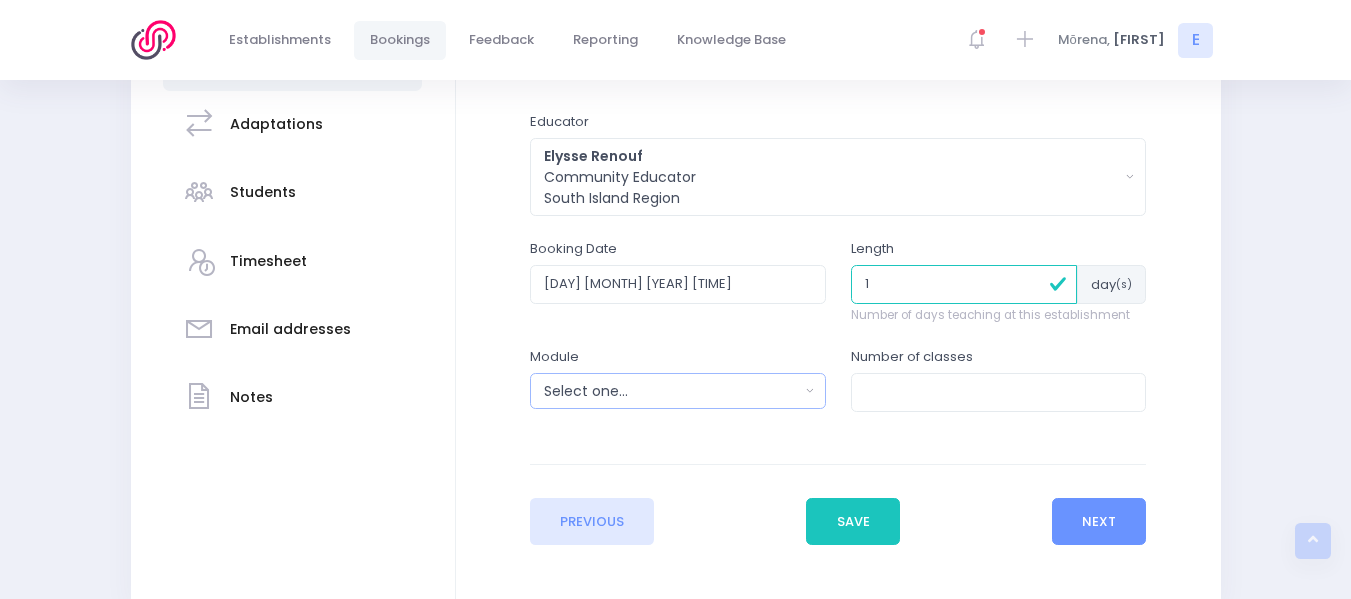 click on "Select one..." at bounding box center [678, 391] 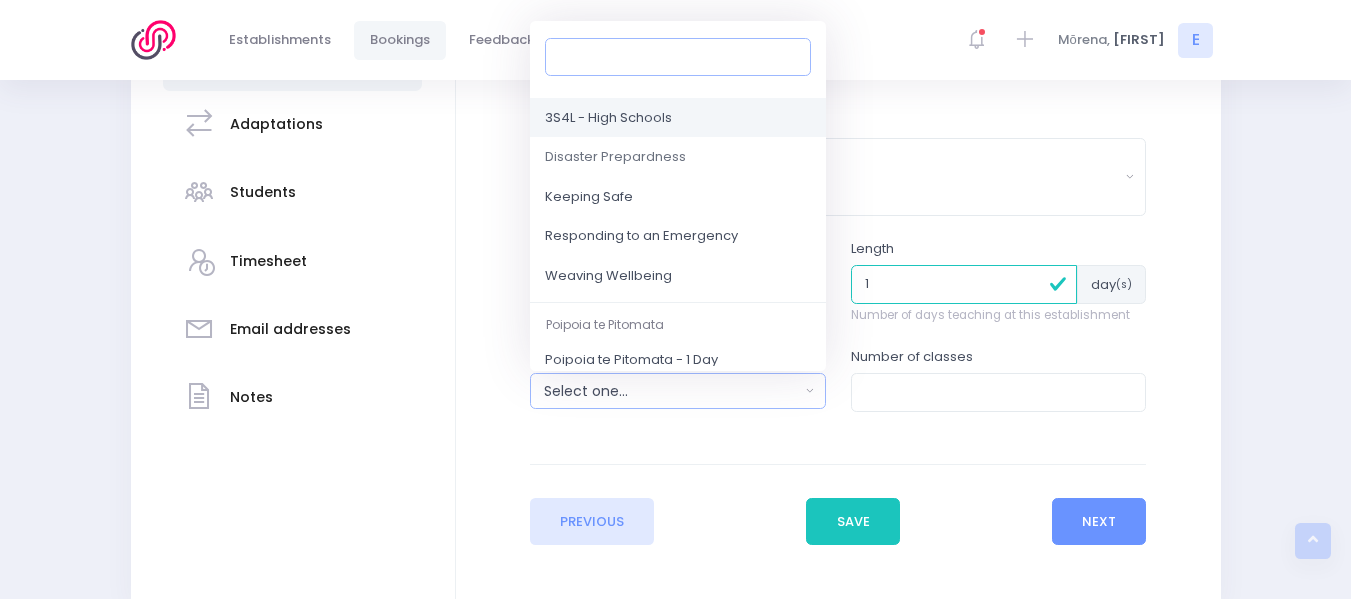 scroll, scrollTop: 180, scrollLeft: 0, axis: vertical 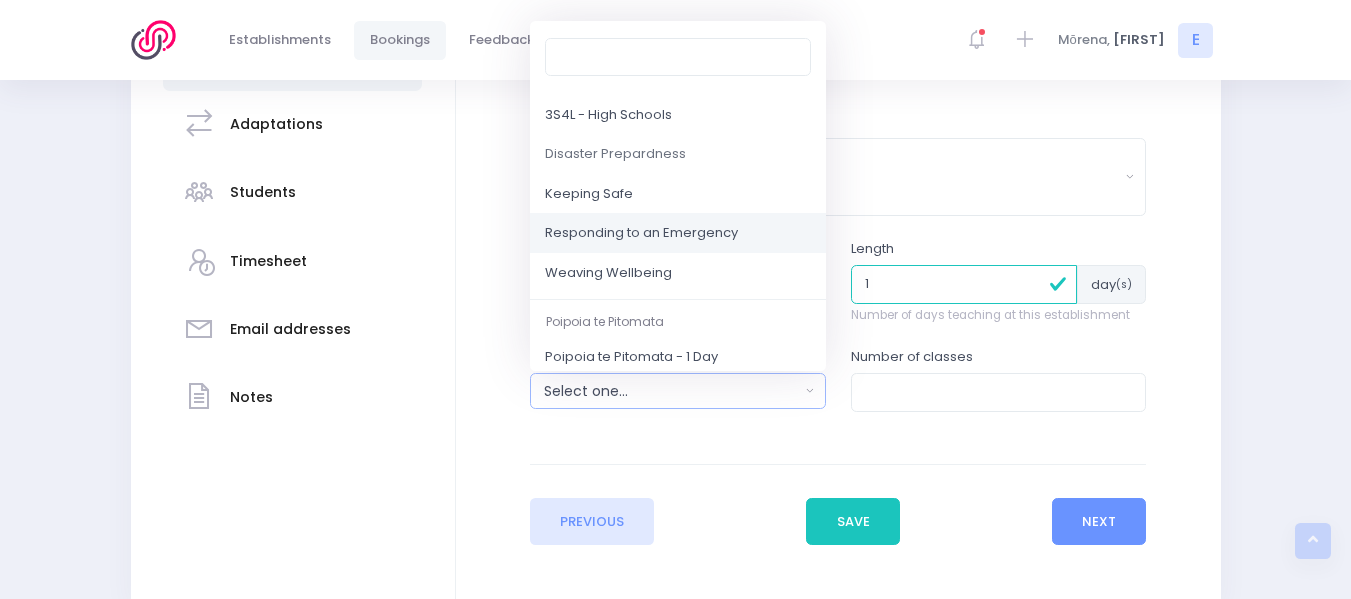 click on "Responding to an Emergency" at bounding box center [641, 234] 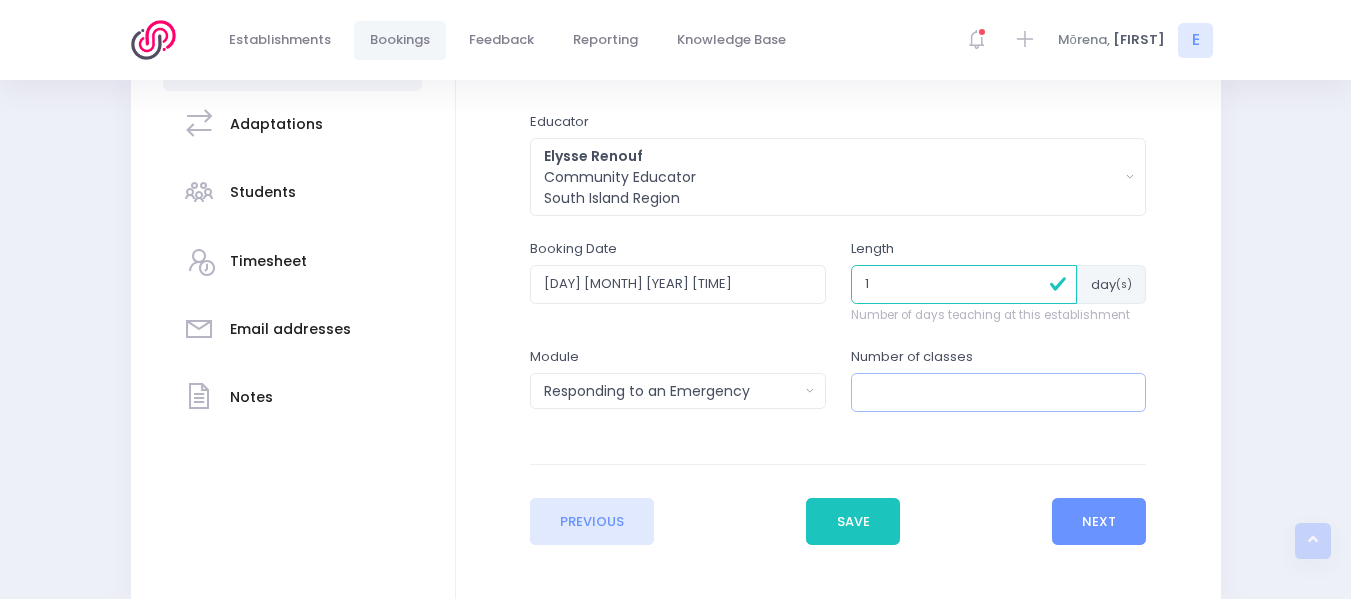 click at bounding box center (999, 392) 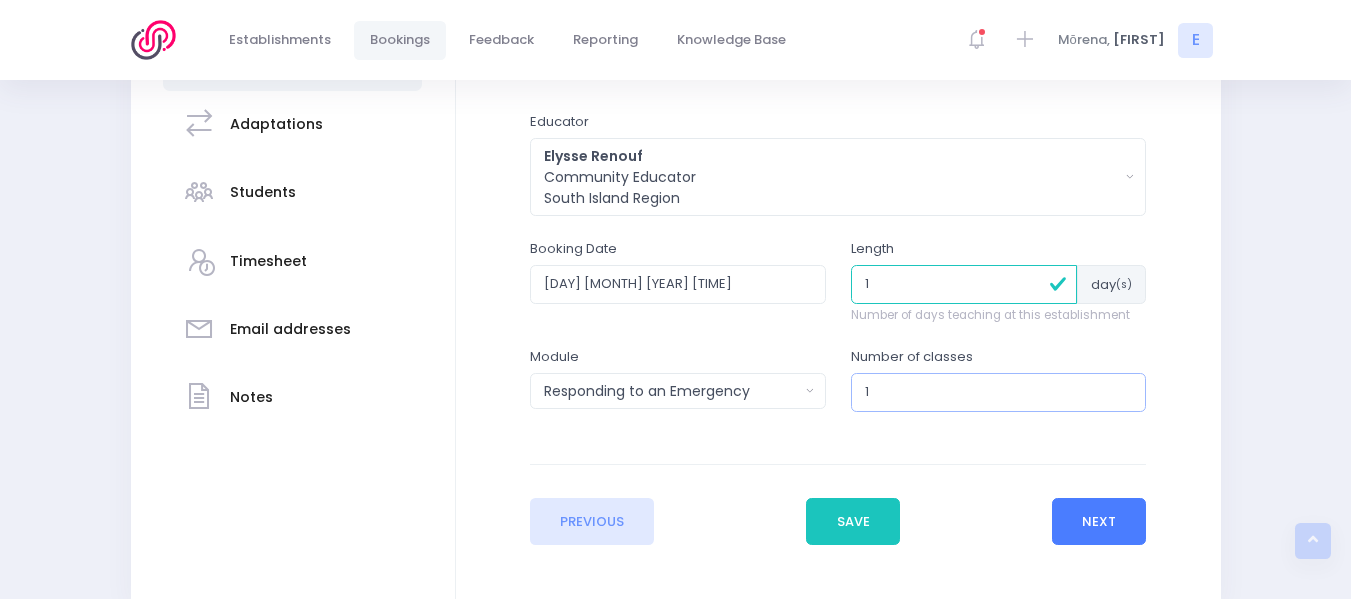 type on "1" 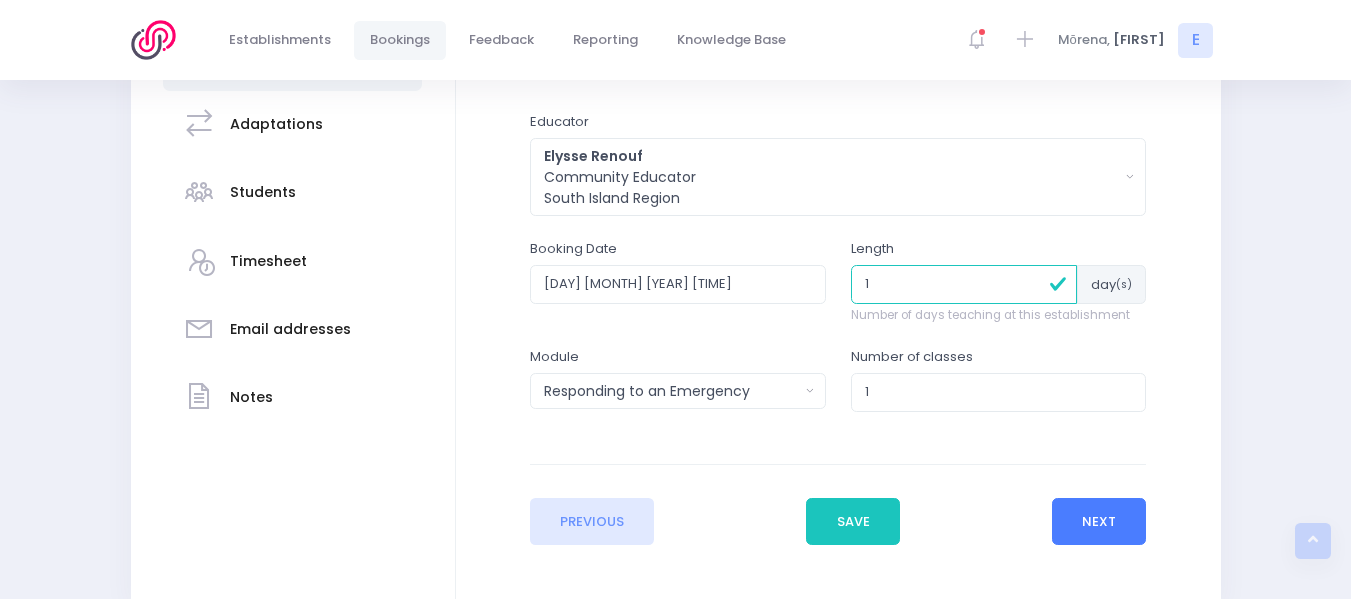 click on "Next" at bounding box center [1099, 522] 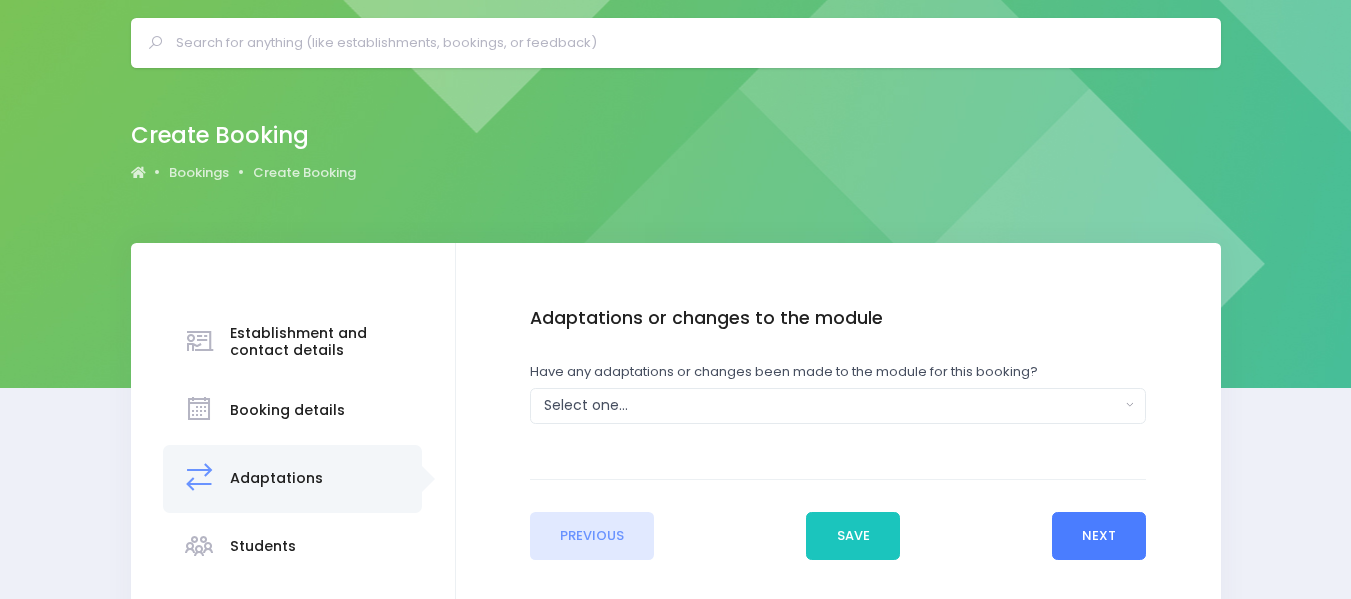 scroll, scrollTop: 0, scrollLeft: 0, axis: both 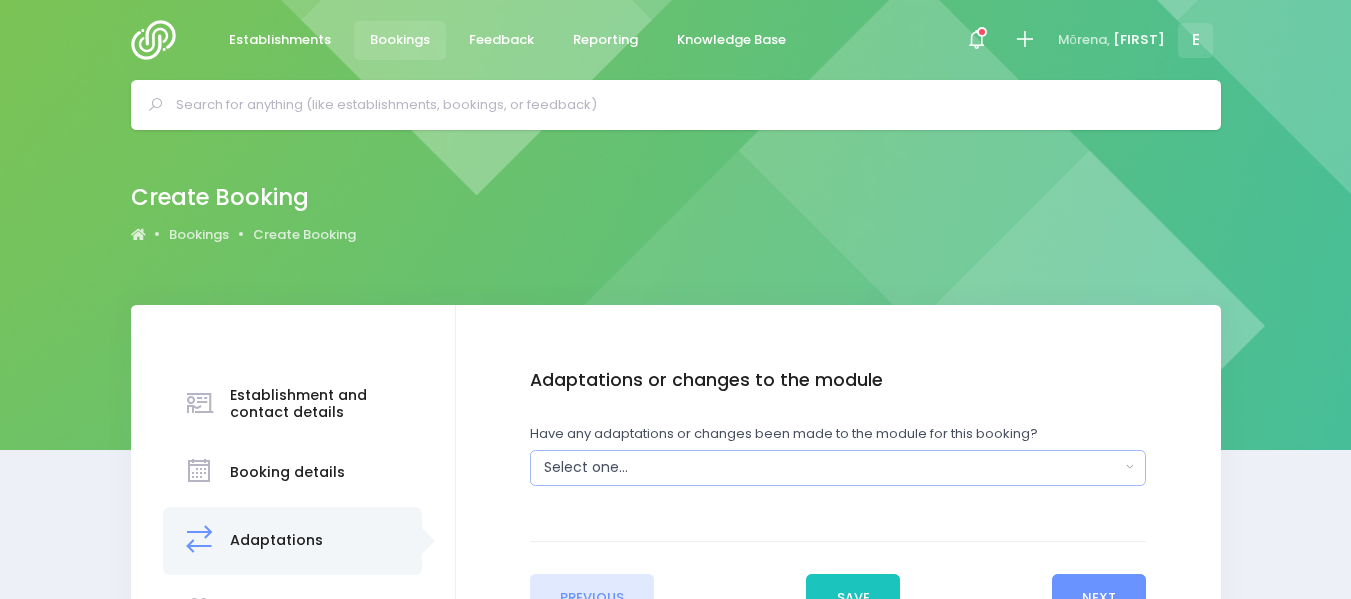 click on "Select one..." at bounding box center [838, 468] 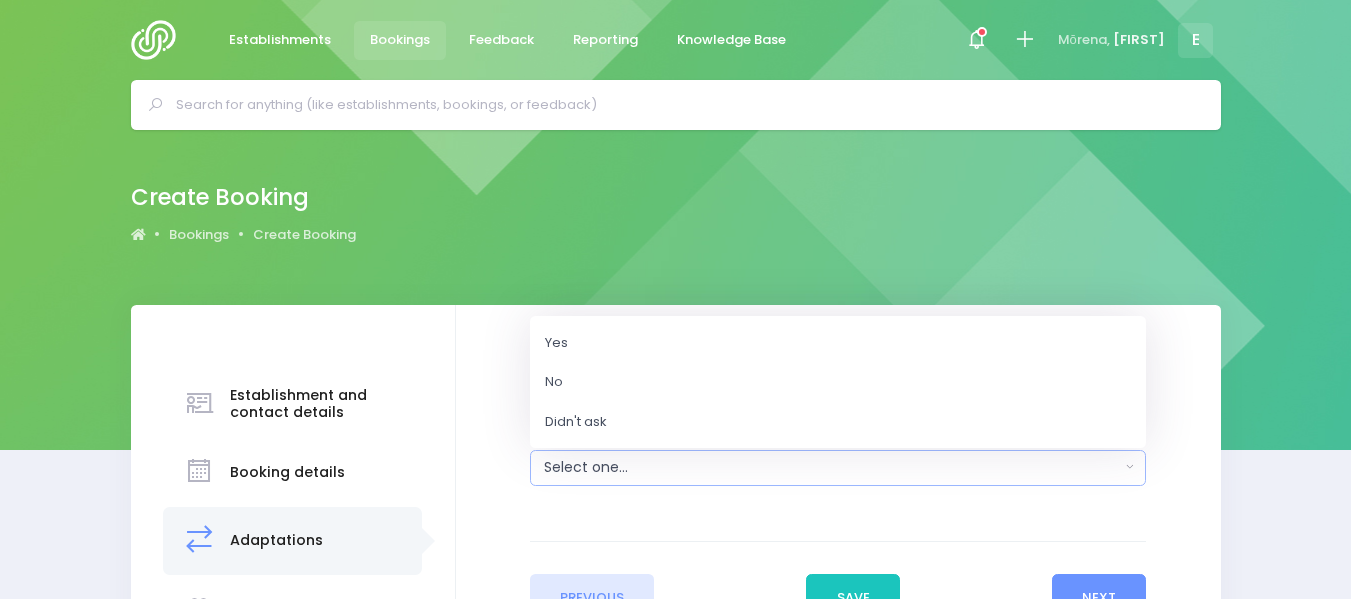 click on "Select one..." at bounding box center [832, 467] 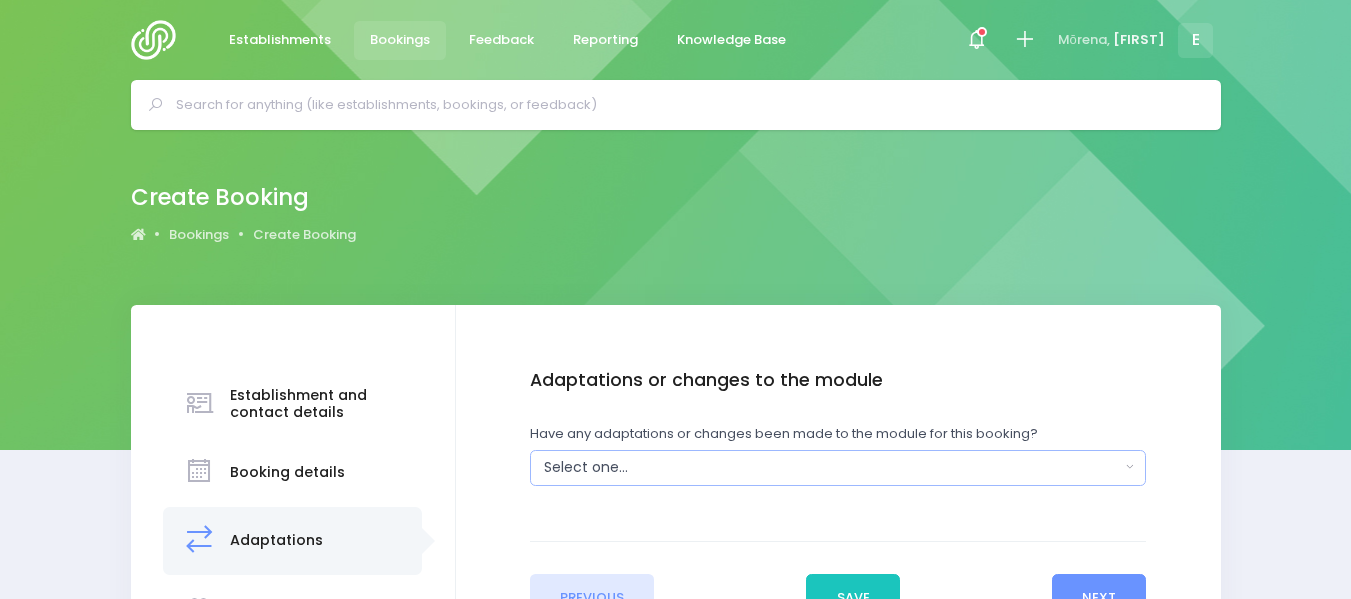 click on "Select one..." at bounding box center [832, 467] 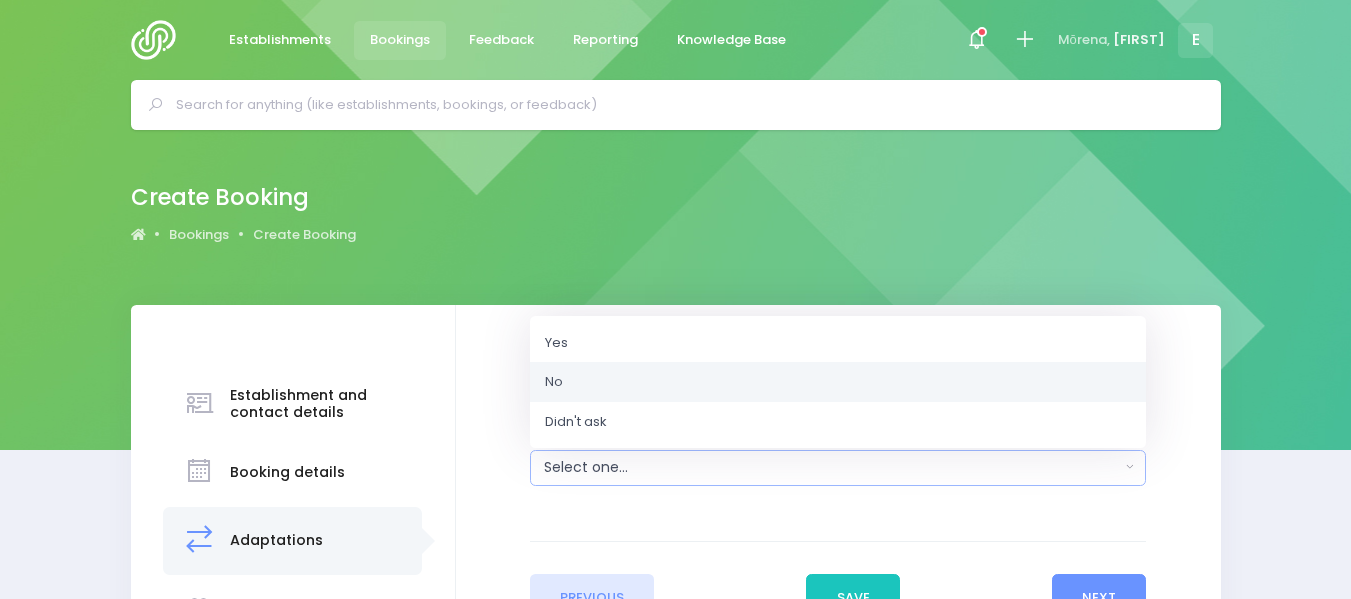 click on "No" at bounding box center [838, 382] 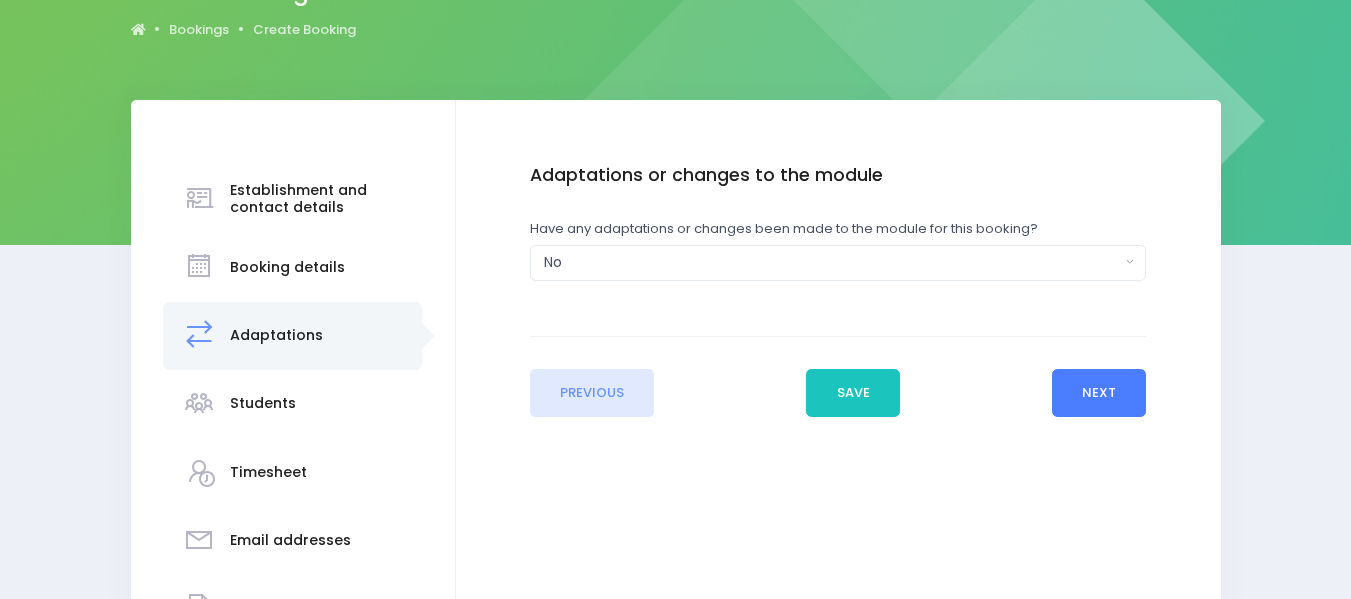click on "Next" at bounding box center [1099, 393] 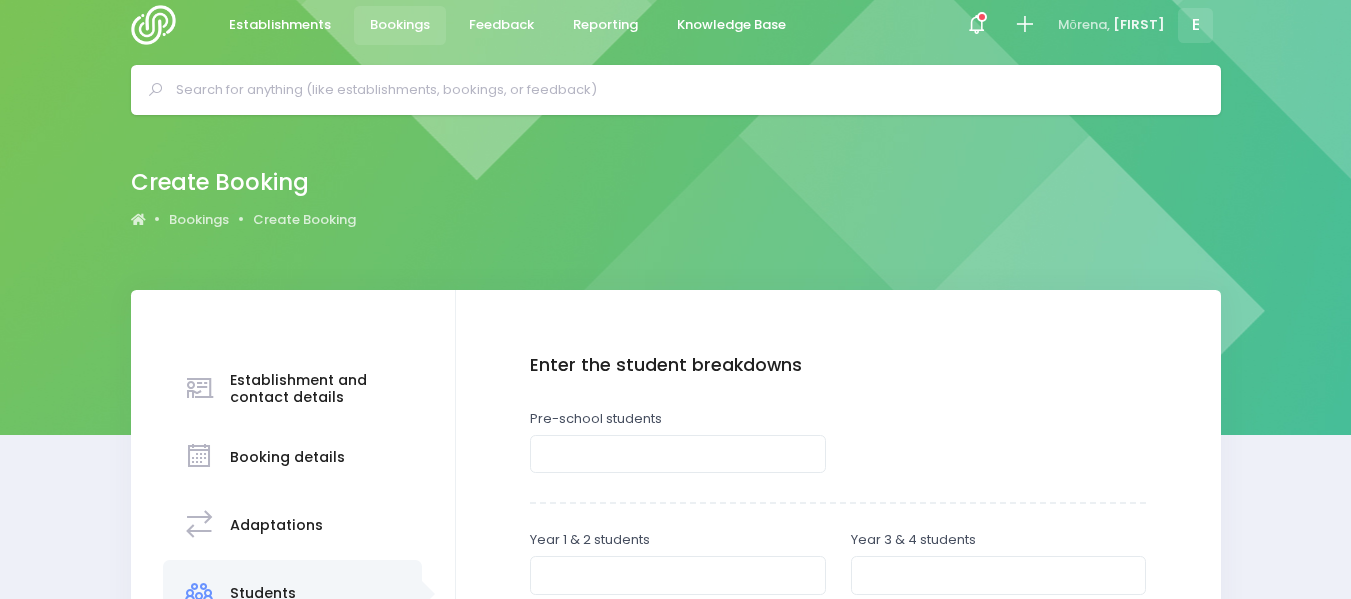 scroll, scrollTop: 0, scrollLeft: 0, axis: both 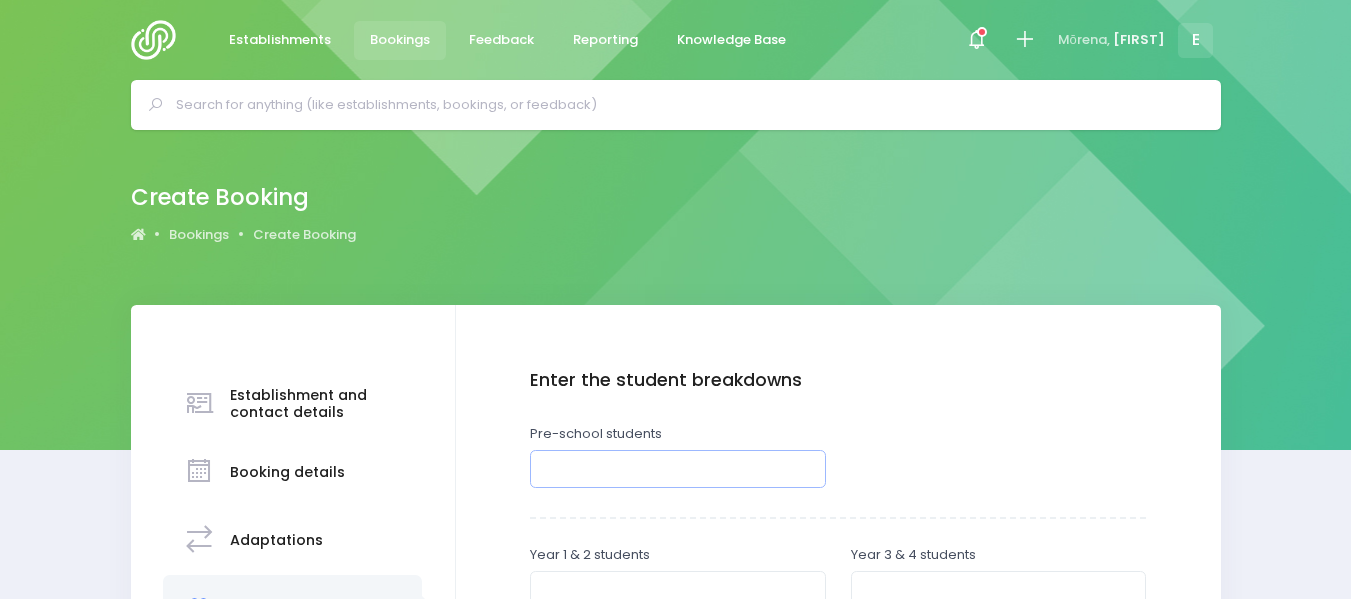 click at bounding box center [678, 469] 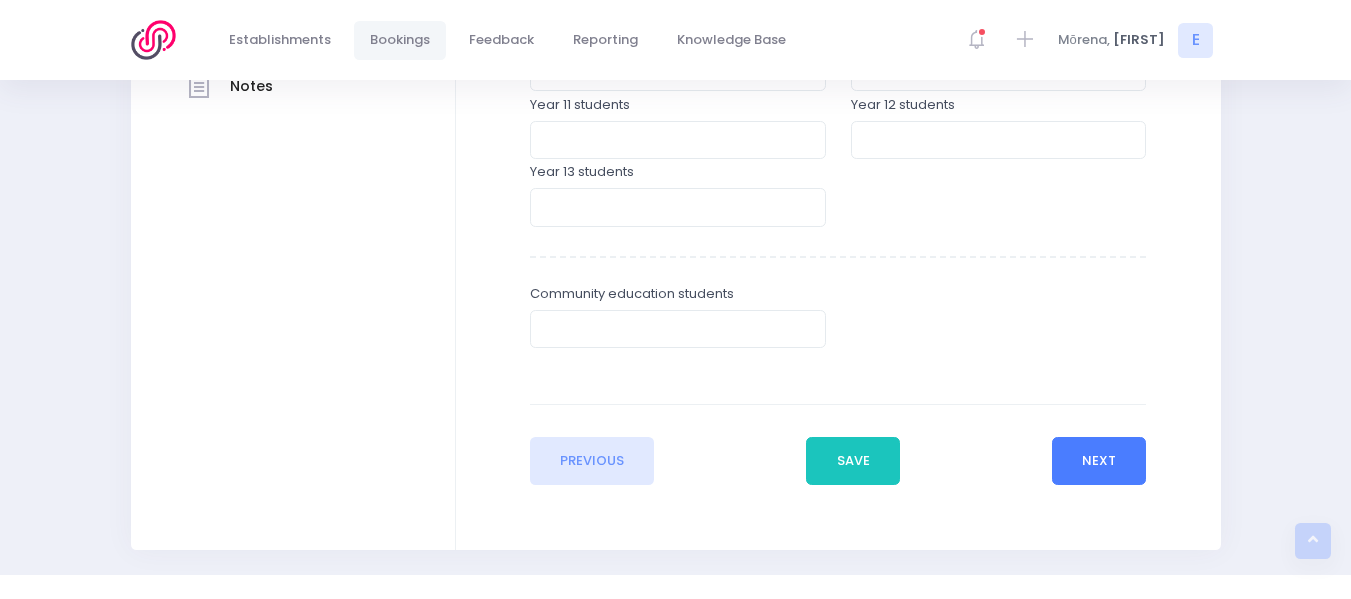 type on "50" 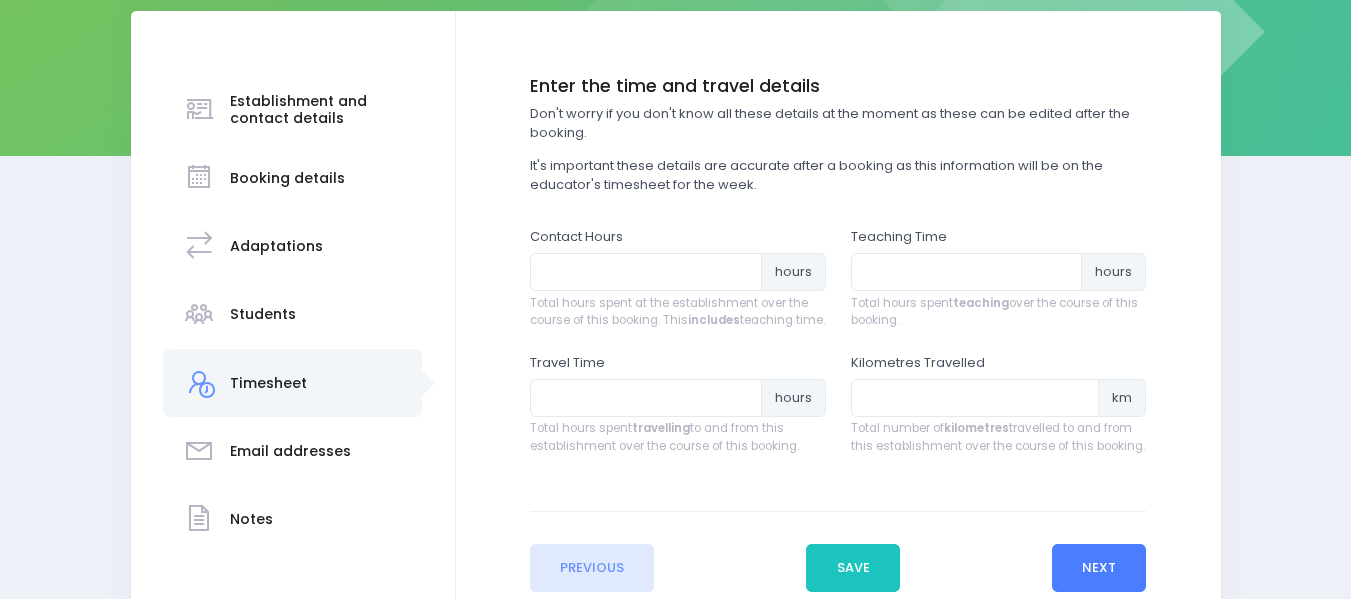 scroll, scrollTop: 296, scrollLeft: 0, axis: vertical 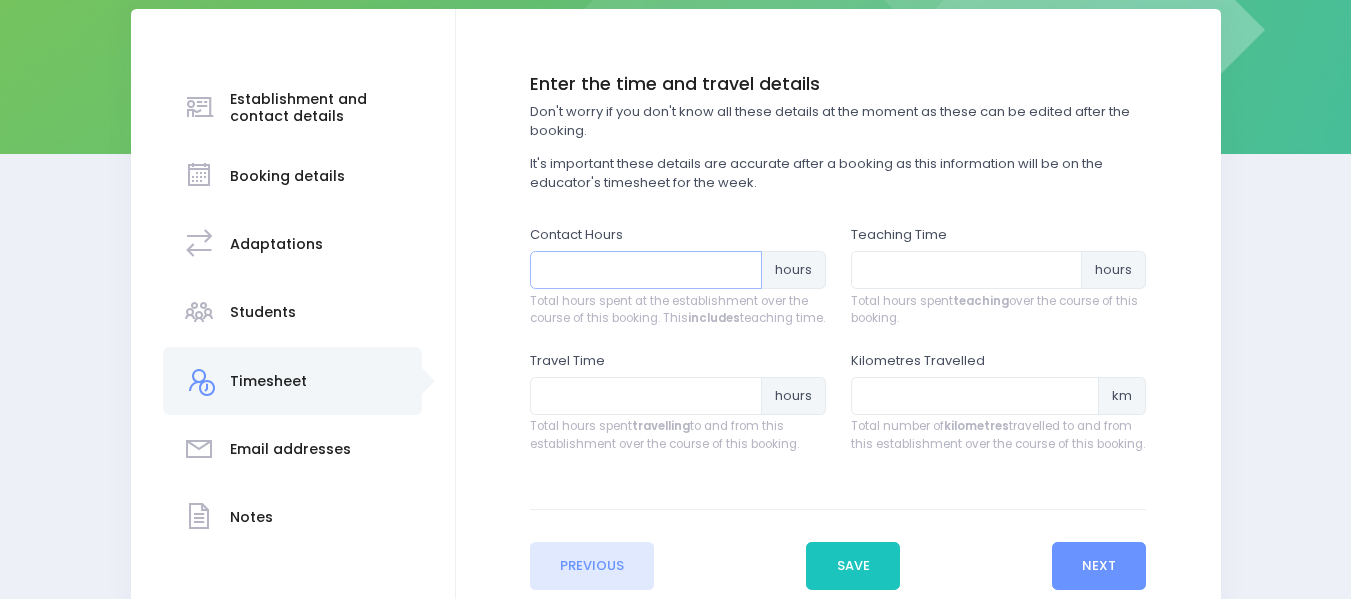click at bounding box center (646, 270) 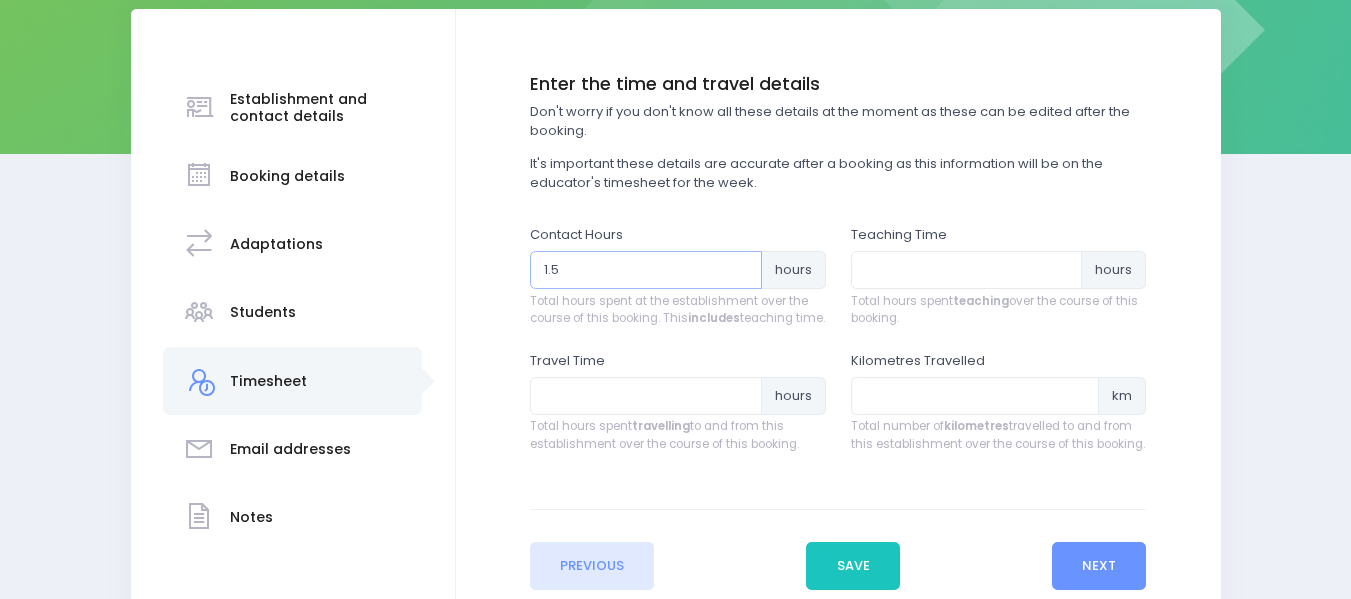 type on "1.5" 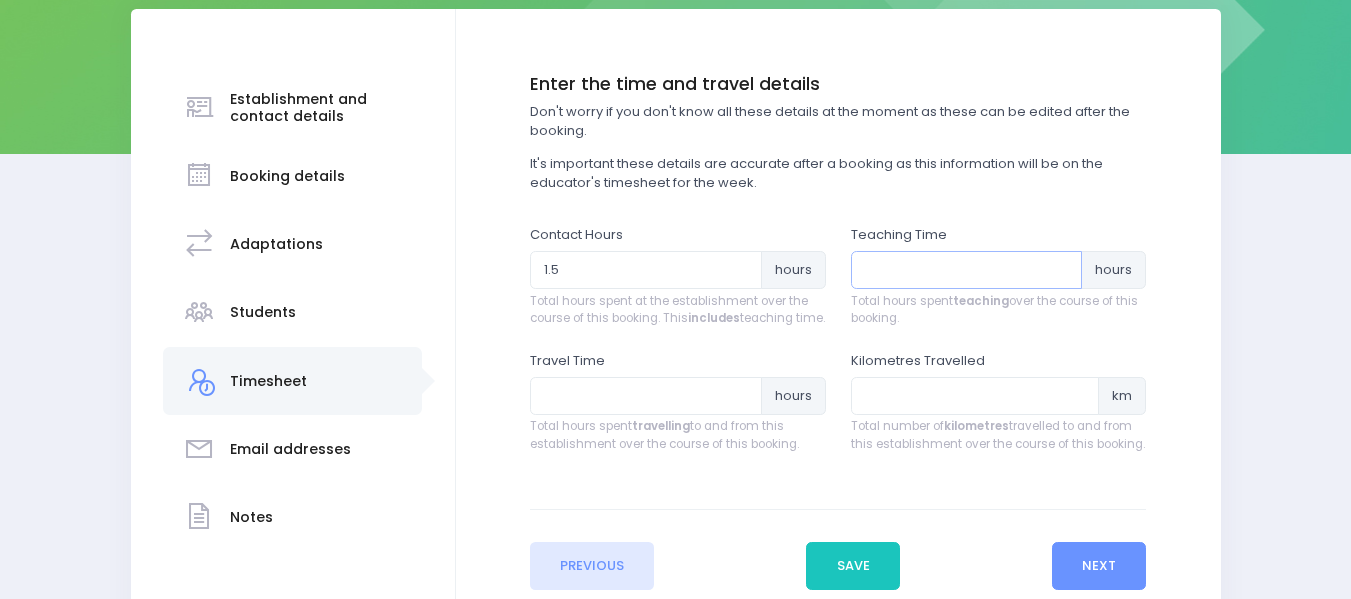 click at bounding box center (967, 270) 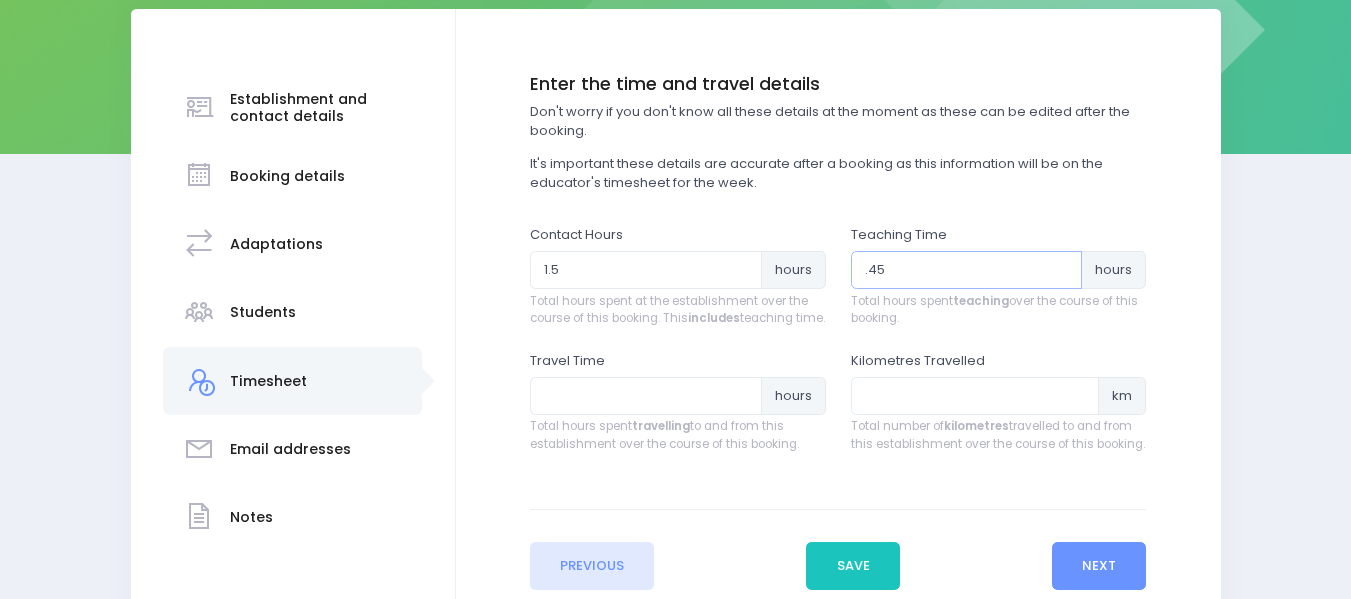 type on ".45" 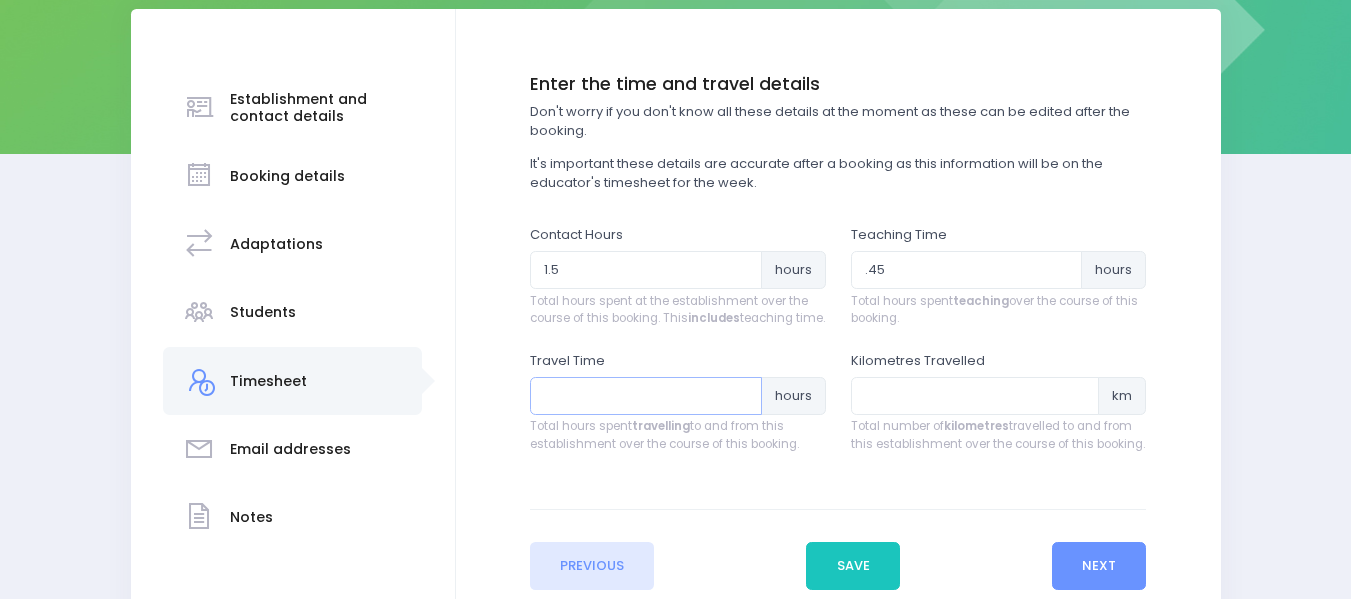 click at bounding box center [646, 396] 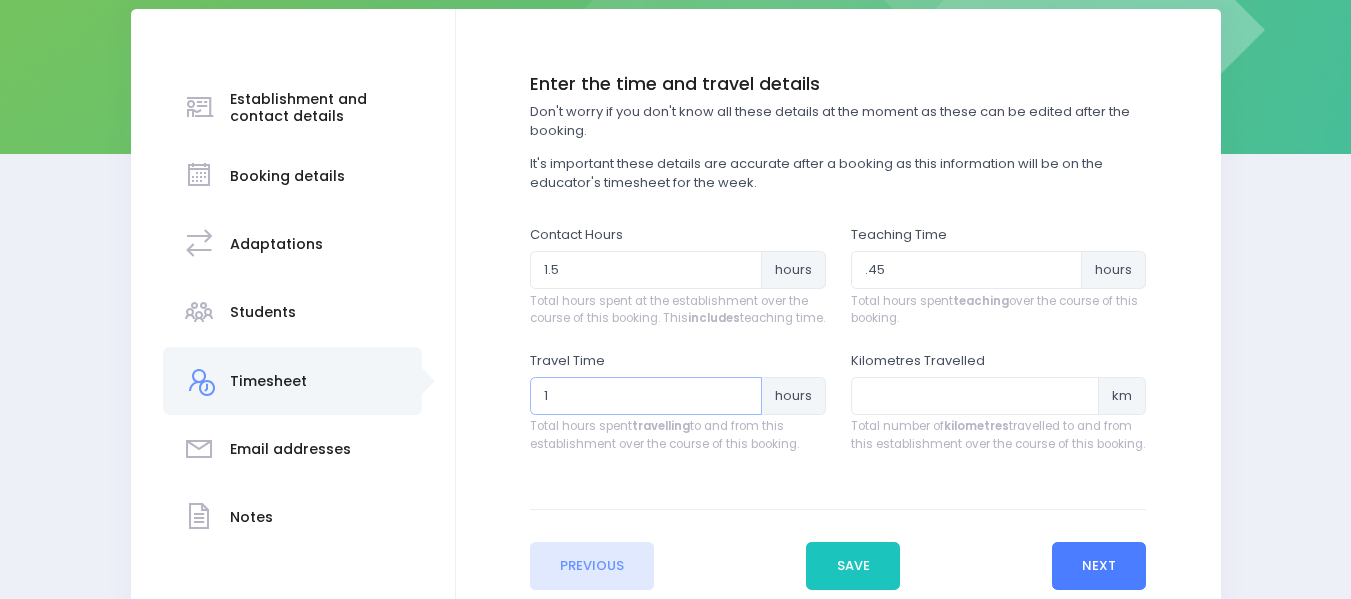 type on "1" 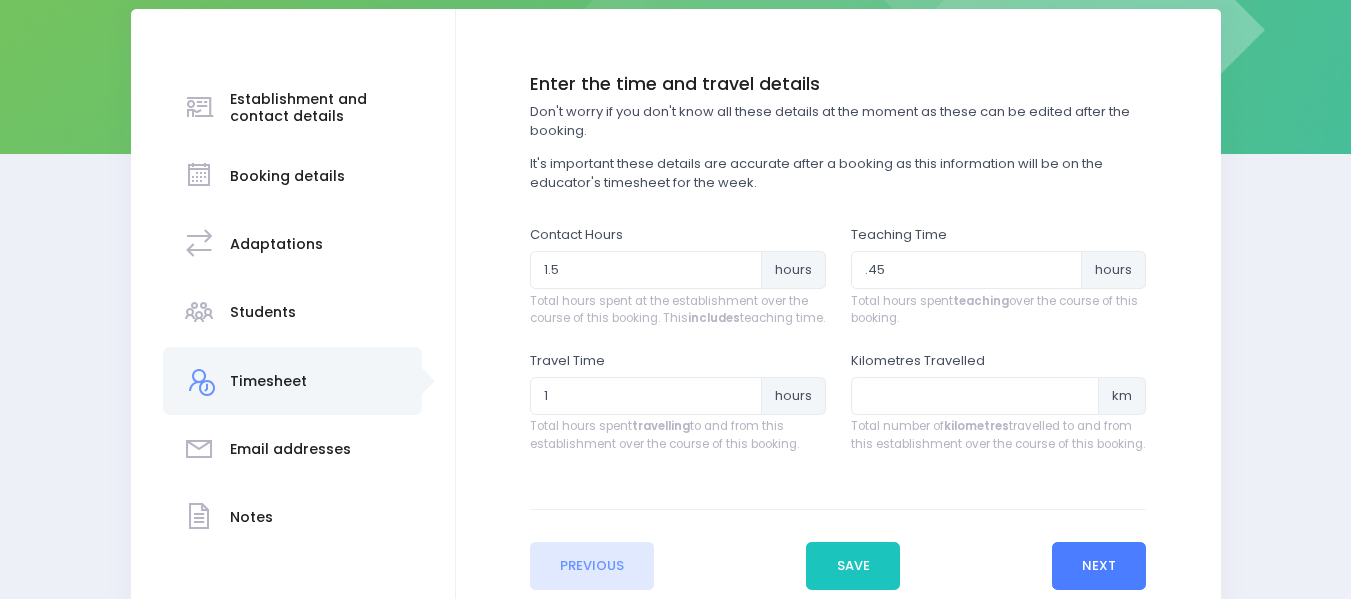 click on "Next" at bounding box center (1099, 566) 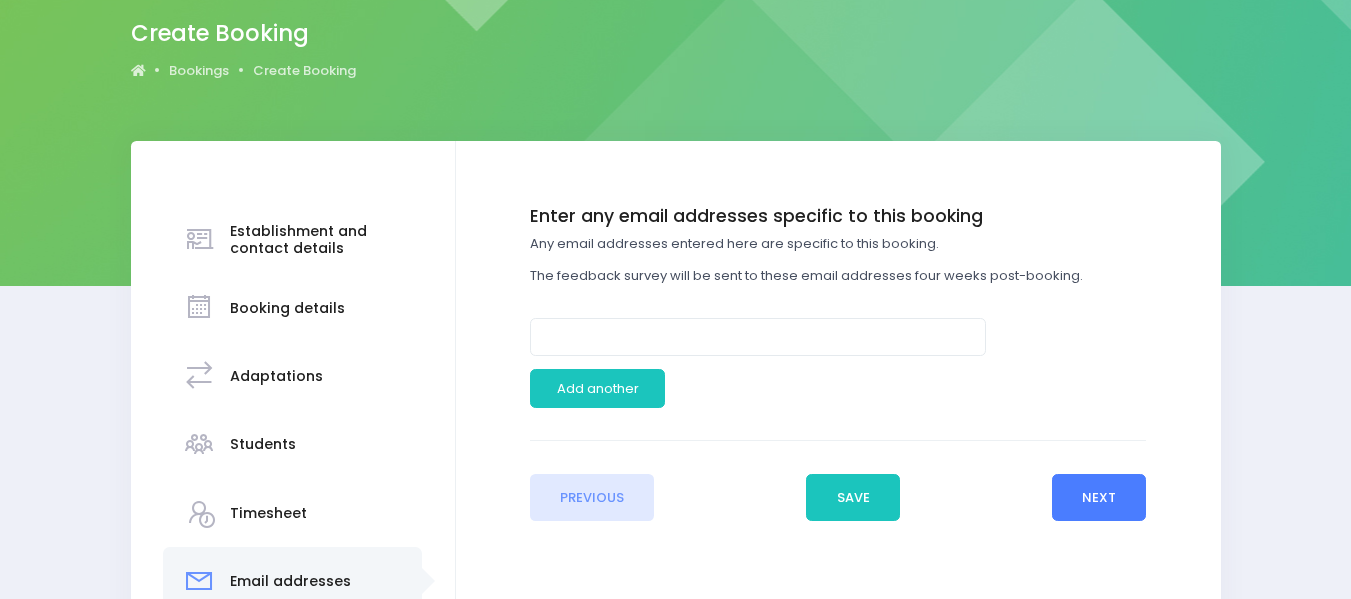 scroll, scrollTop: 165, scrollLeft: 0, axis: vertical 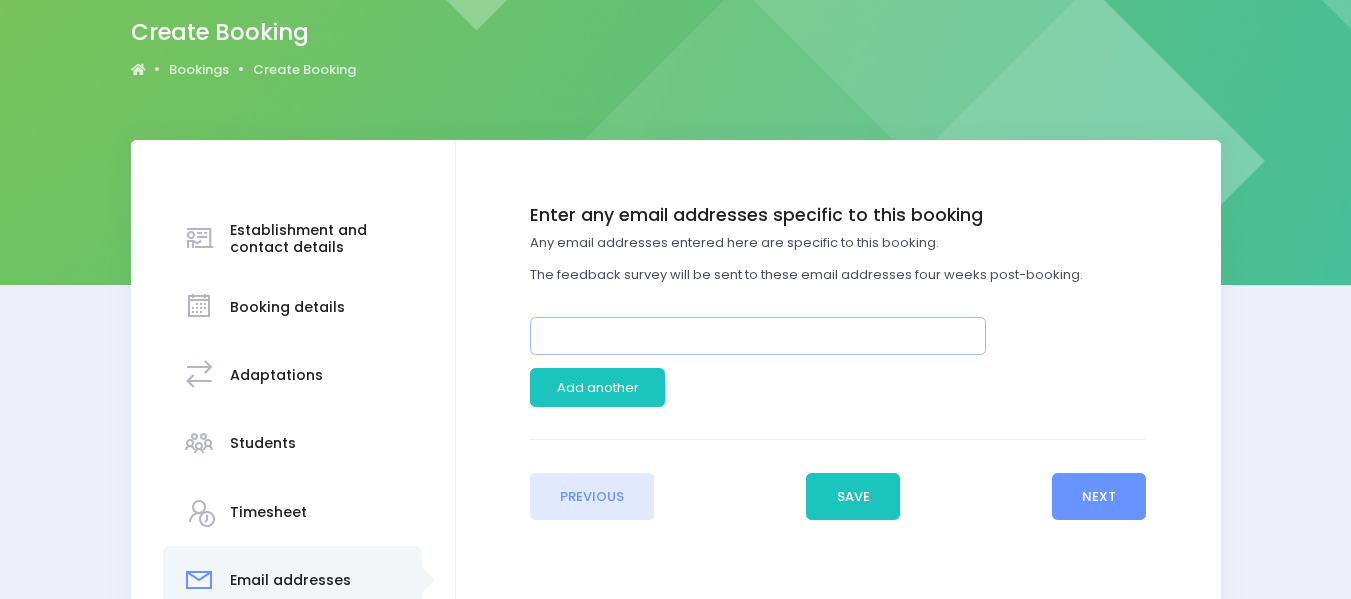 click at bounding box center (758, 336) 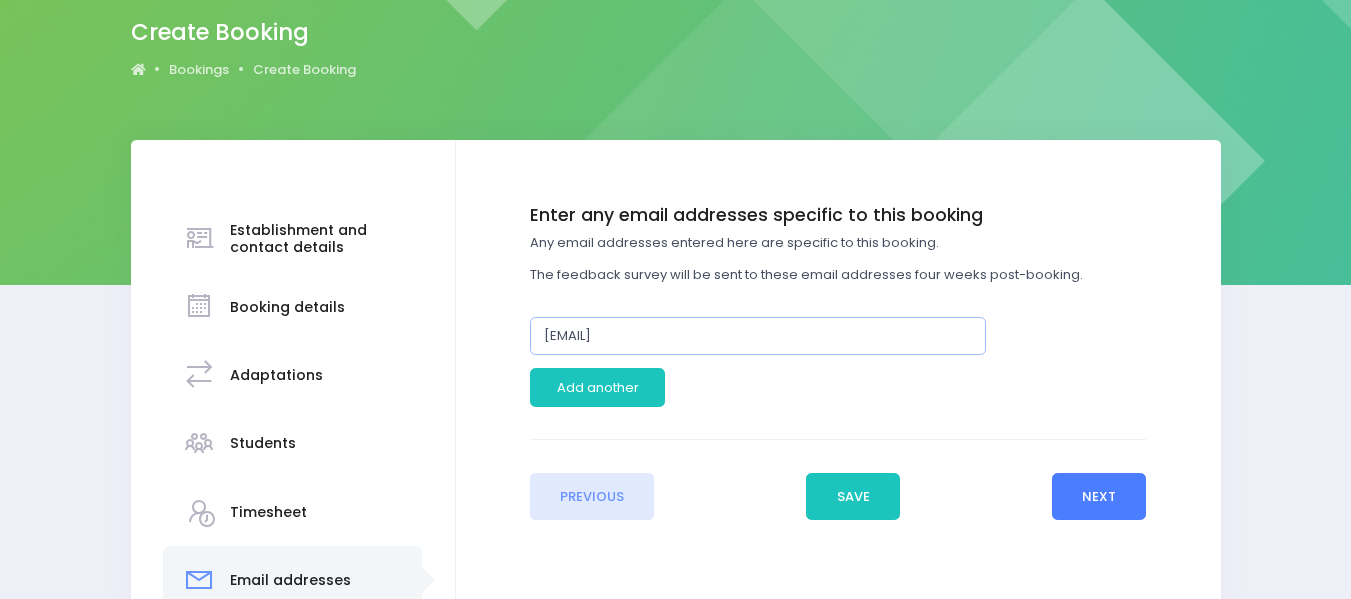 type on "[EMAIL]" 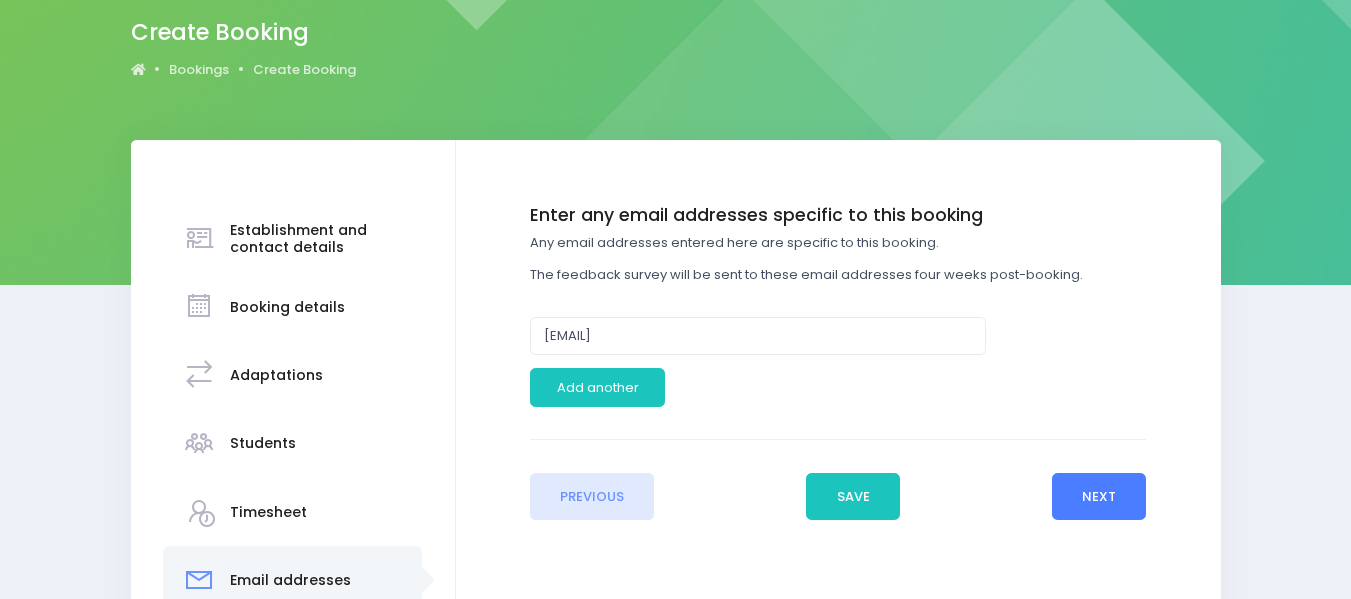 click on "Next" at bounding box center [1099, 497] 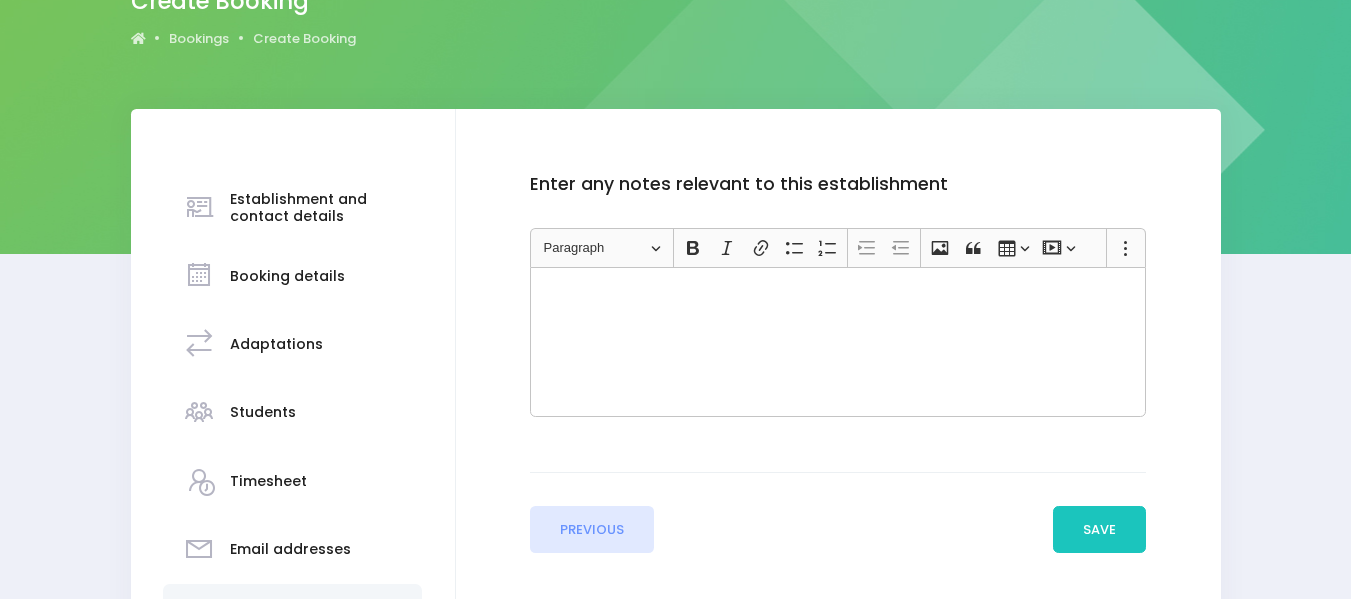 scroll, scrollTop: 197, scrollLeft: 0, axis: vertical 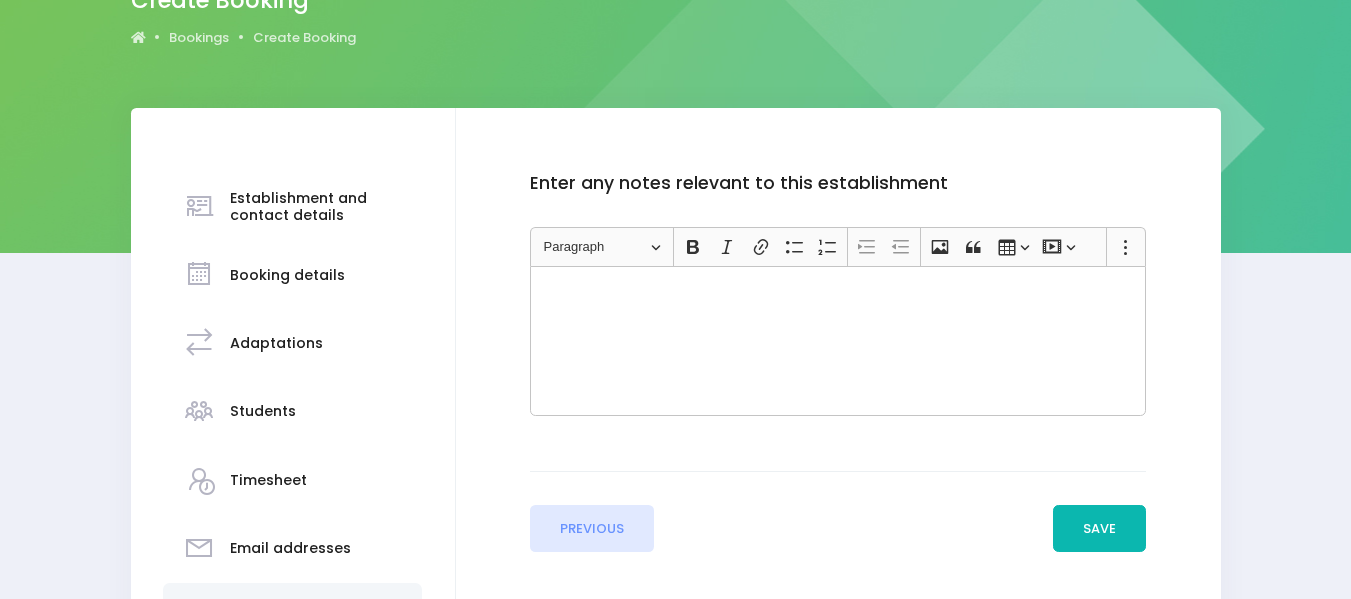 click on "Save" at bounding box center [1100, 529] 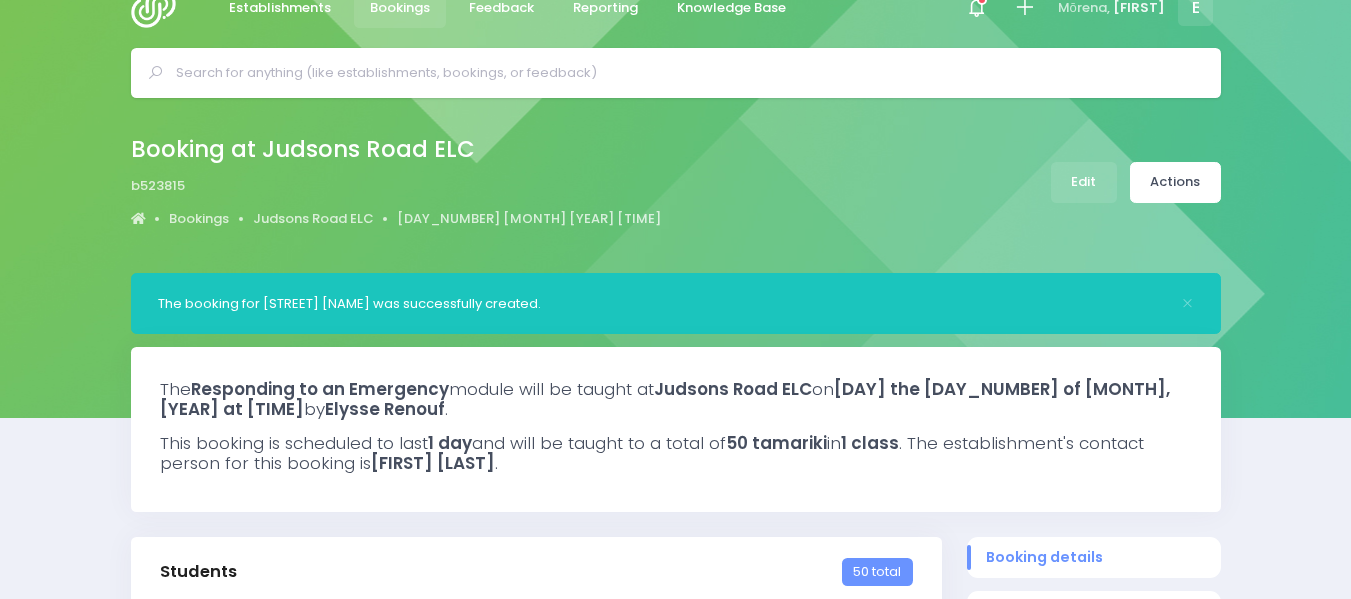 scroll, scrollTop: 0, scrollLeft: 0, axis: both 